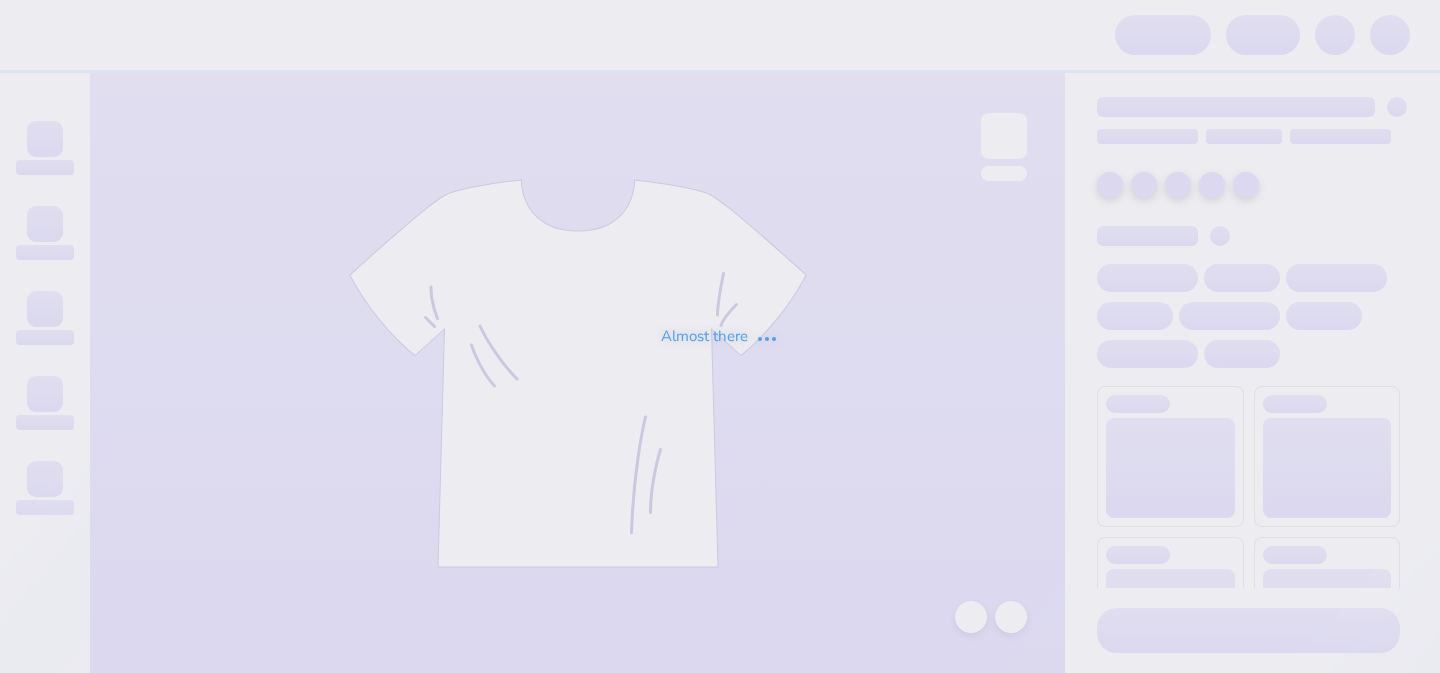 scroll, scrollTop: 0, scrollLeft: 0, axis: both 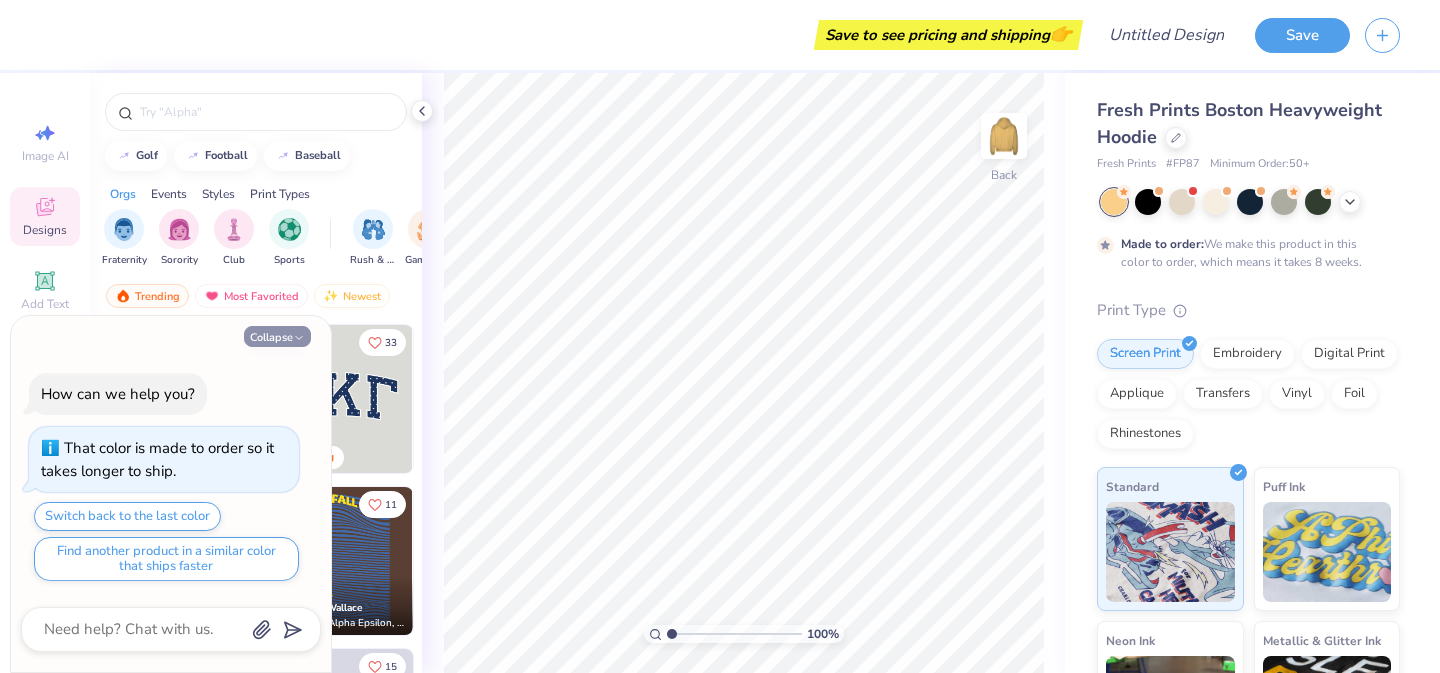 click on "Collapse" at bounding box center [277, 336] 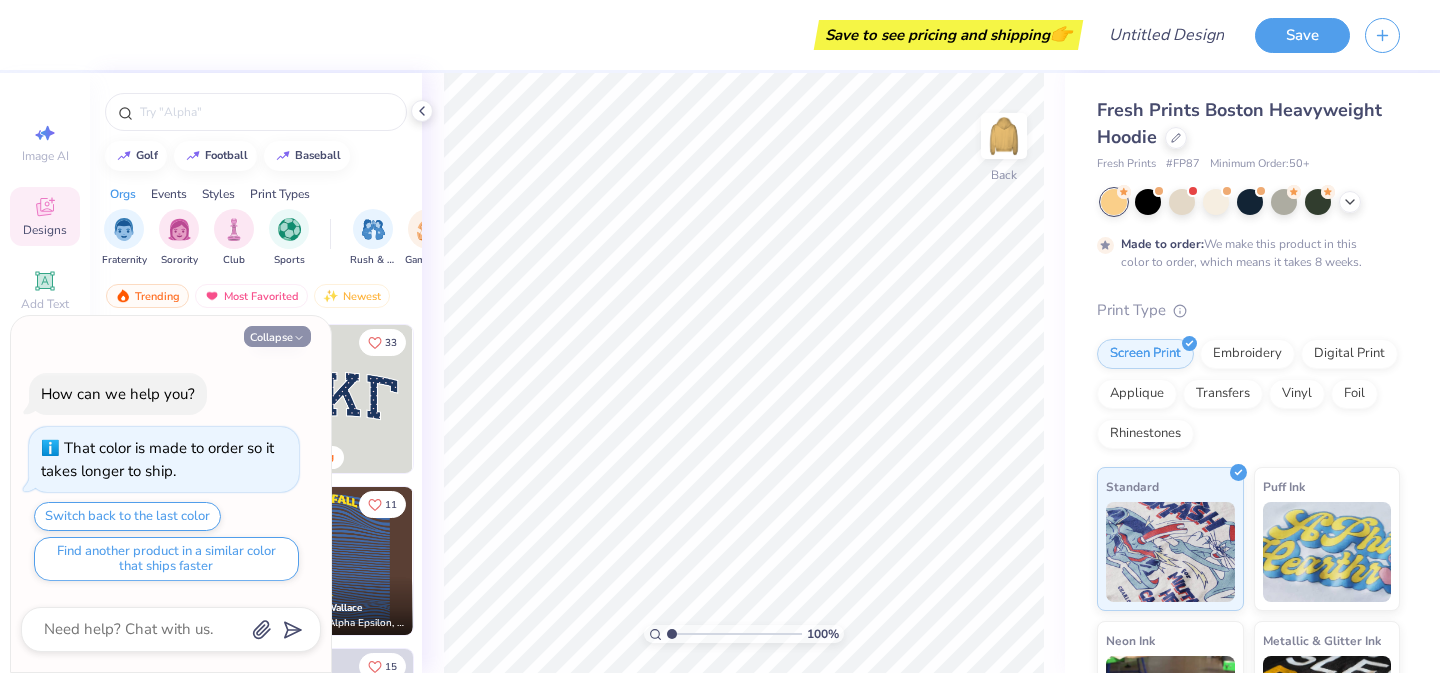 type on "x" 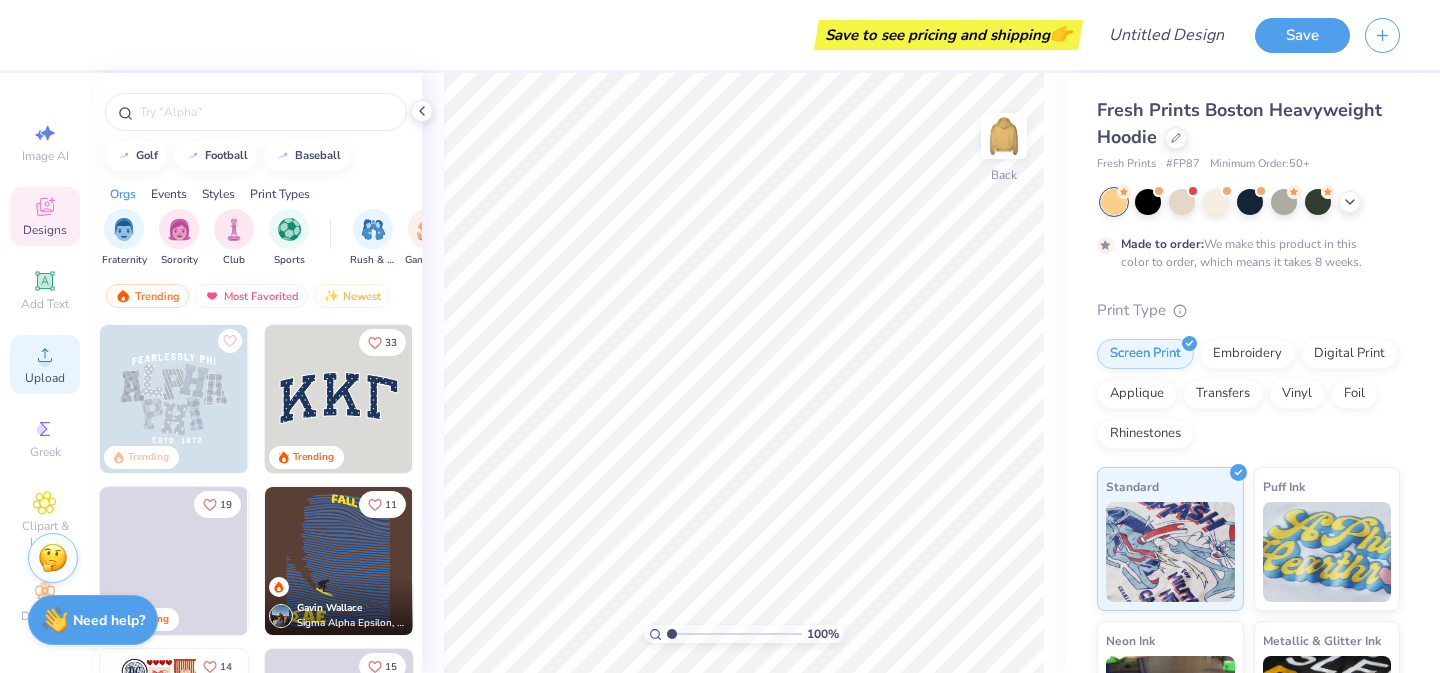 click on "Upload" at bounding box center (45, 378) 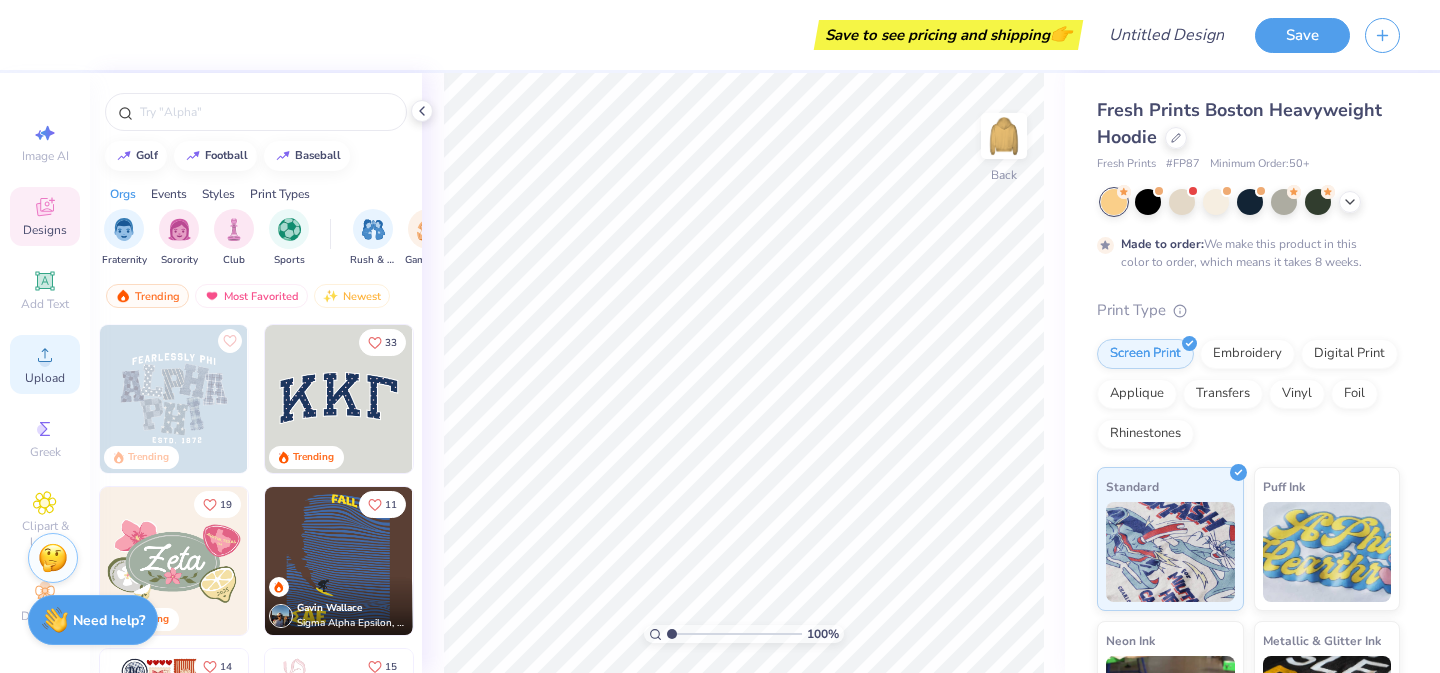 click 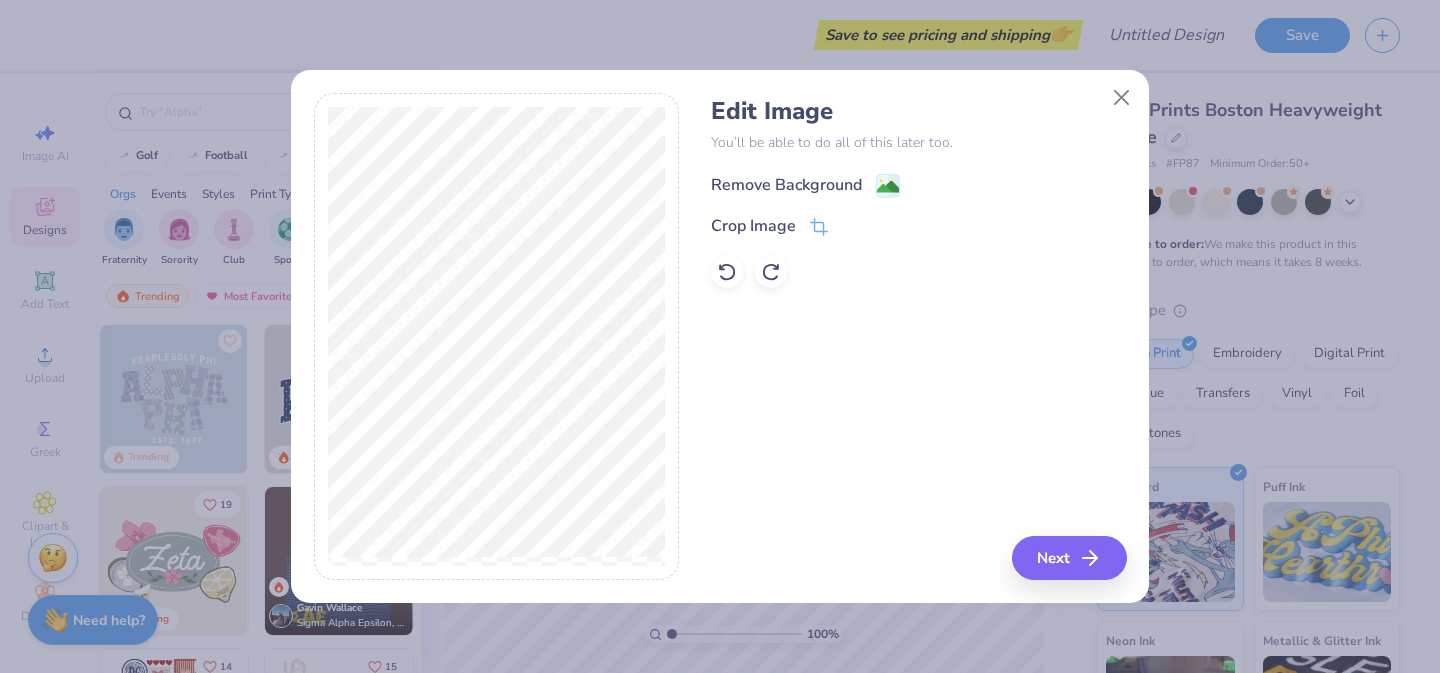click on "Remove Background" at bounding box center (786, 185) 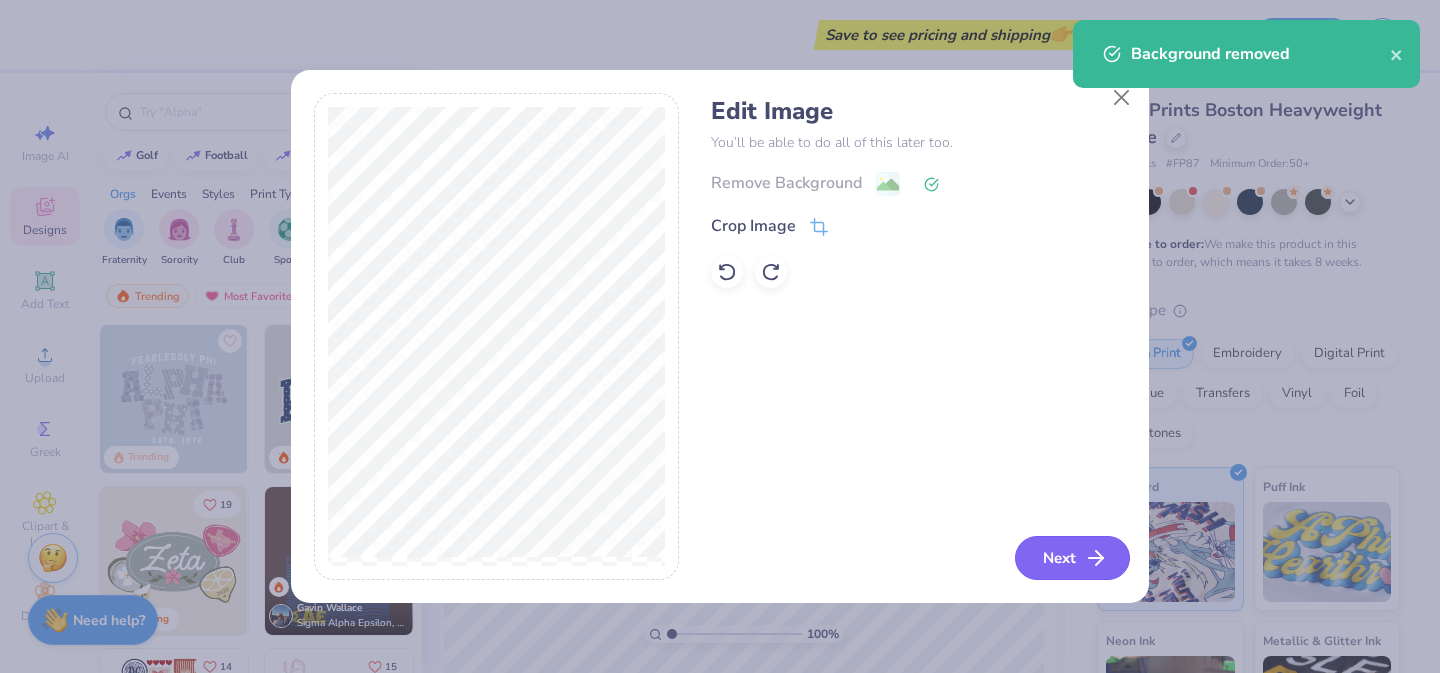 click on "Next" at bounding box center [1072, 558] 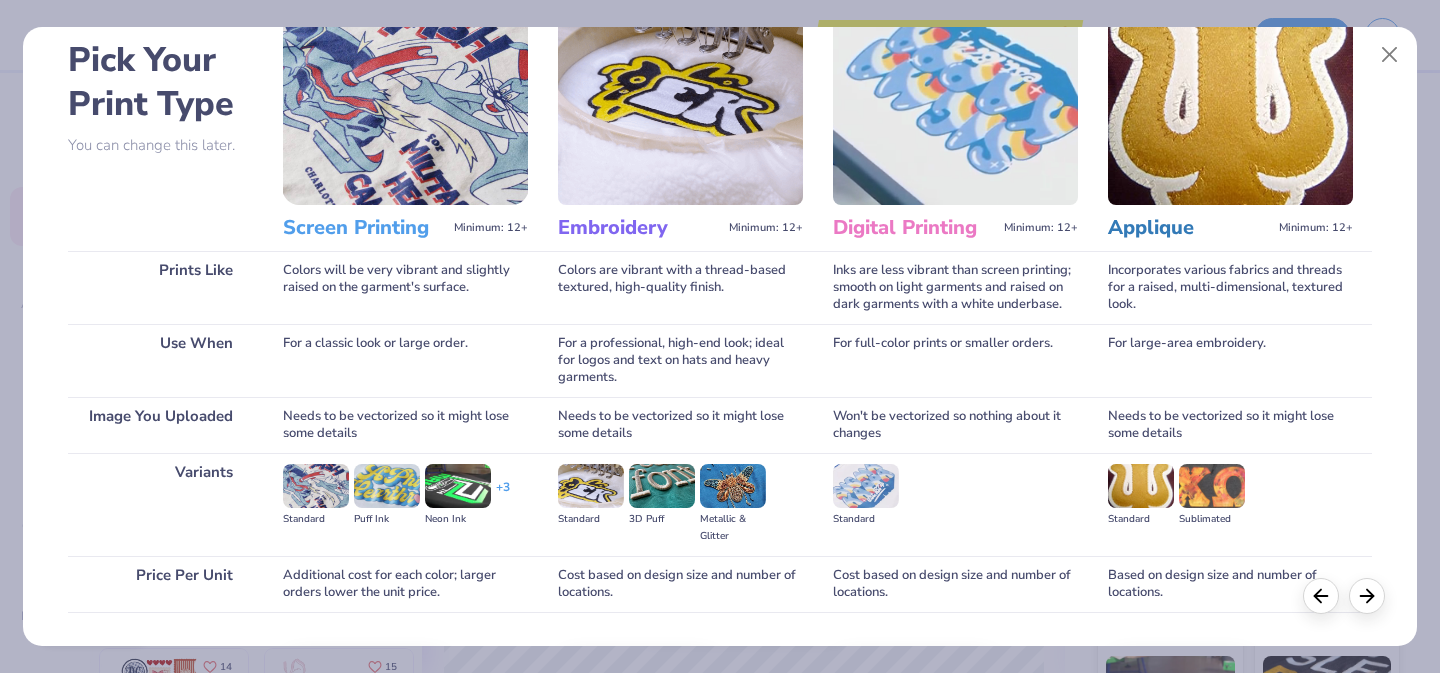scroll, scrollTop: 224, scrollLeft: 0, axis: vertical 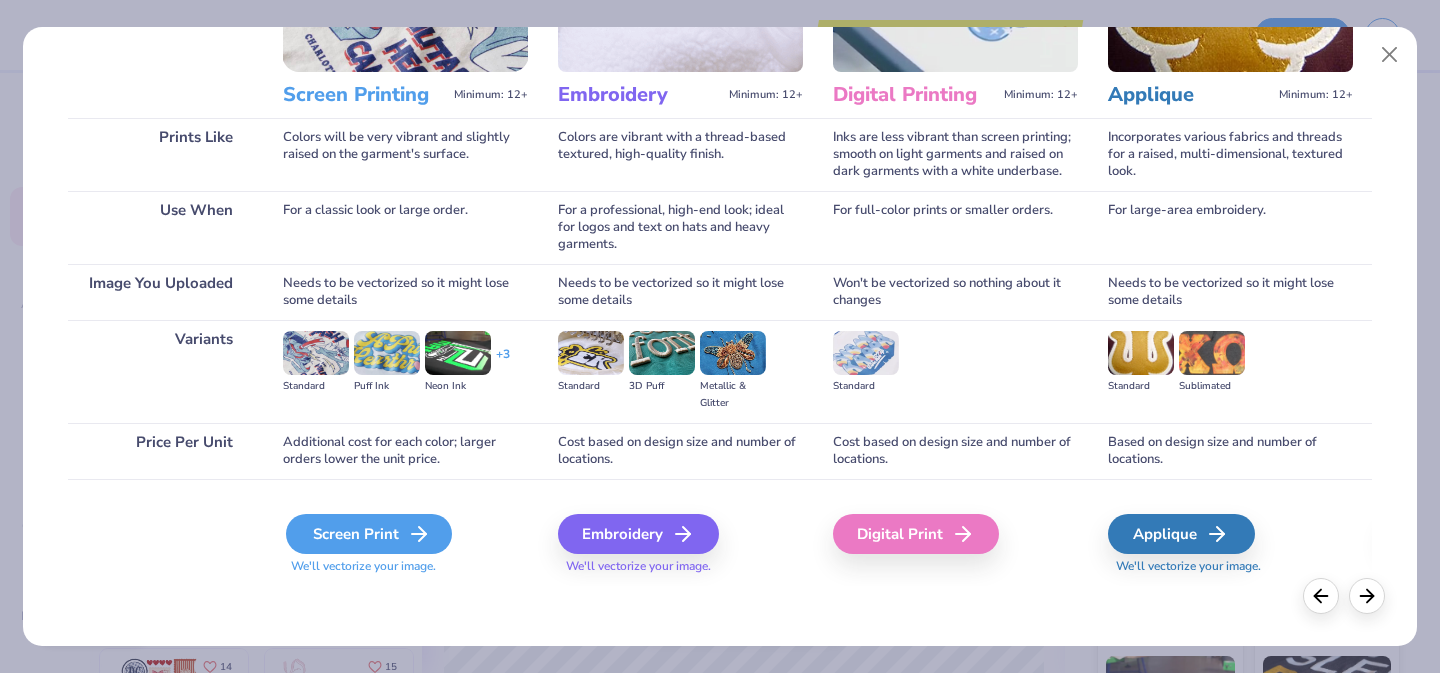 click on "Screen Print" at bounding box center (369, 534) 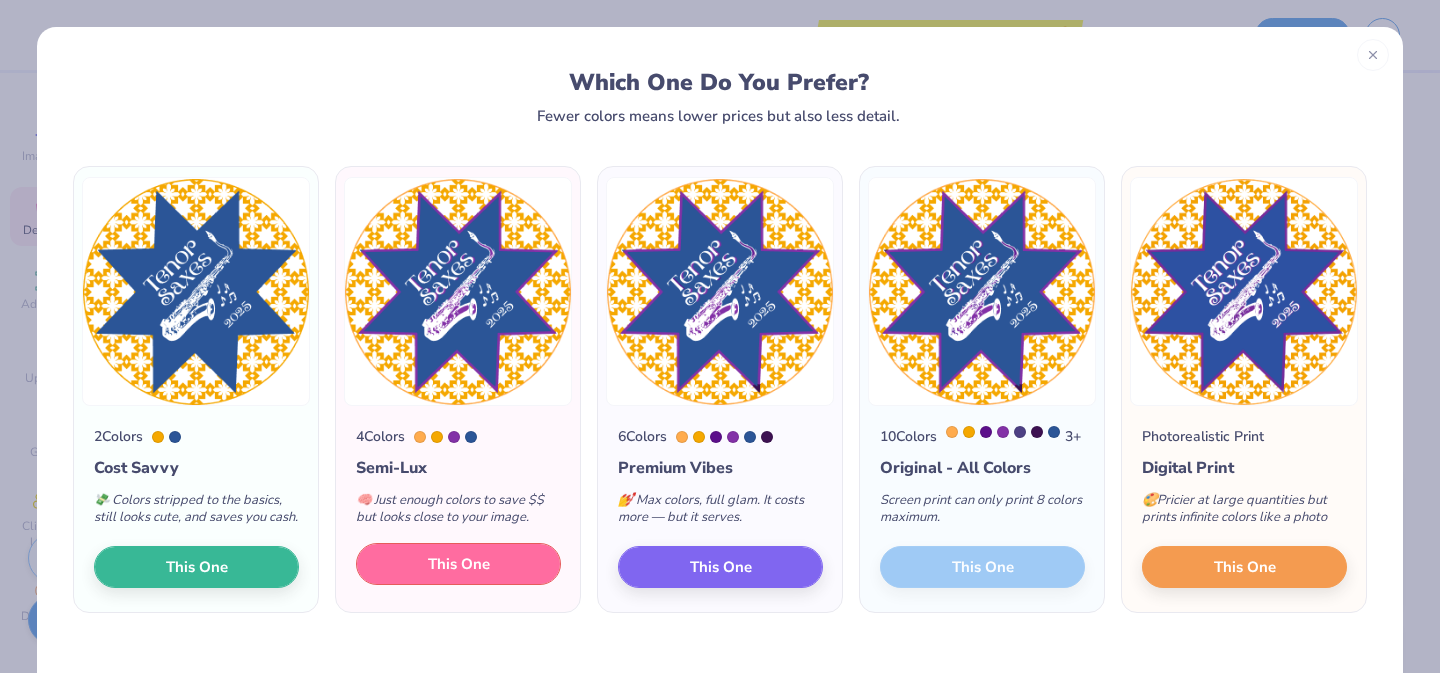 click on "This One" at bounding box center (459, 564) 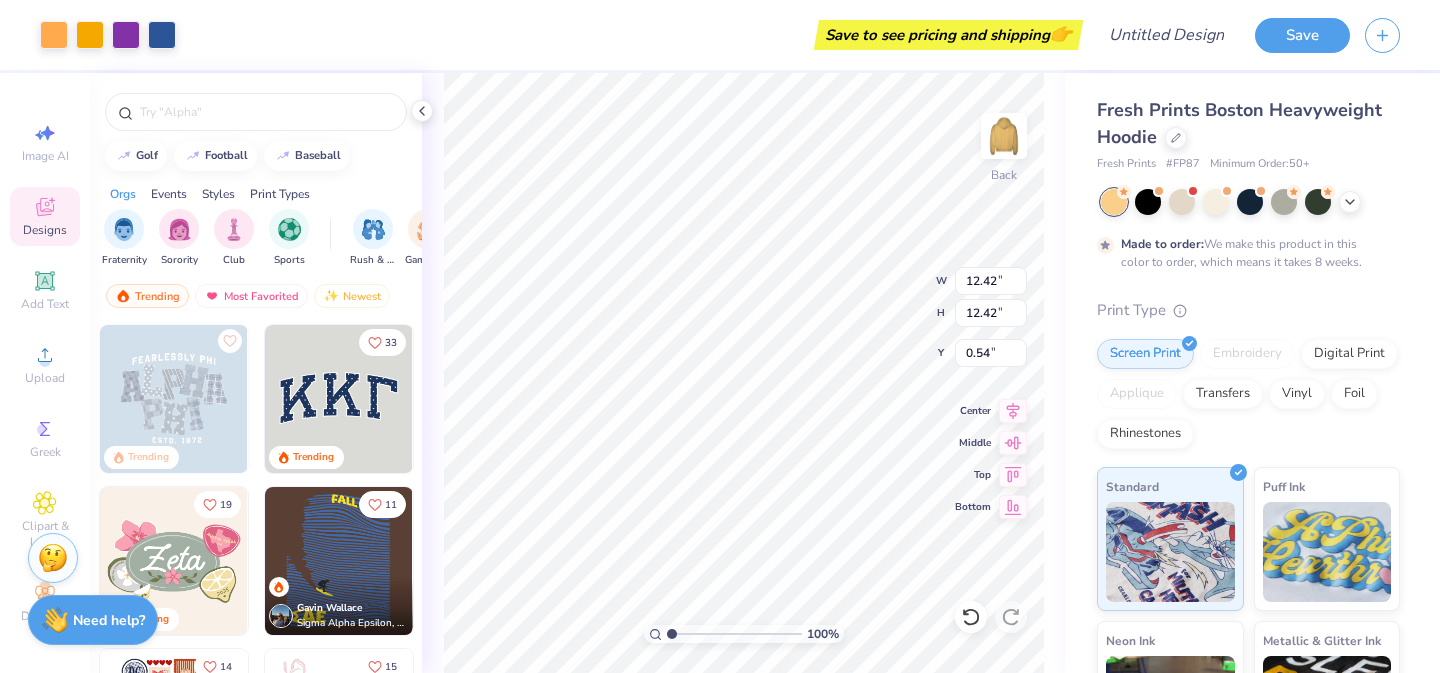 type on "5.69" 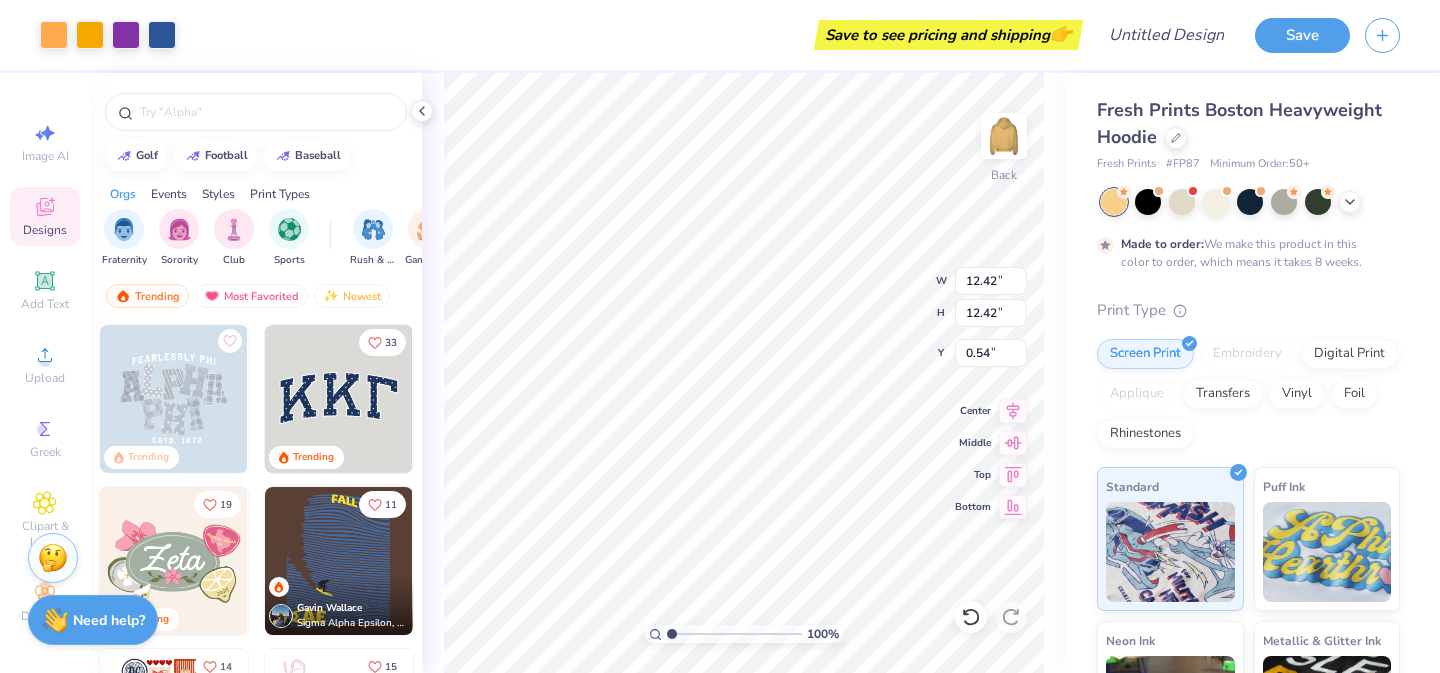 type on "5.69" 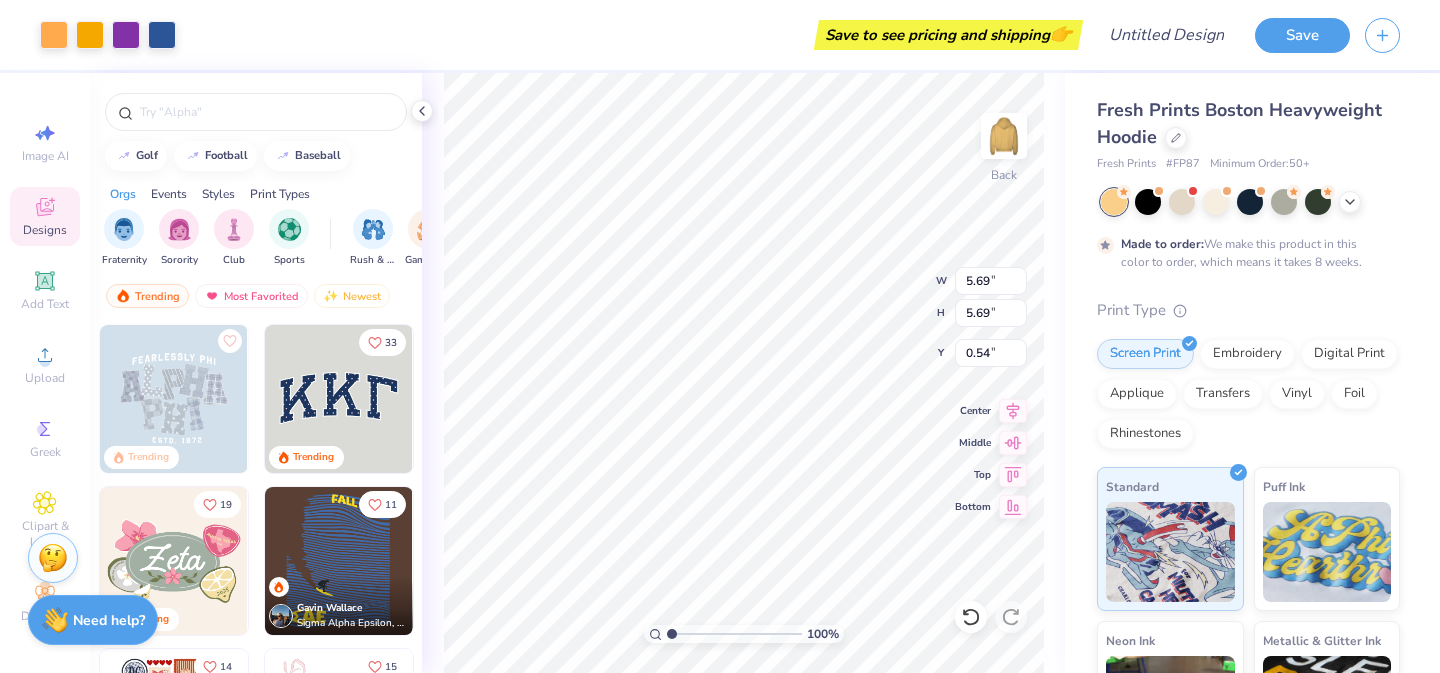 type on "1.64" 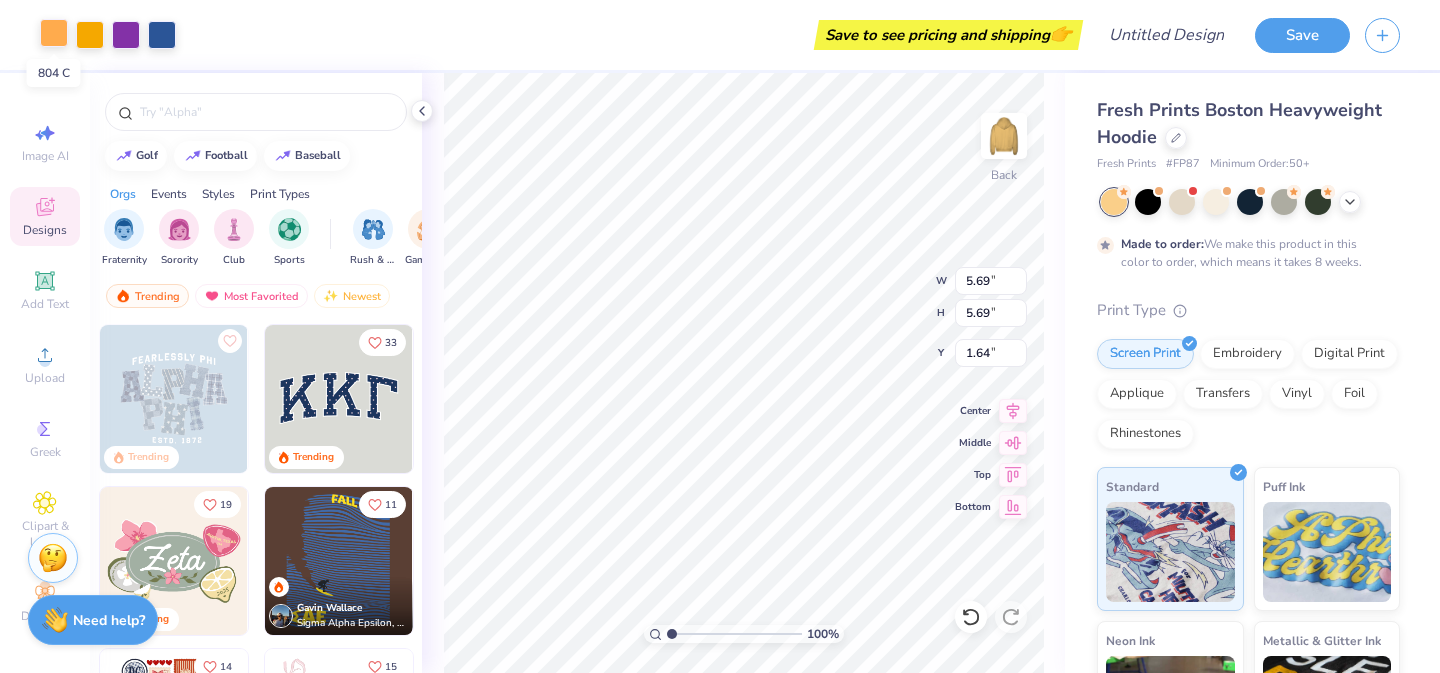 click at bounding box center [54, 33] 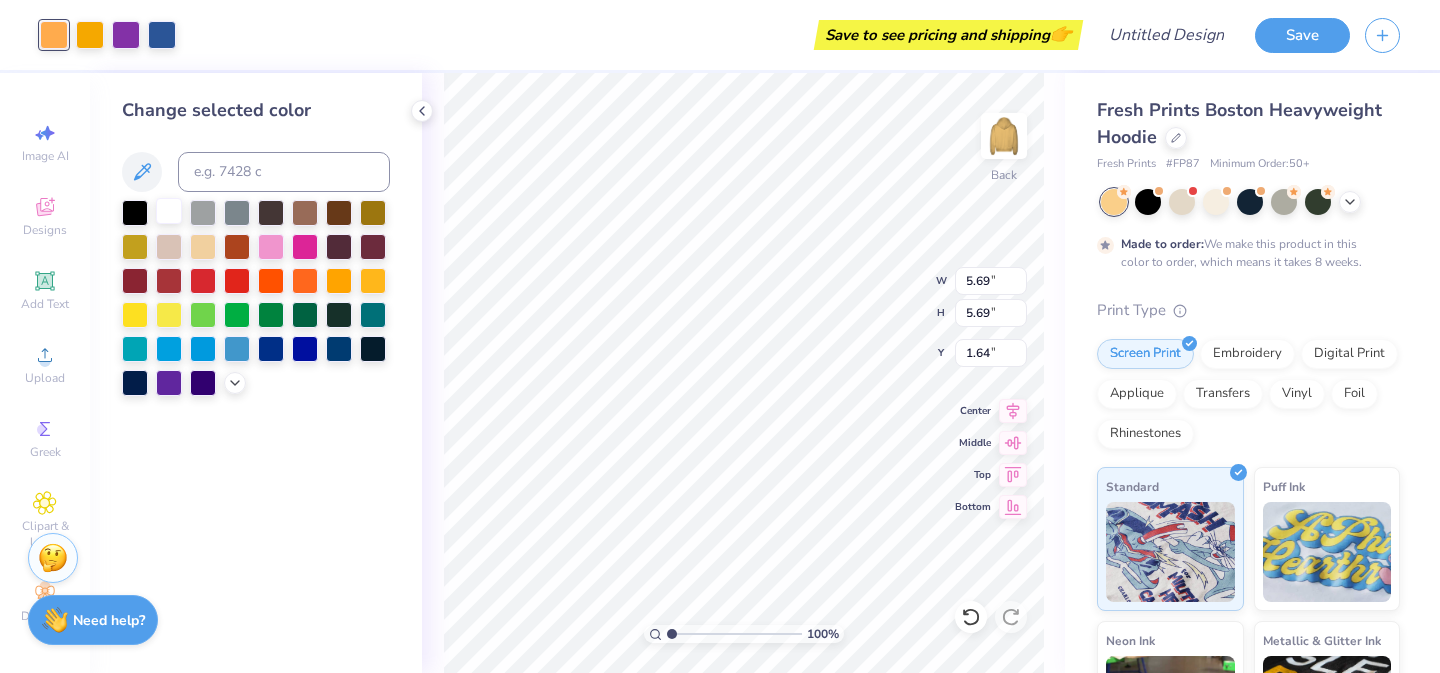 click at bounding box center (169, 211) 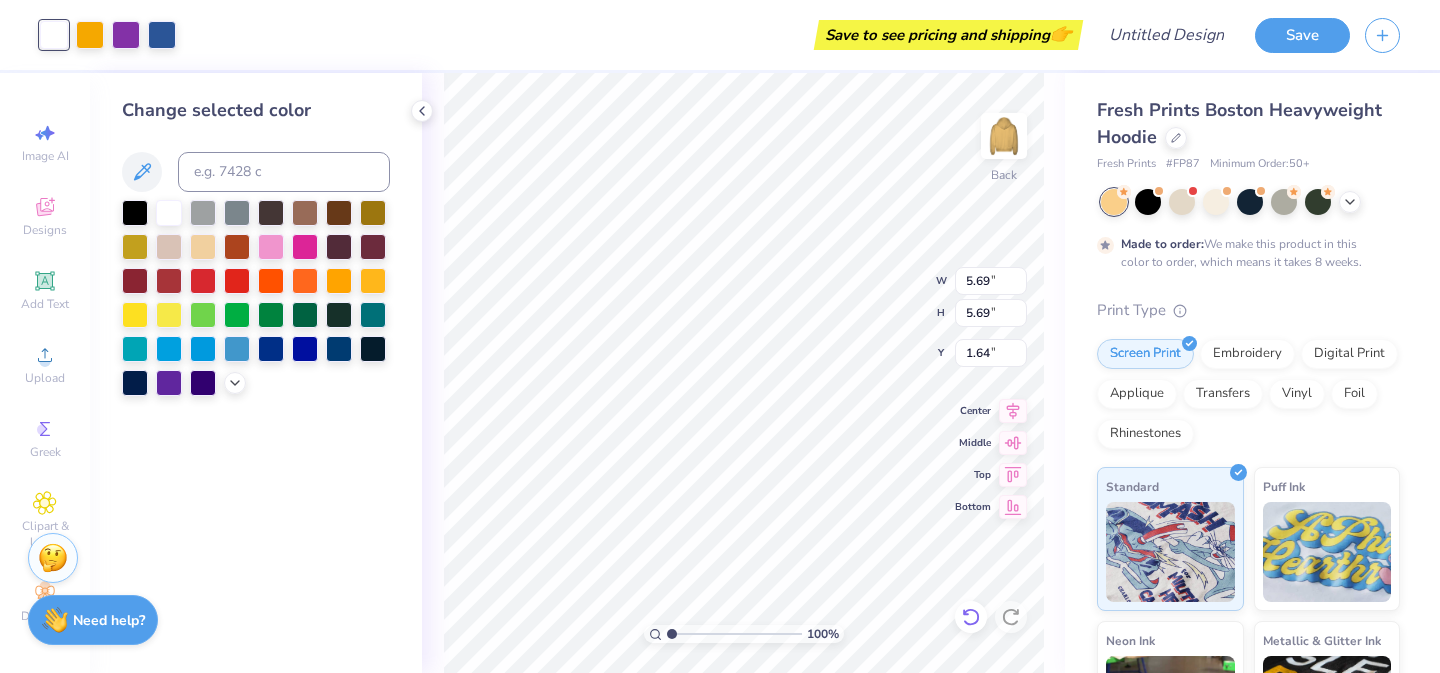 click 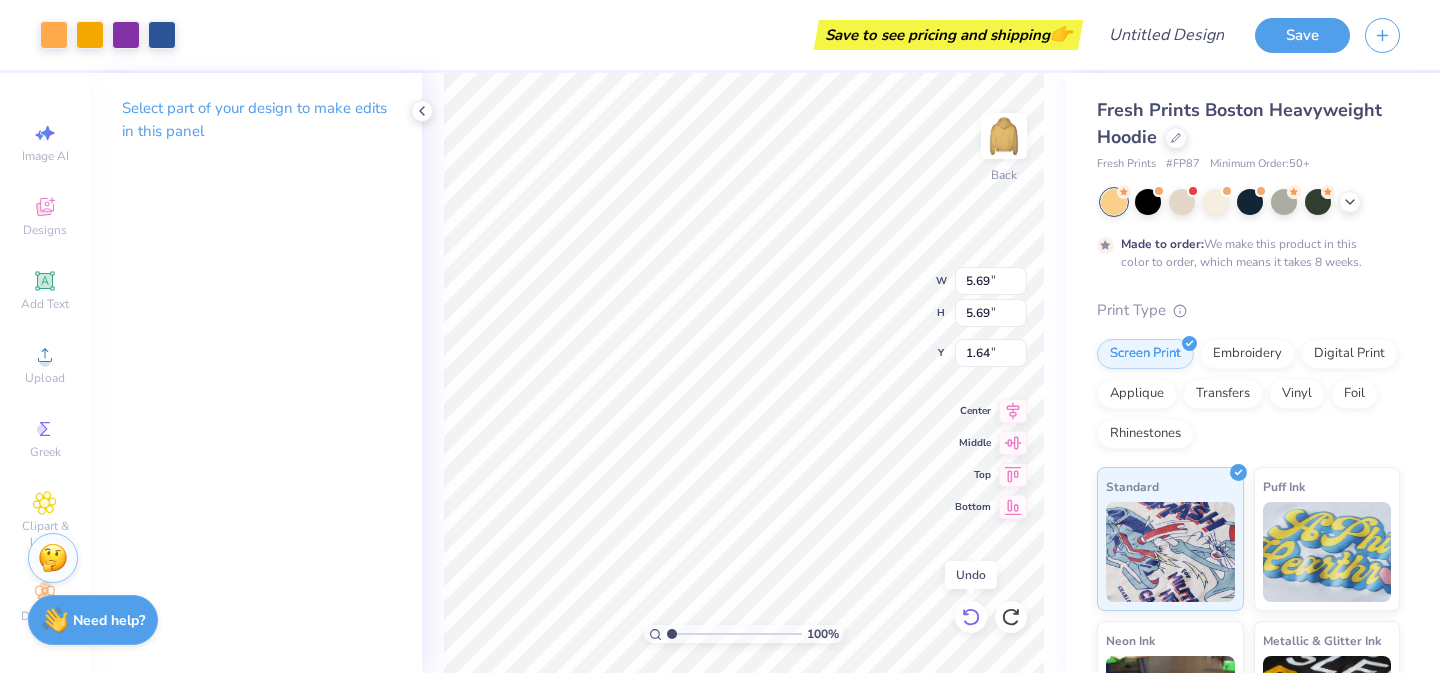 click 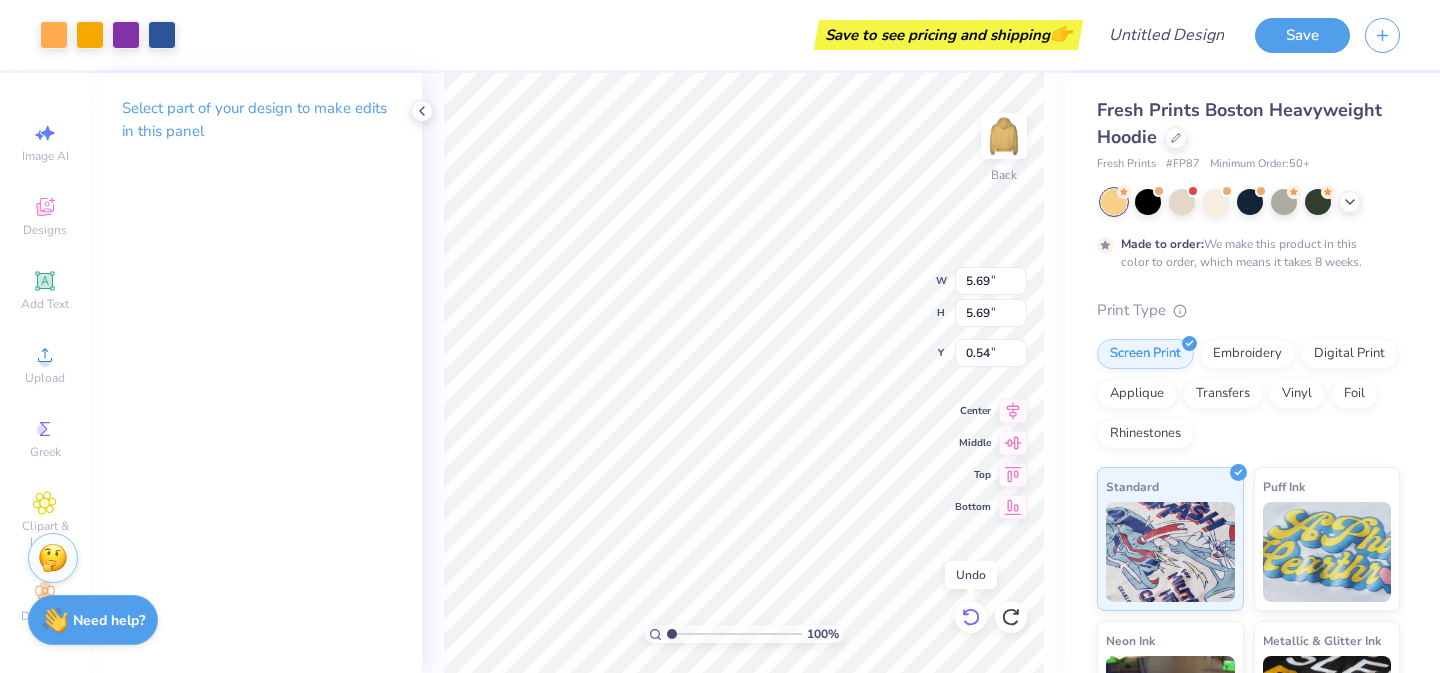 type on "0.54" 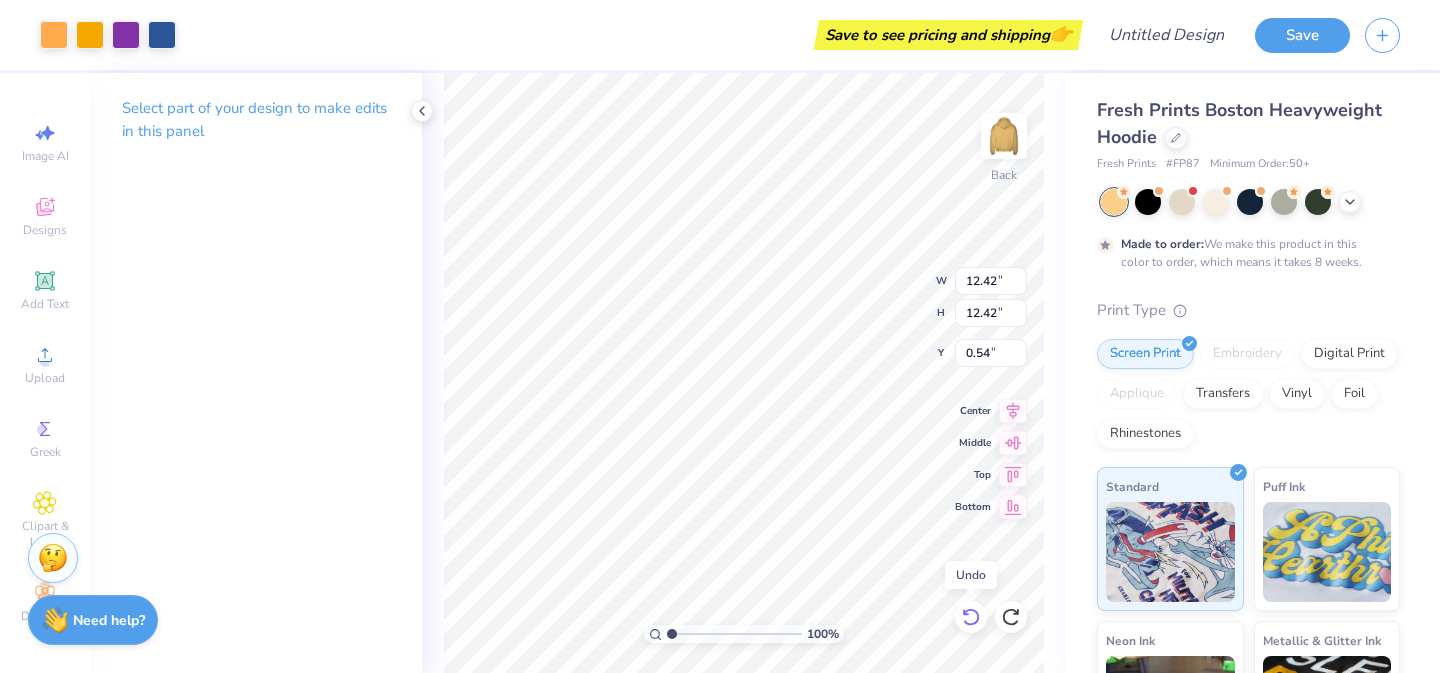 type on "12.42" 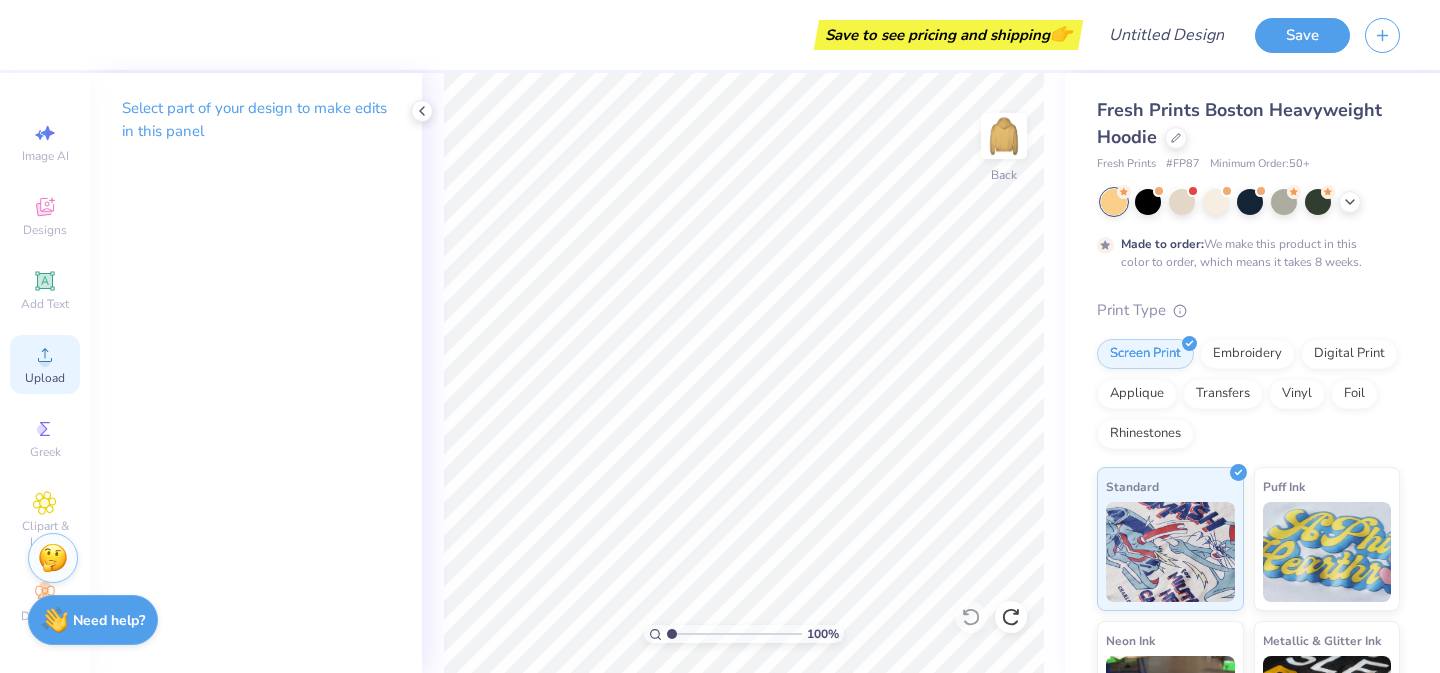 click 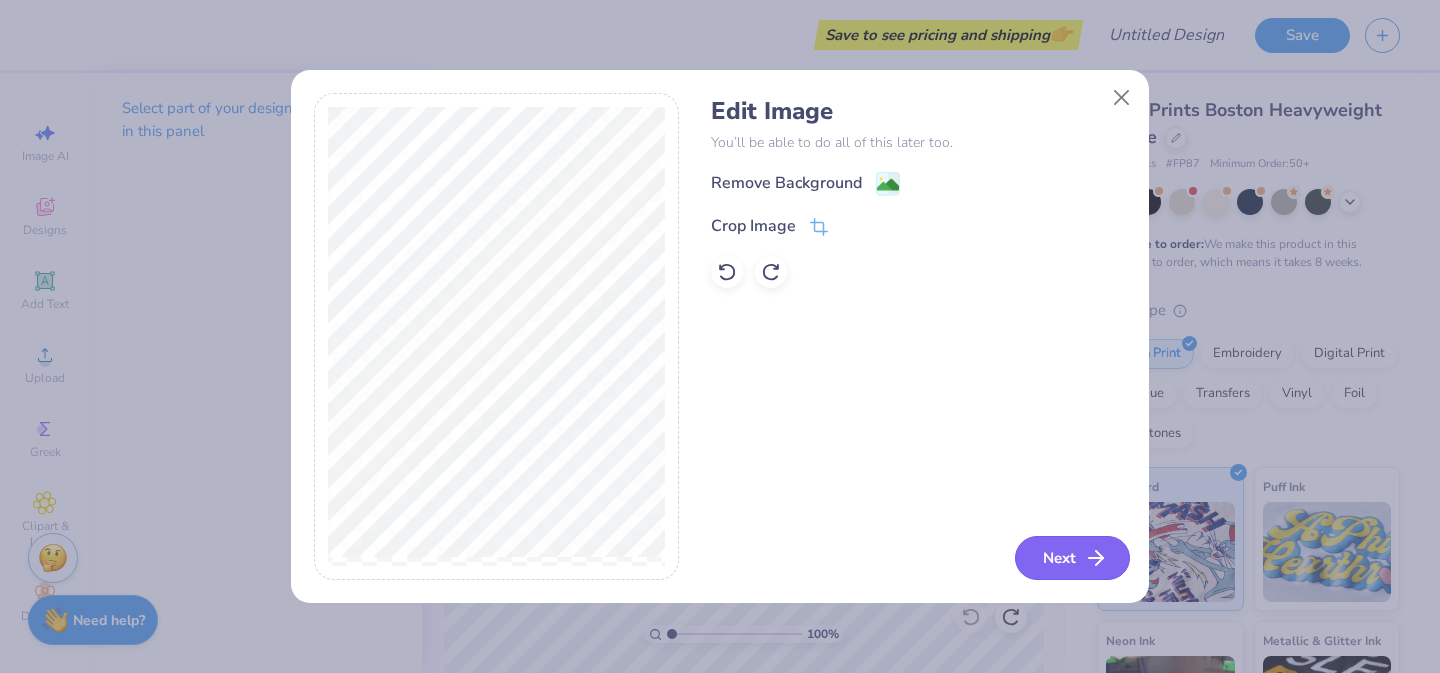 click on "Next" at bounding box center (1072, 558) 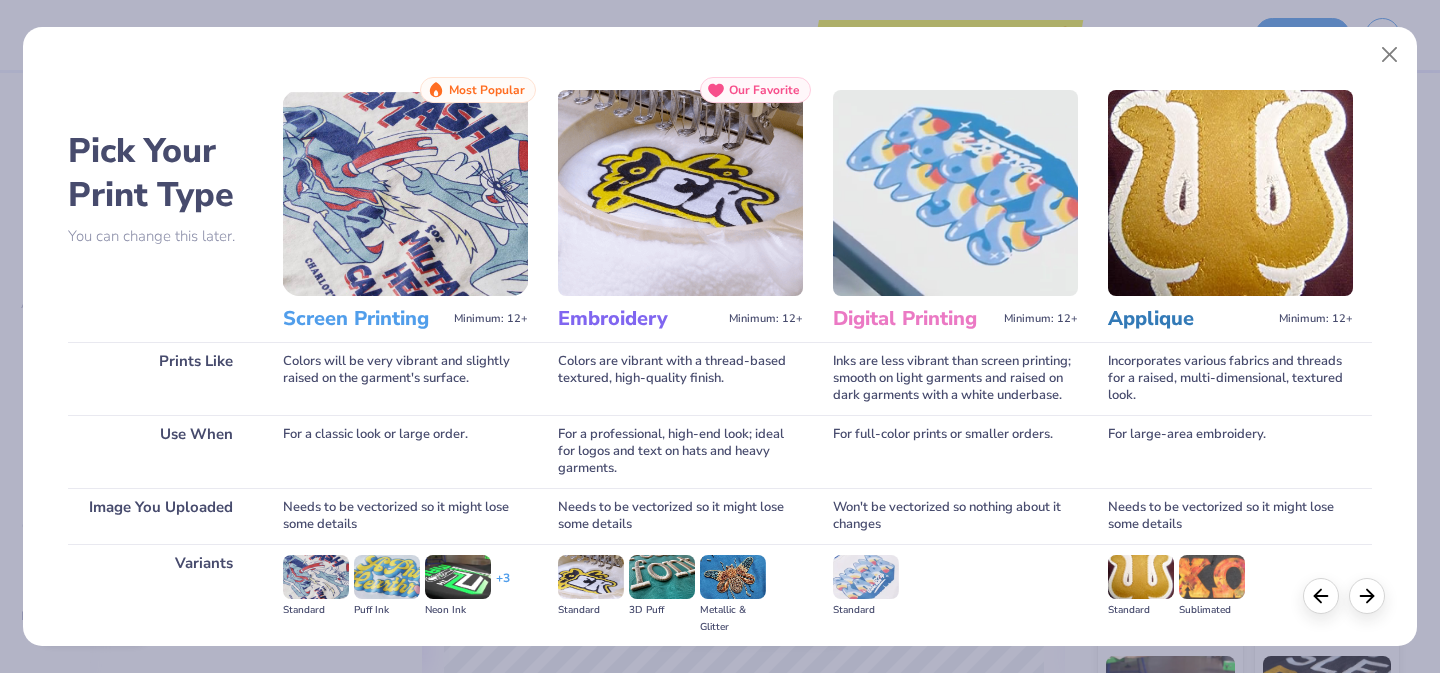 click at bounding box center (405, 193) 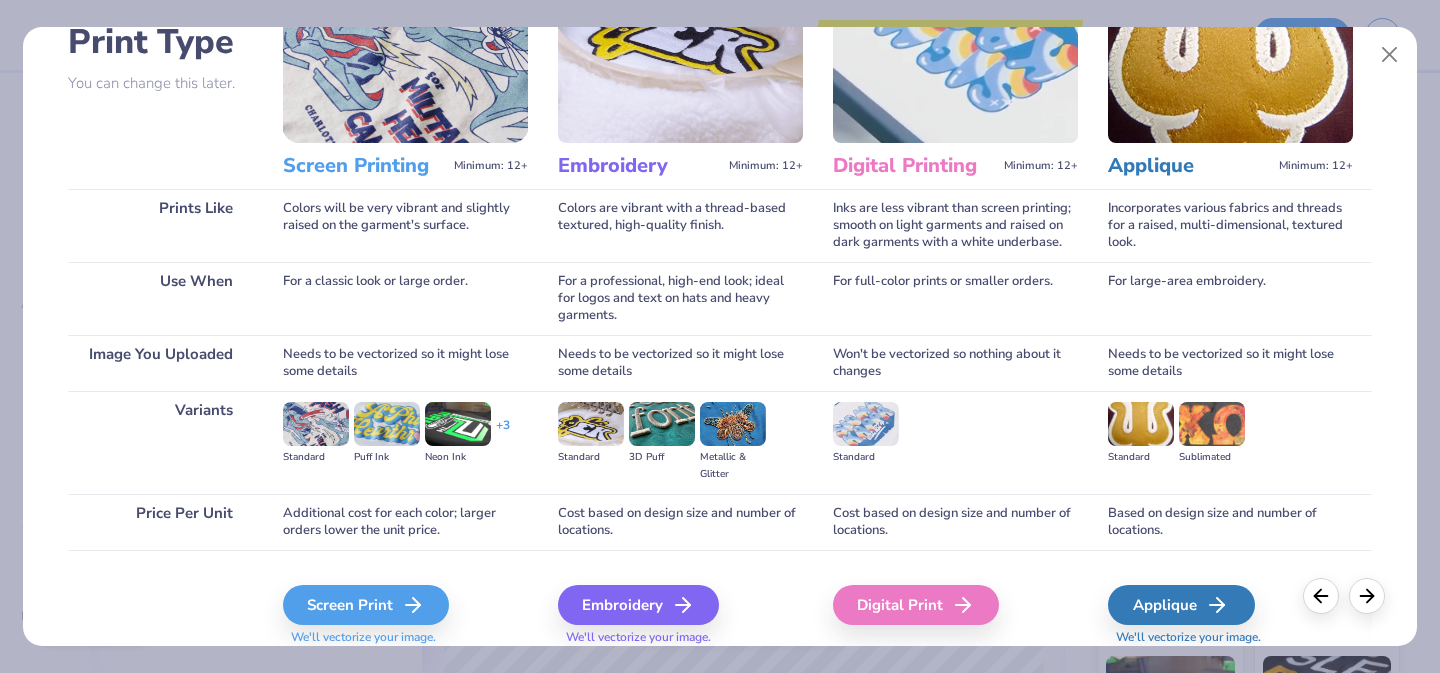 scroll, scrollTop: 156, scrollLeft: 0, axis: vertical 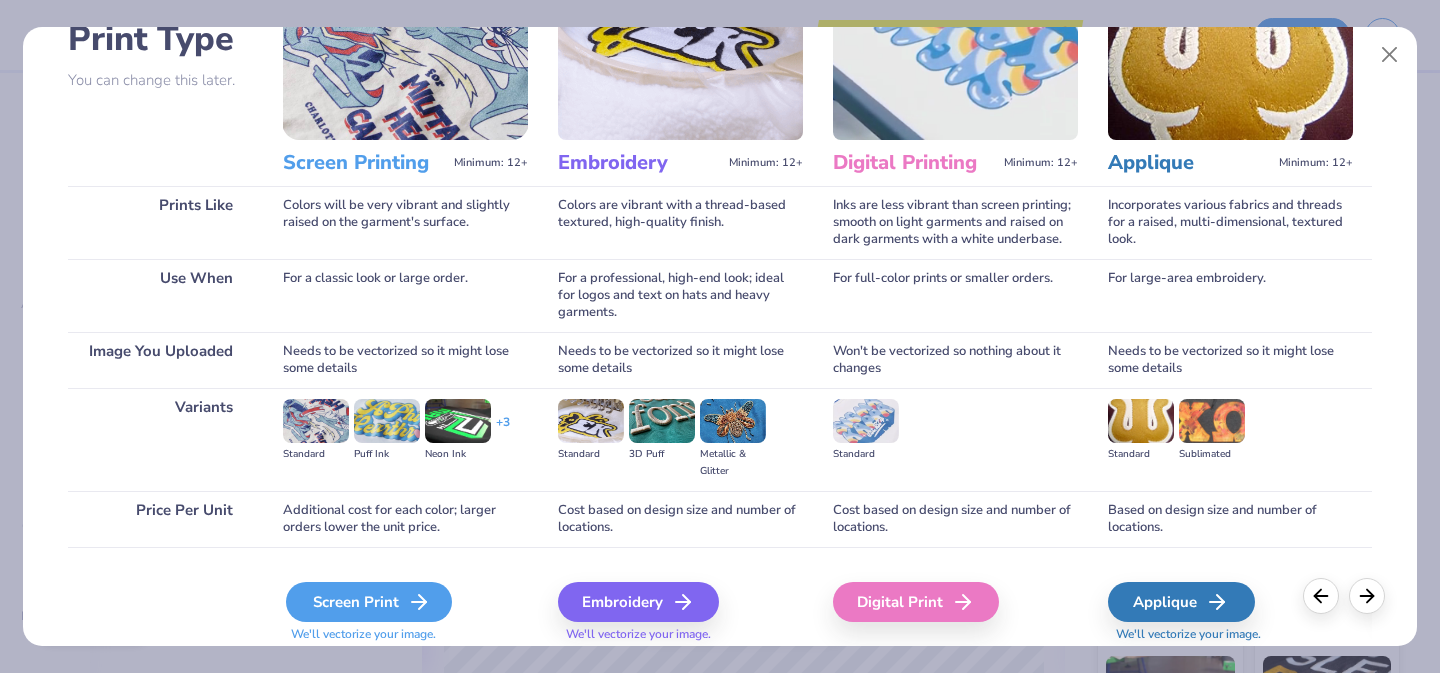 click on "Screen Print" at bounding box center (369, 602) 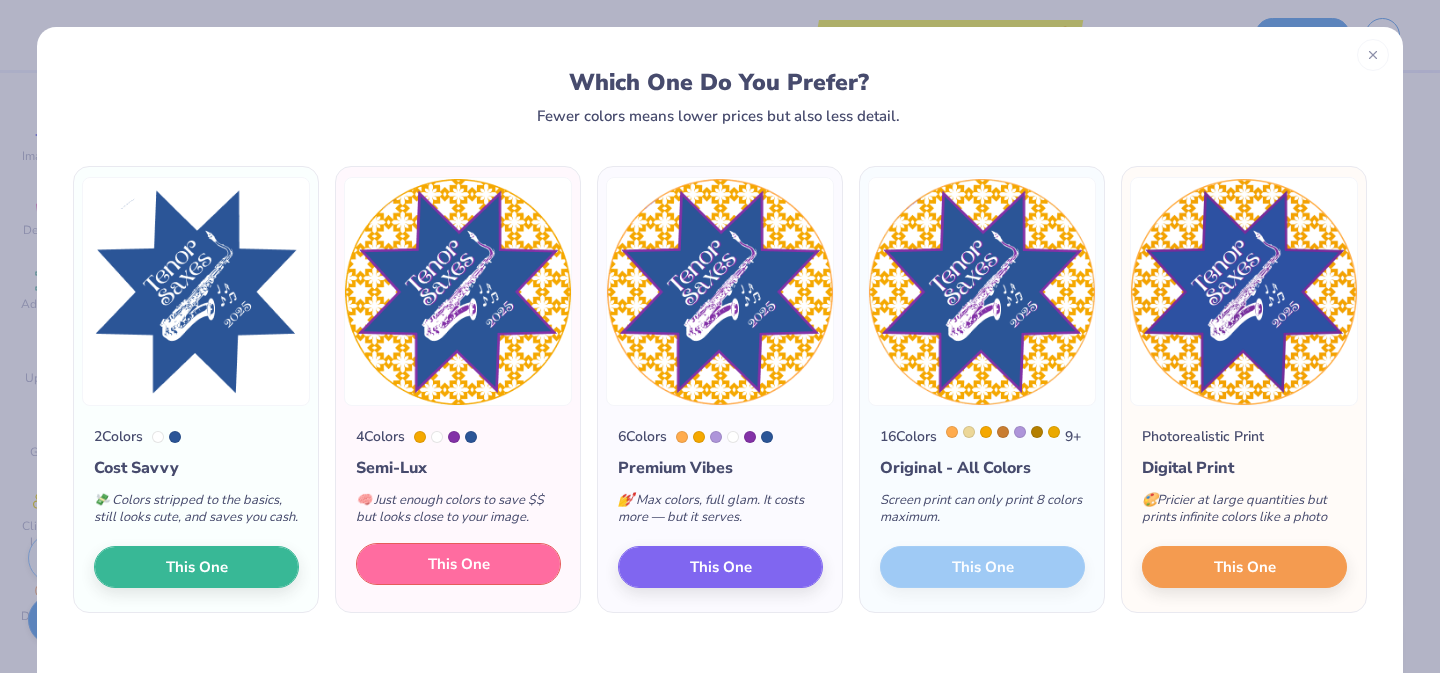 click on "This One" at bounding box center [459, 564] 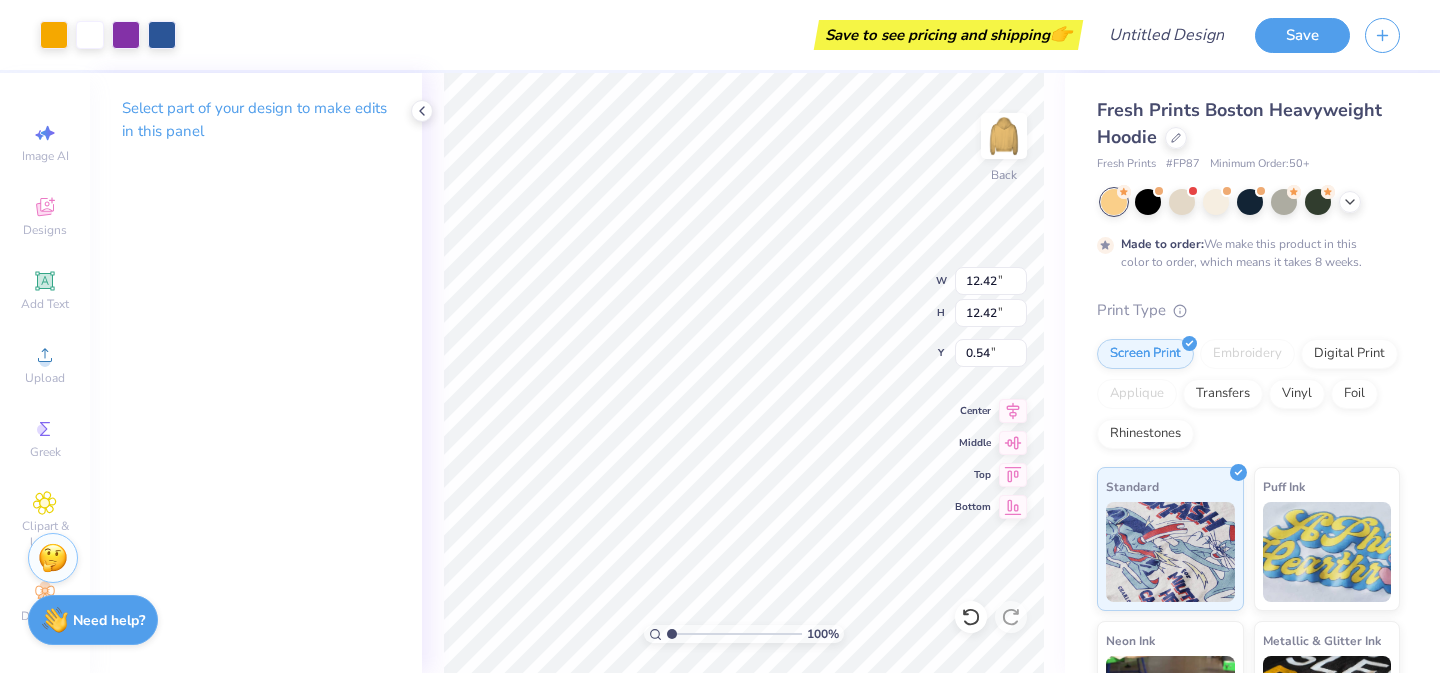 type on "6.38" 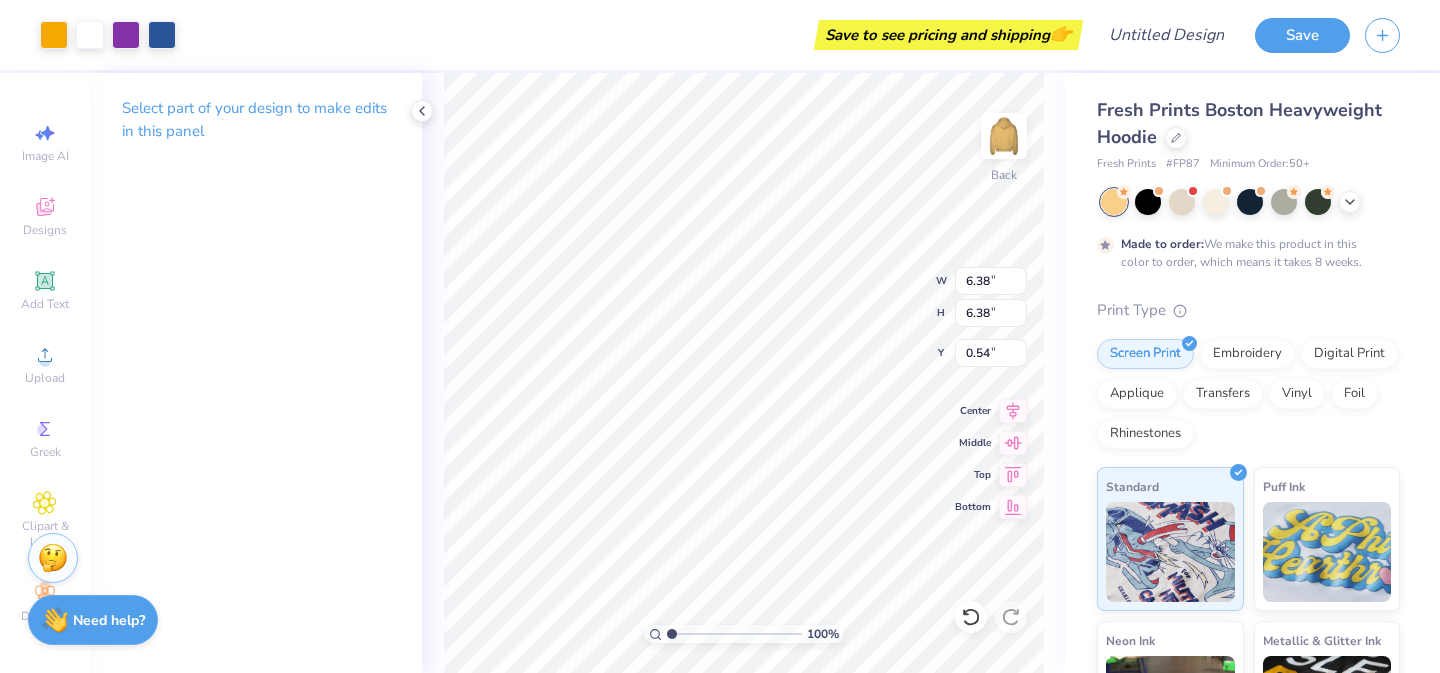 type on "2.01" 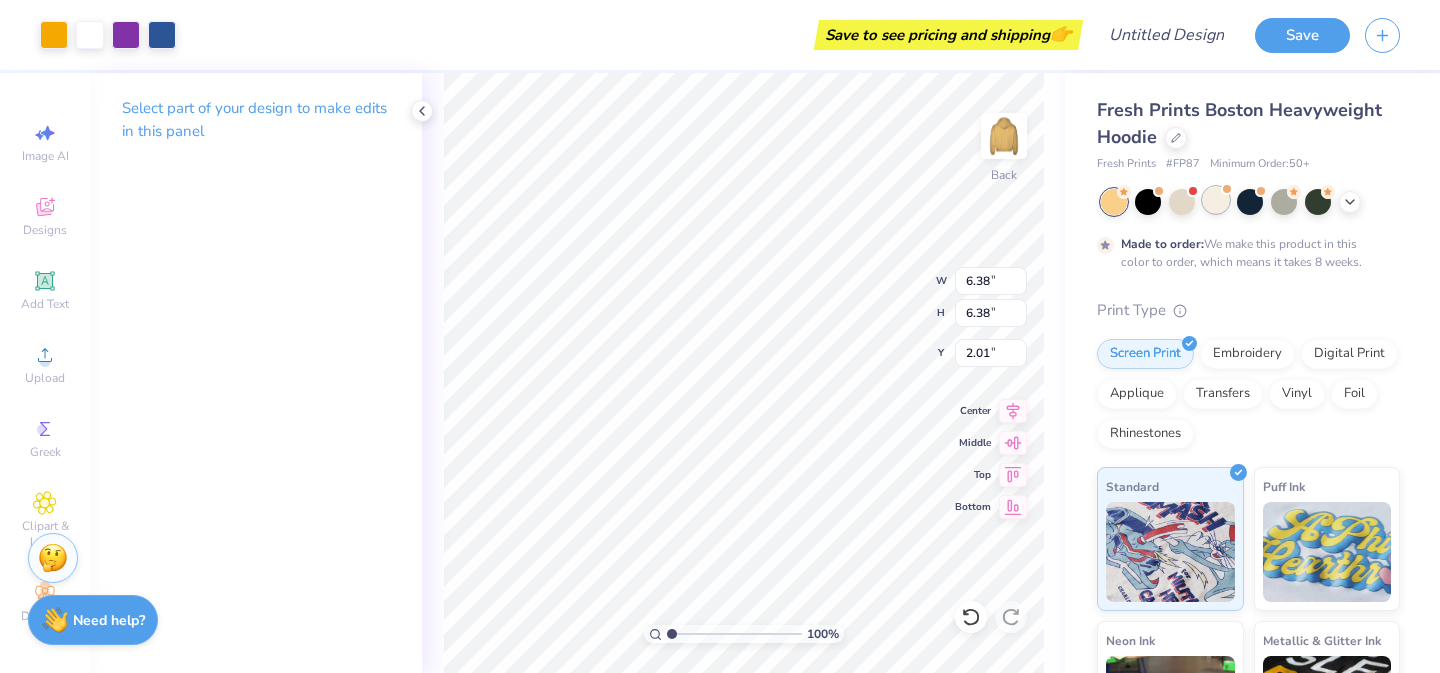 click at bounding box center (1216, 200) 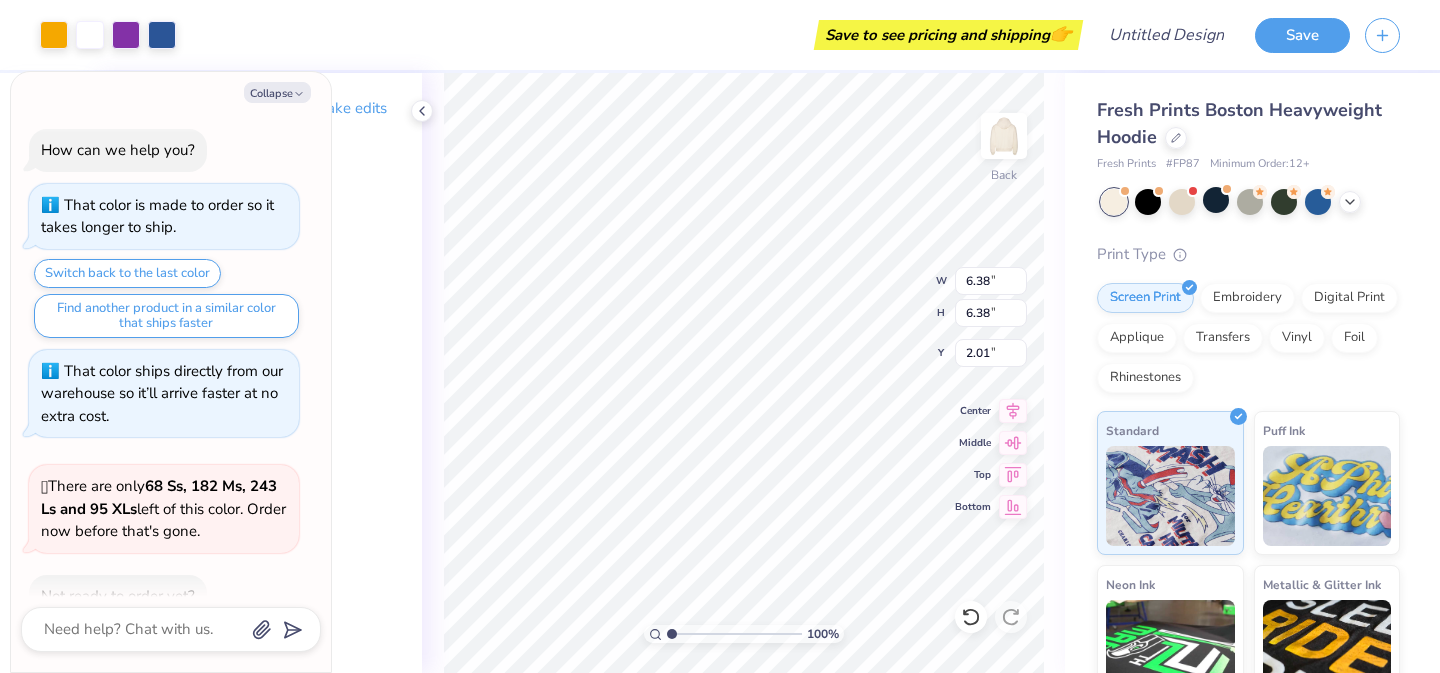 scroll, scrollTop: 376, scrollLeft: 0, axis: vertical 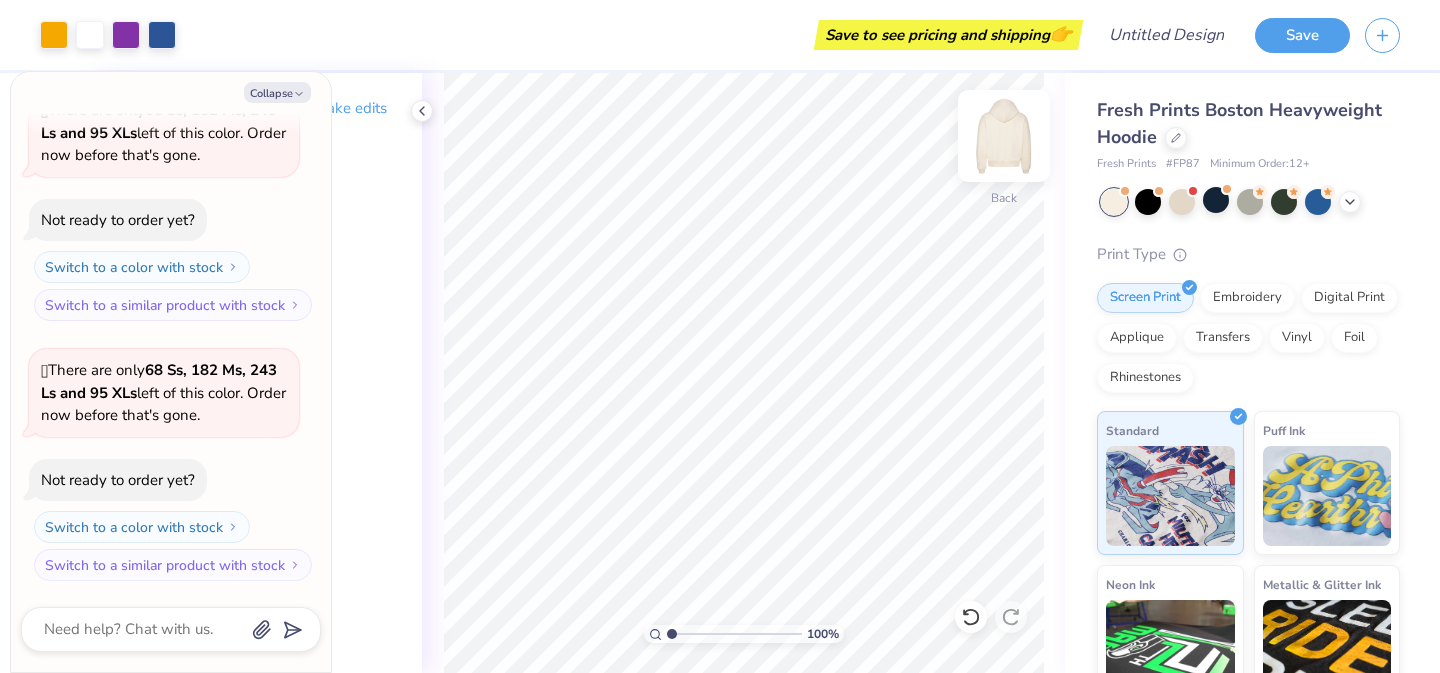 click at bounding box center (1004, 136) 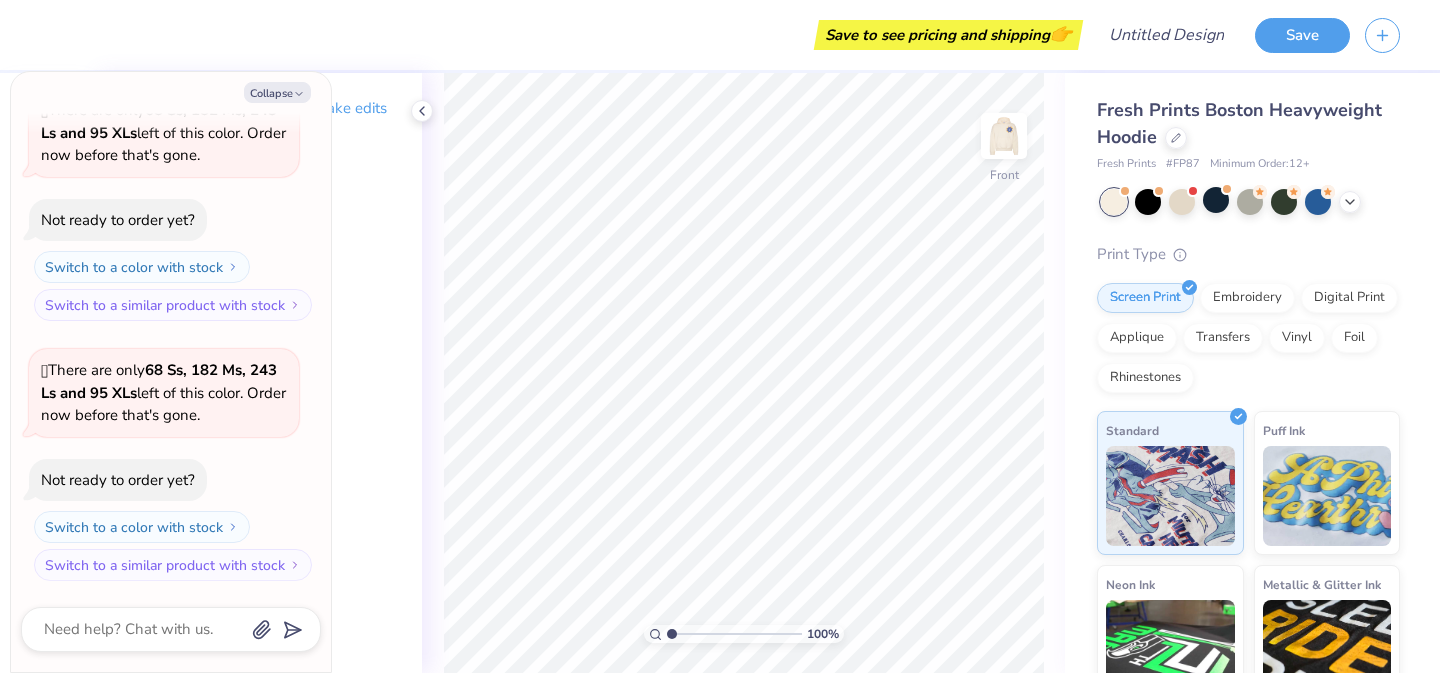 click on "Select part of your design to make edits in this panel" at bounding box center [256, 373] 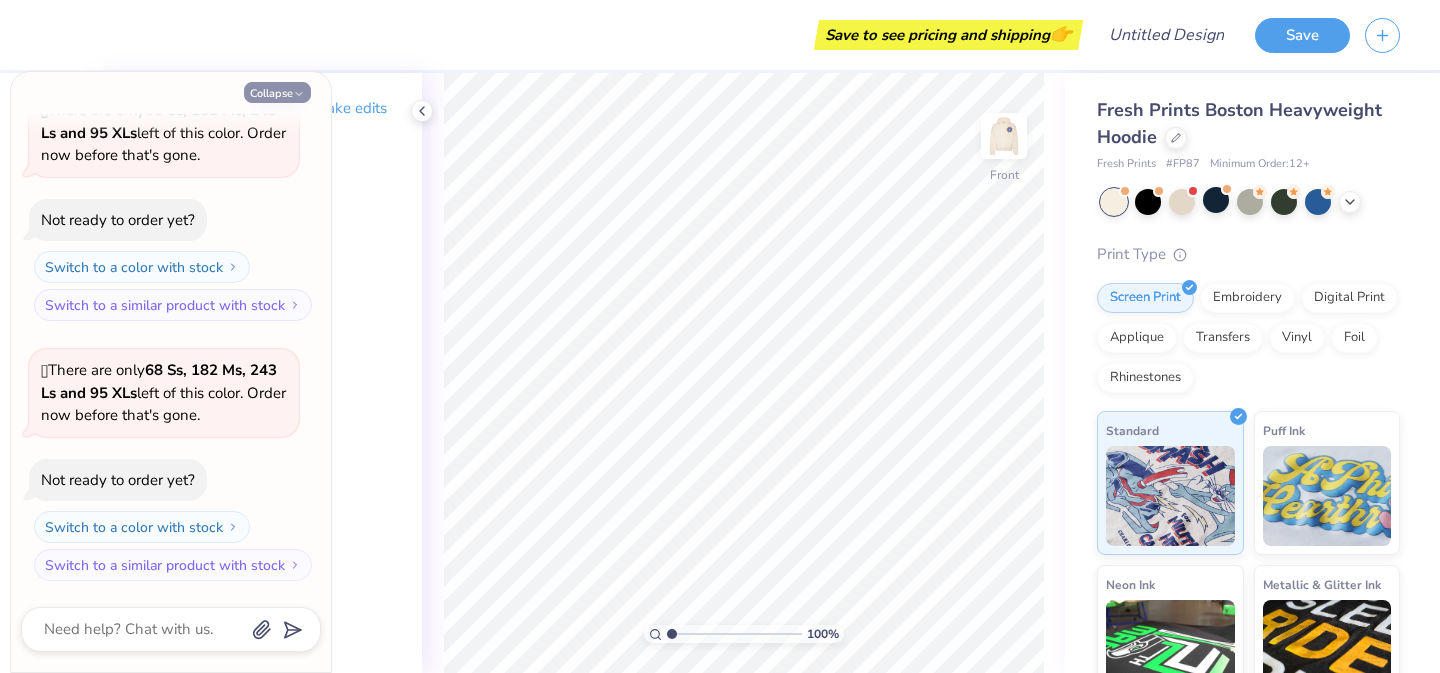click on "Collapse" at bounding box center [277, 92] 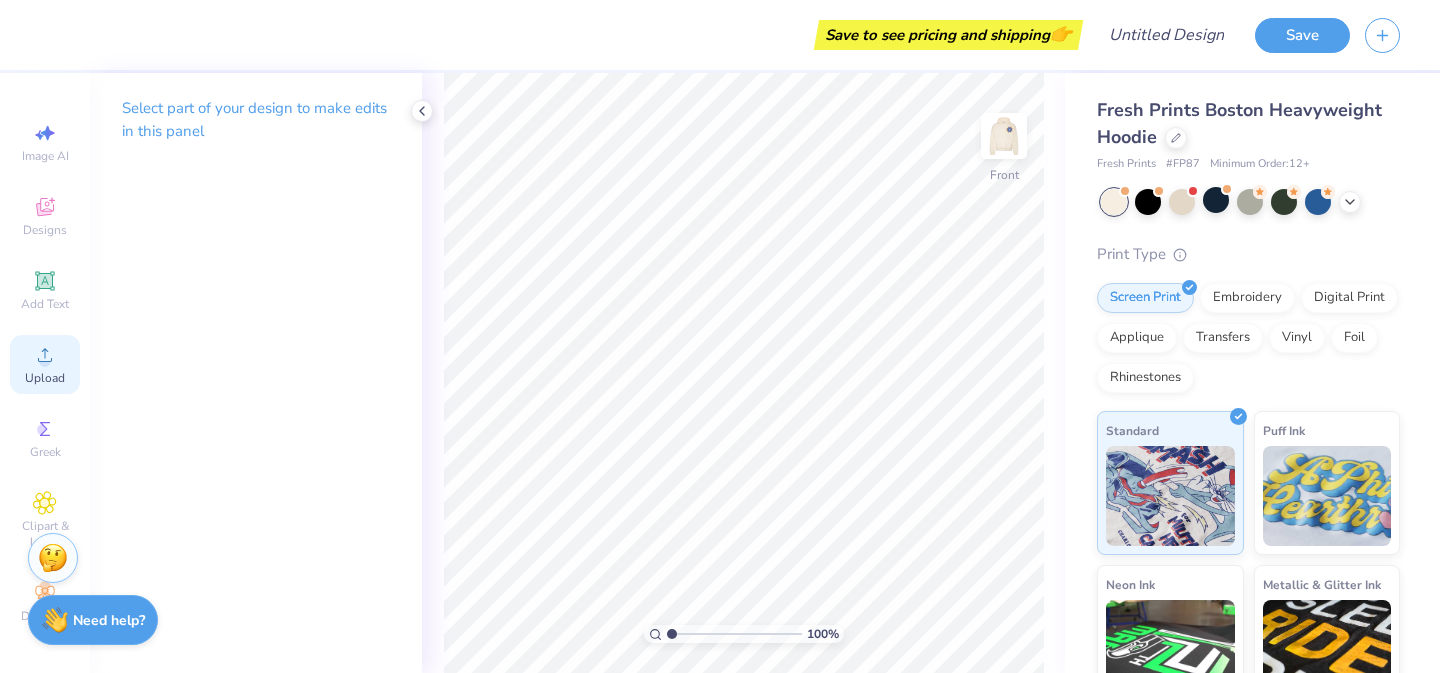 click 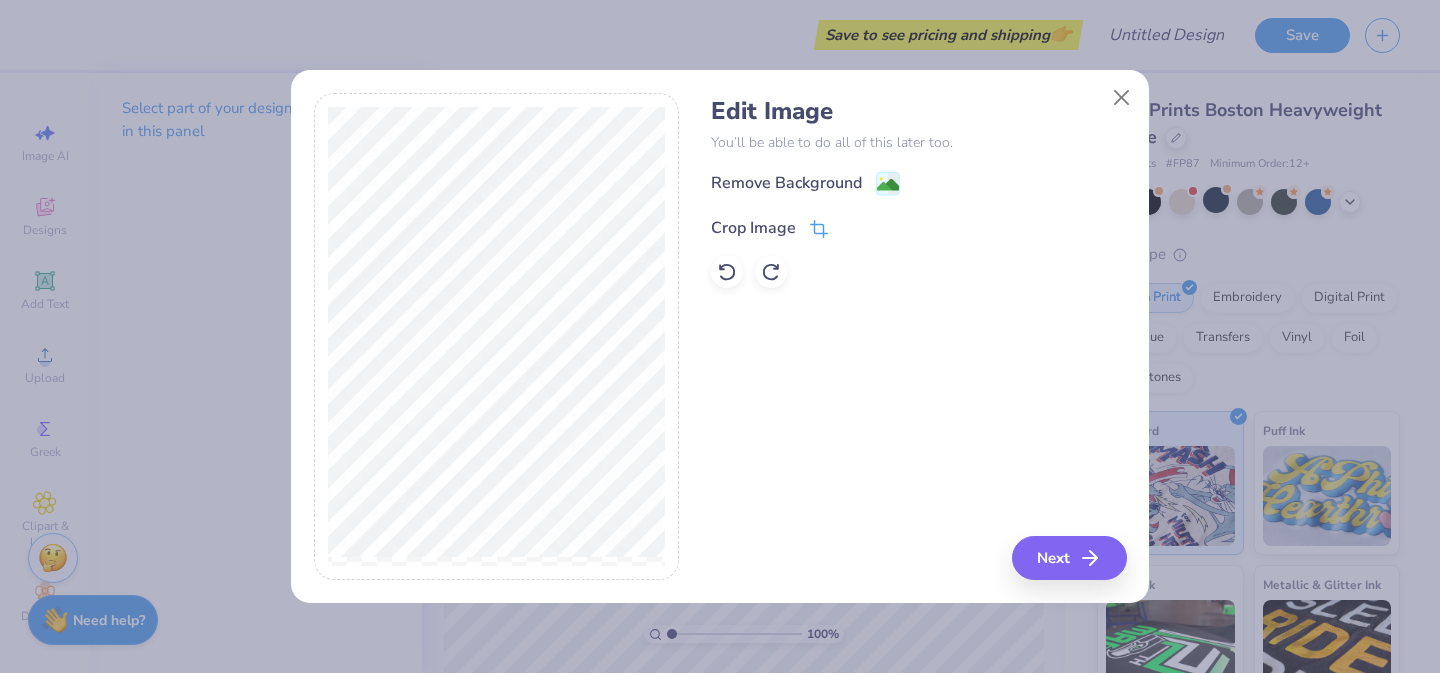 click 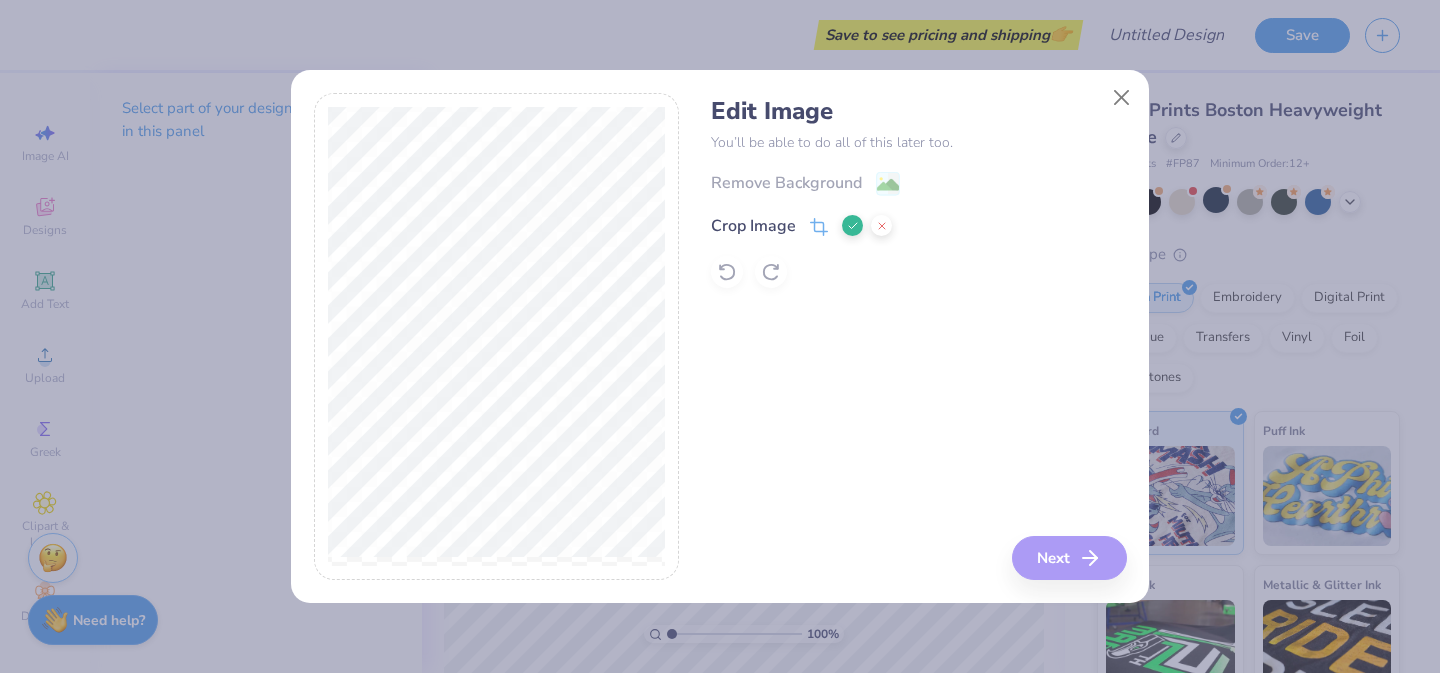 click on "Edit Image You’ll be able to do all of this later too. Remove Background Crop Image Next" at bounding box center [918, 337] 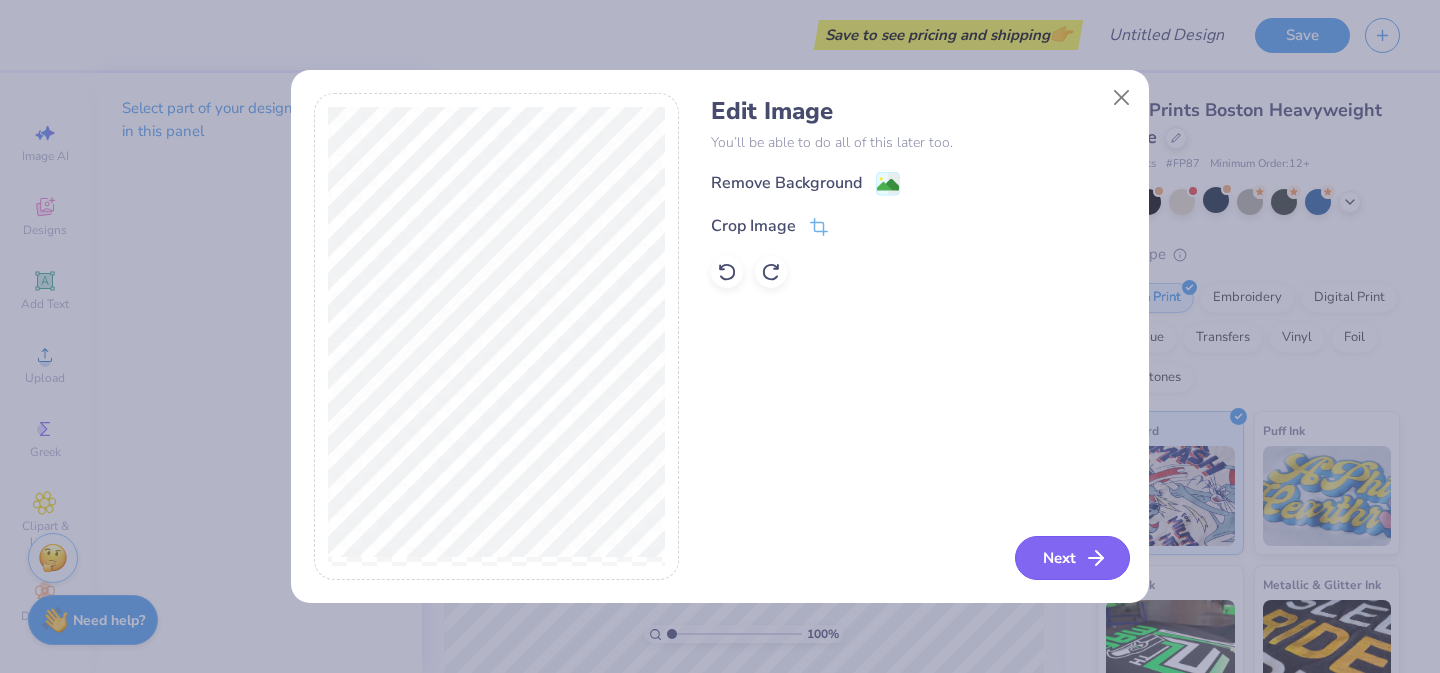 click on "Next" at bounding box center (1072, 558) 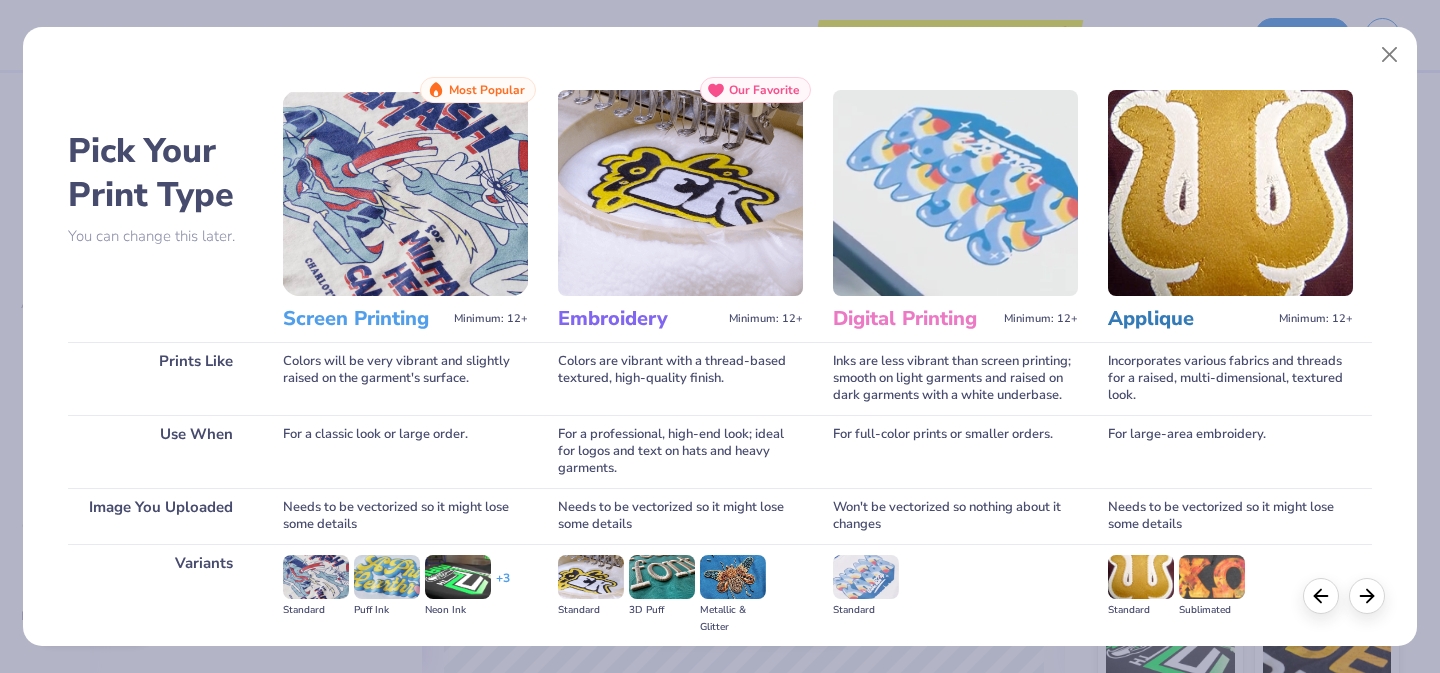click at bounding box center [405, 193] 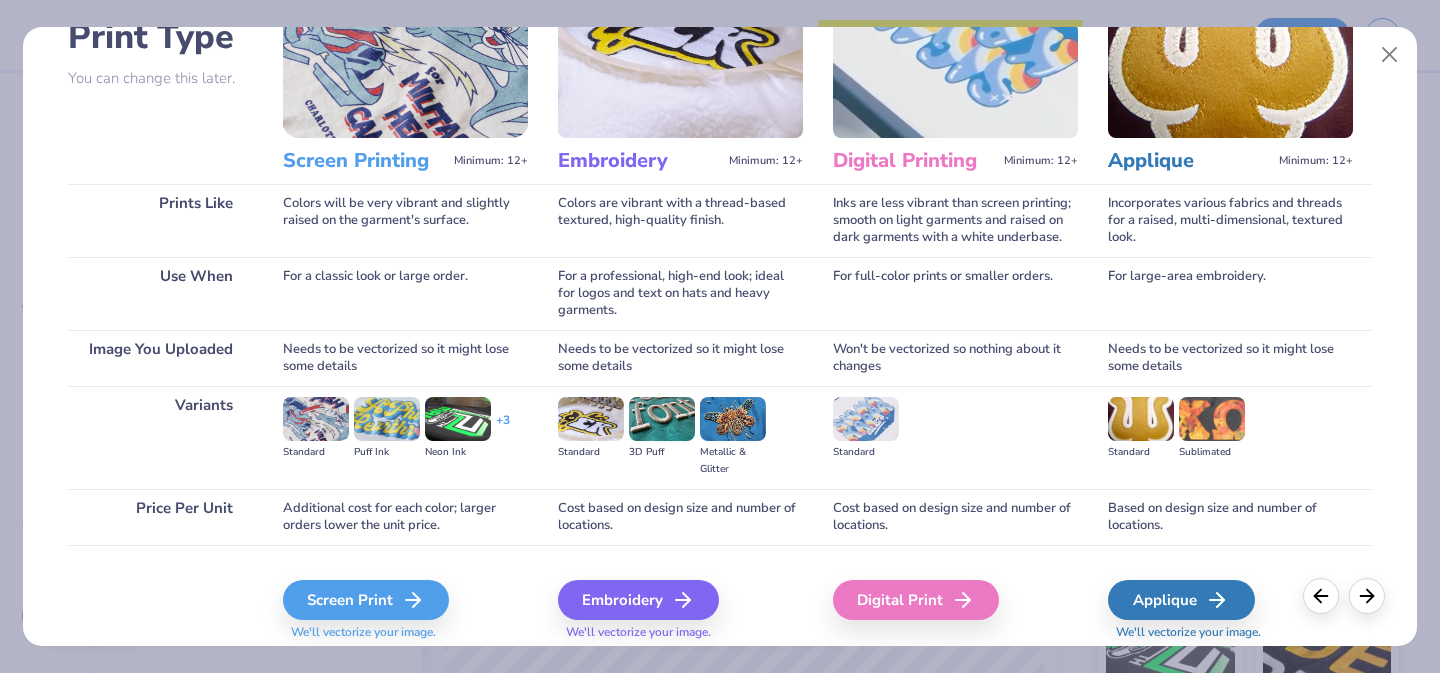 scroll, scrollTop: 177, scrollLeft: 0, axis: vertical 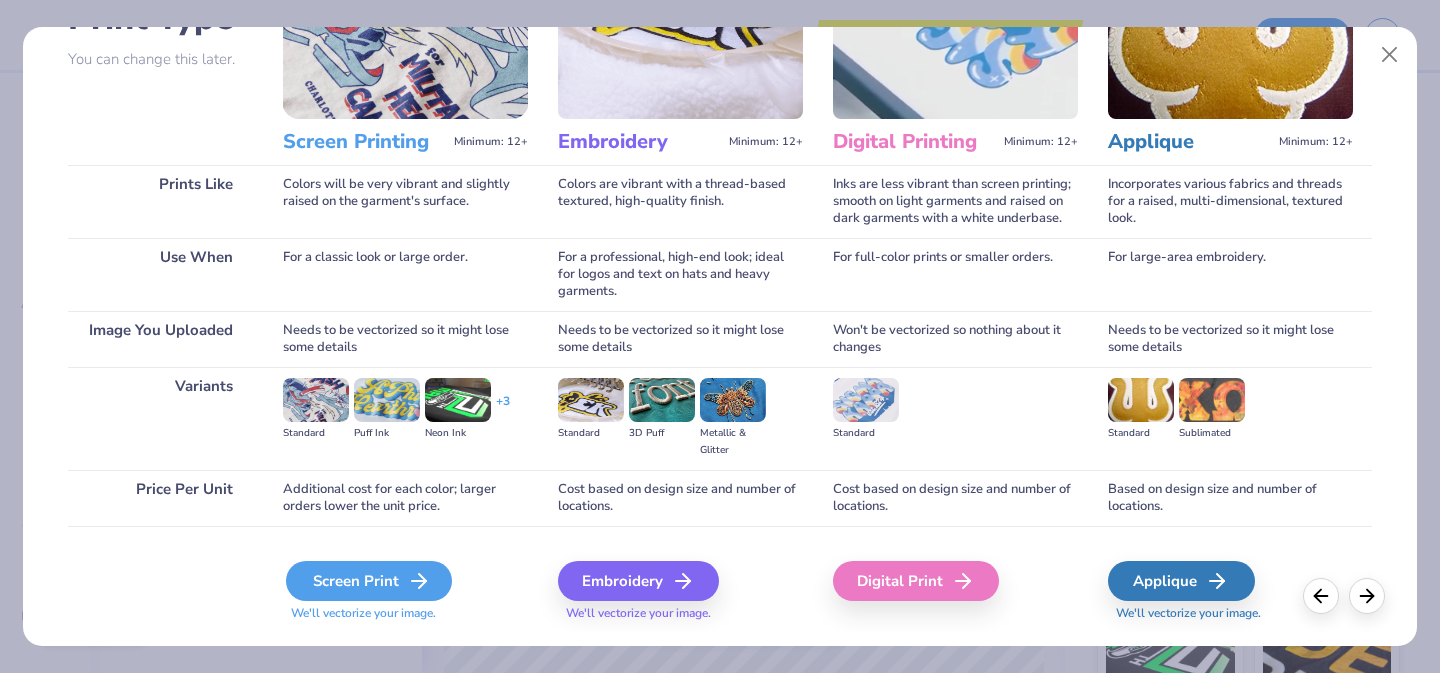 click on "Screen Print" at bounding box center (369, 581) 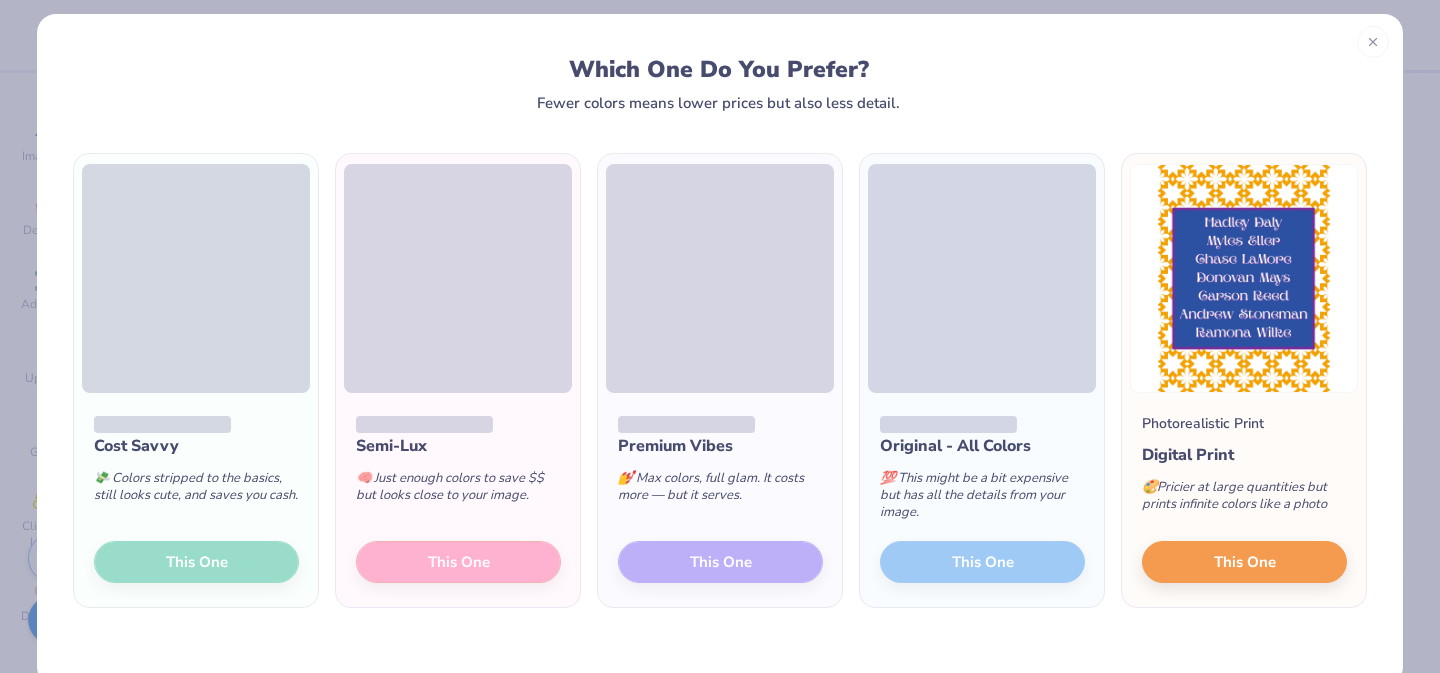 scroll, scrollTop: 15, scrollLeft: 0, axis: vertical 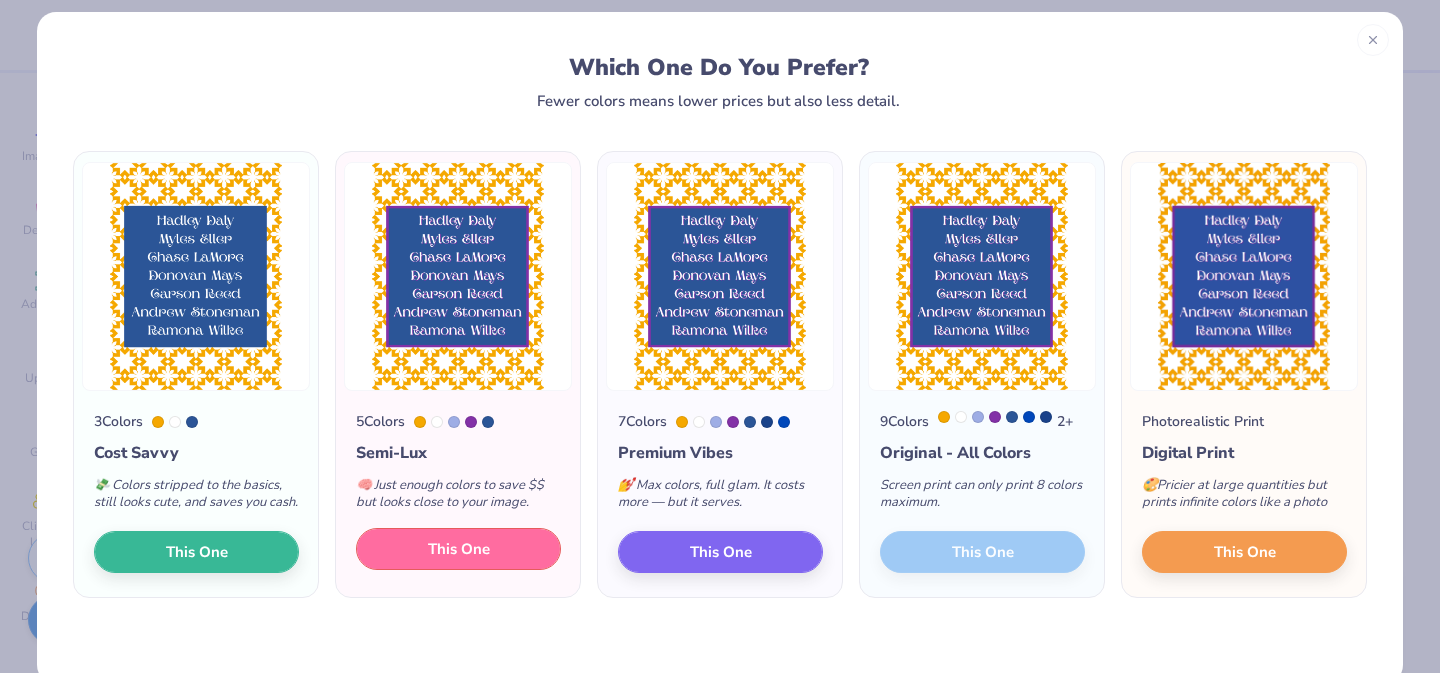 click on "This One" at bounding box center (459, 549) 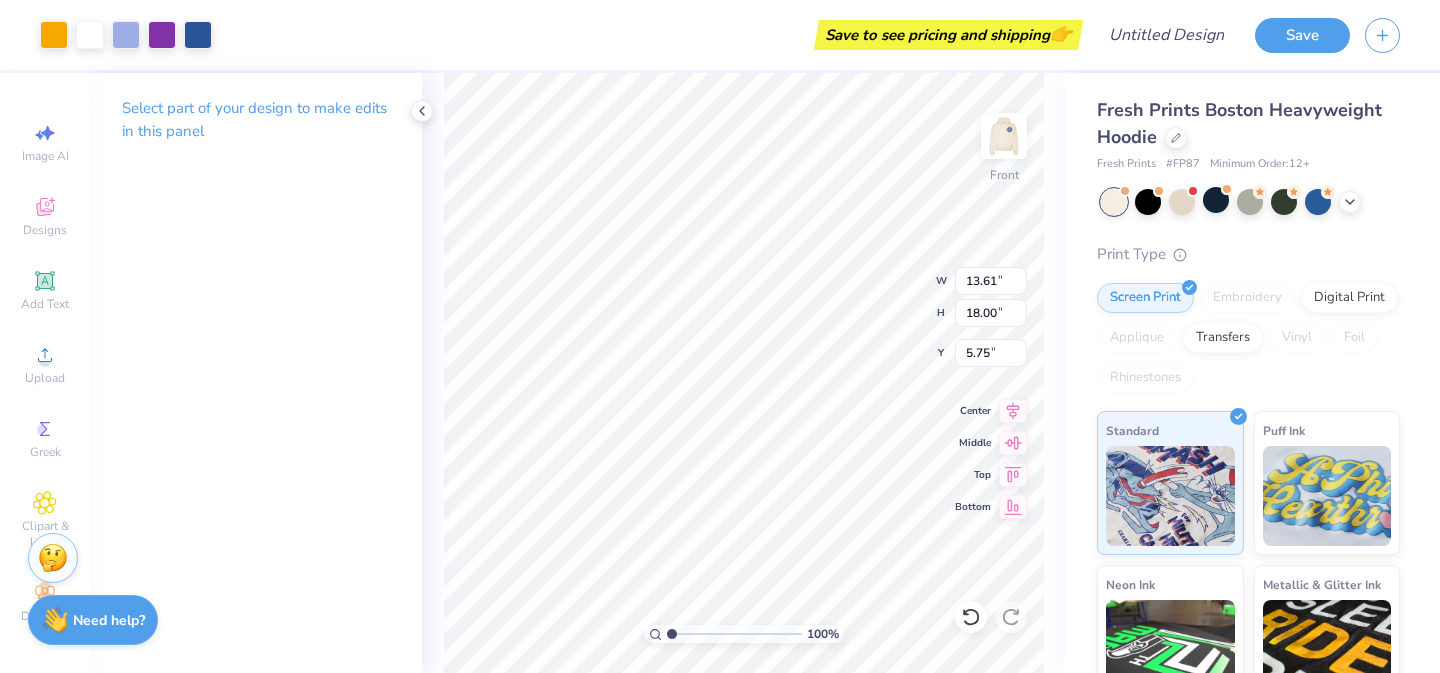 type on "11.73" 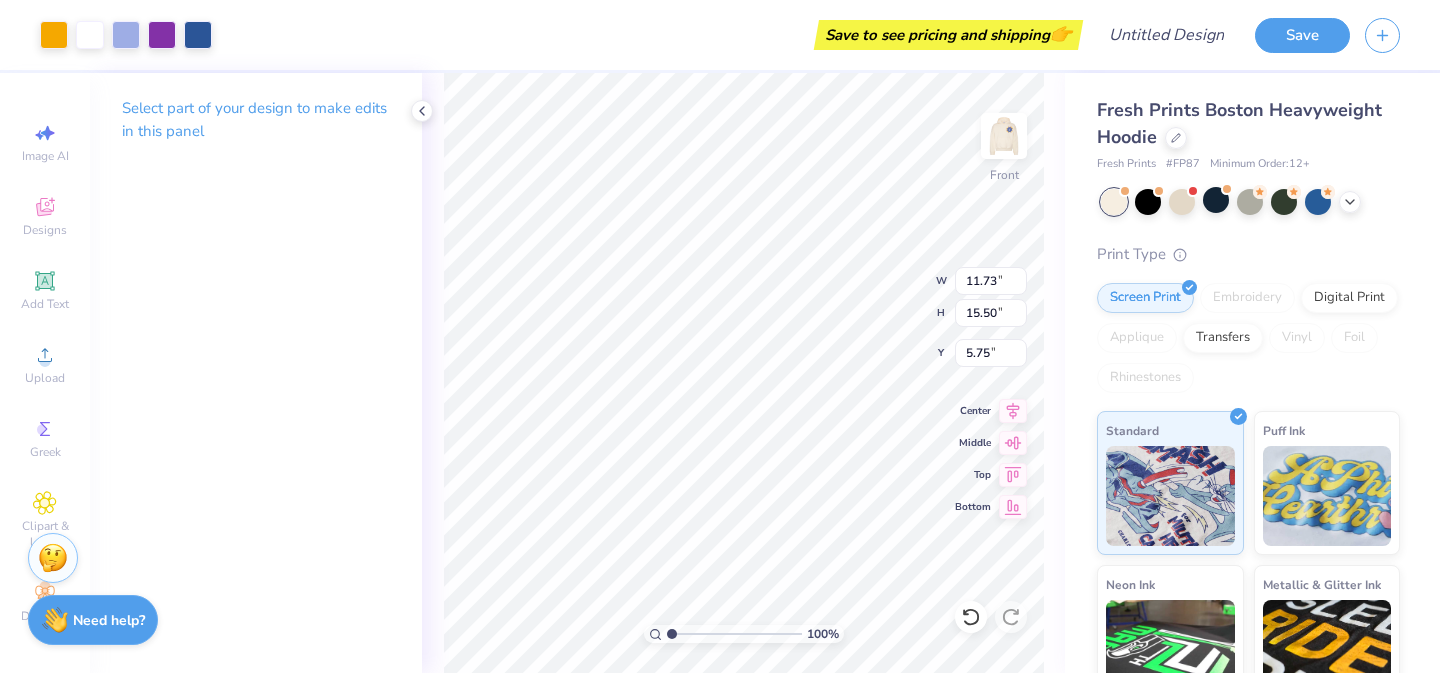 type on "6.62" 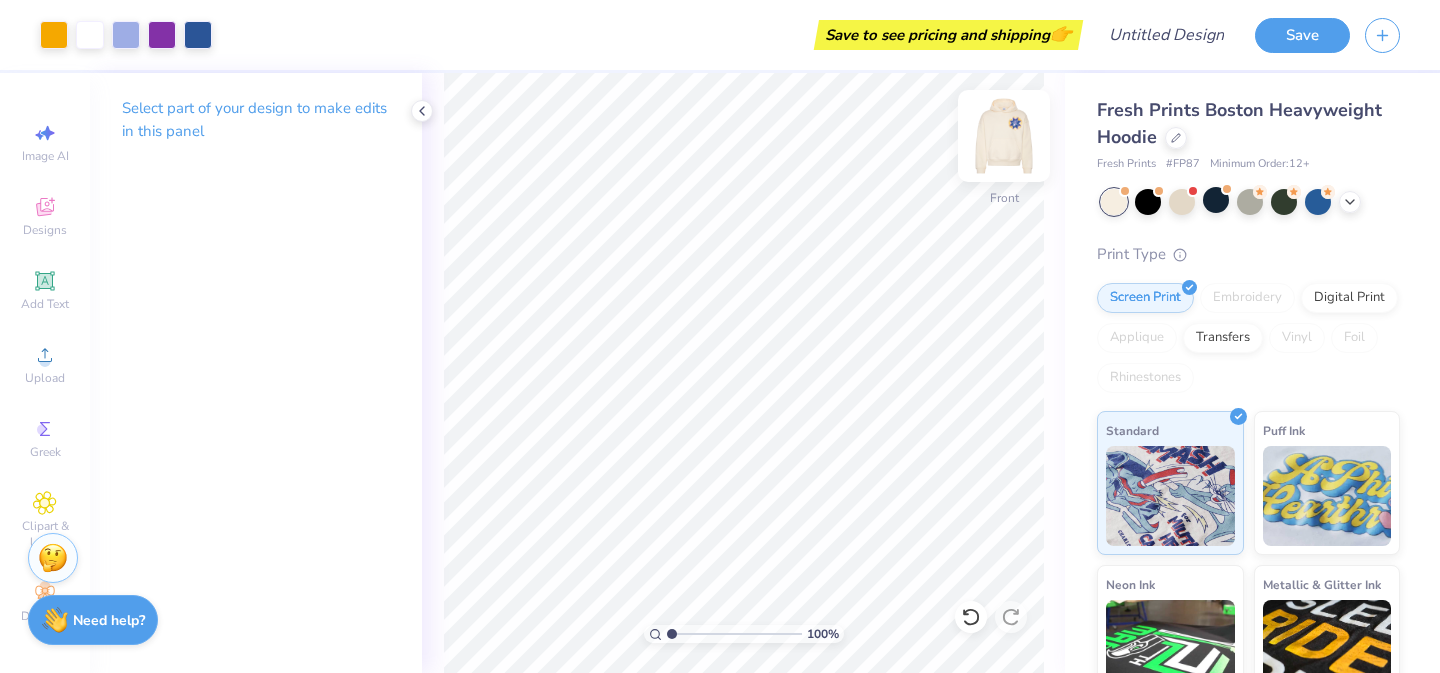 click at bounding box center [1004, 136] 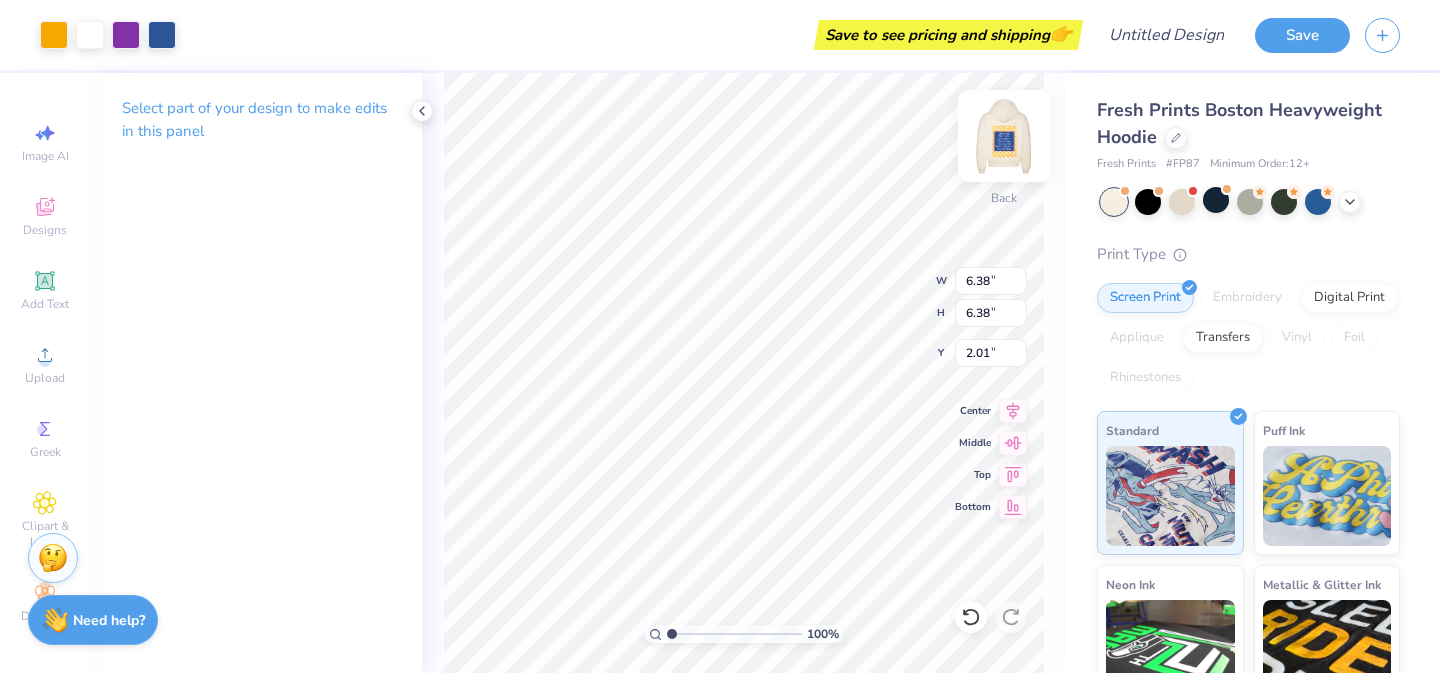 type on "2.61" 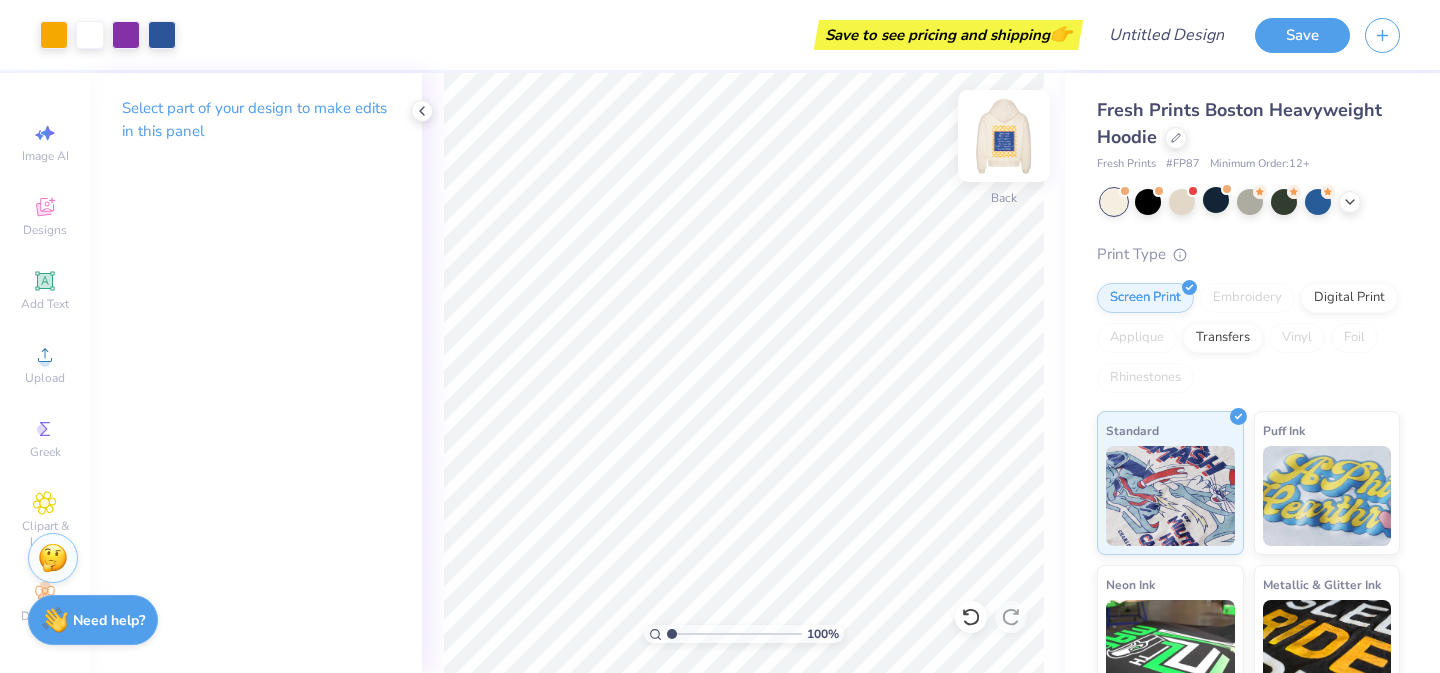 click at bounding box center (1004, 136) 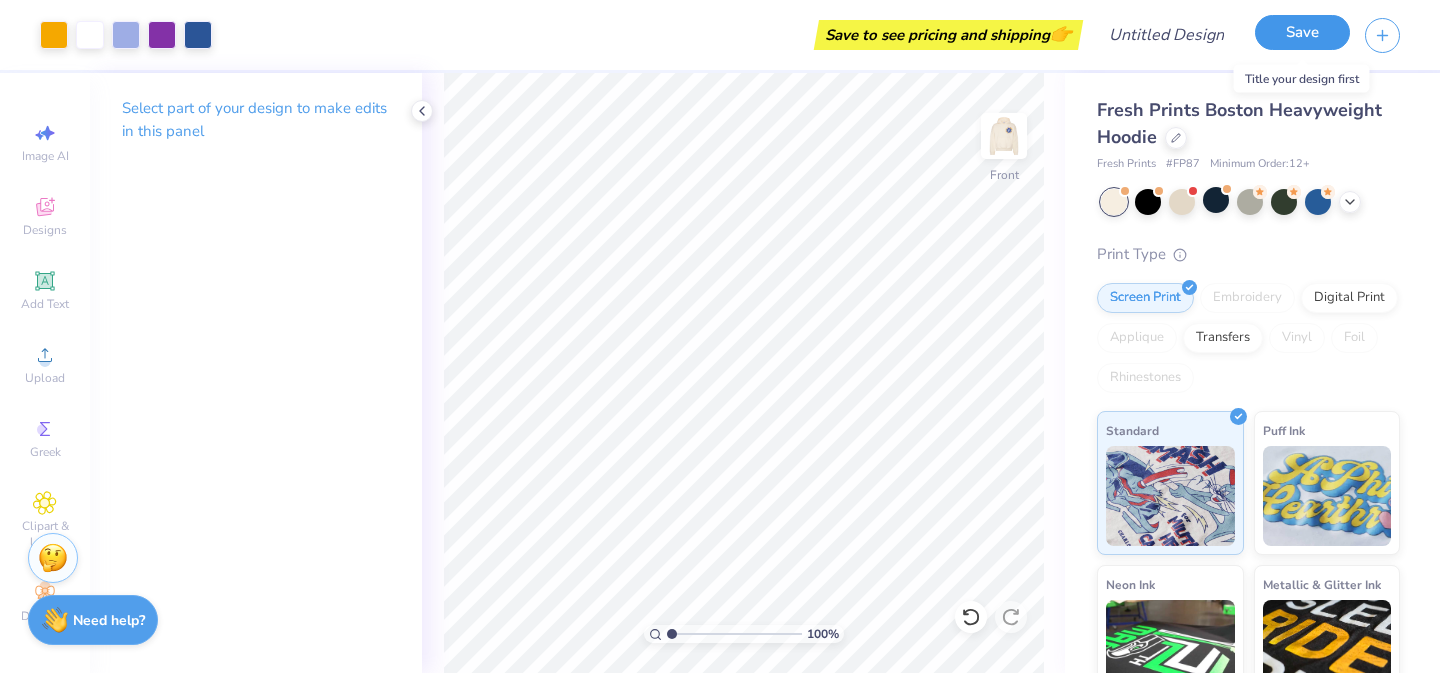 click on "Save" at bounding box center [1302, 32] 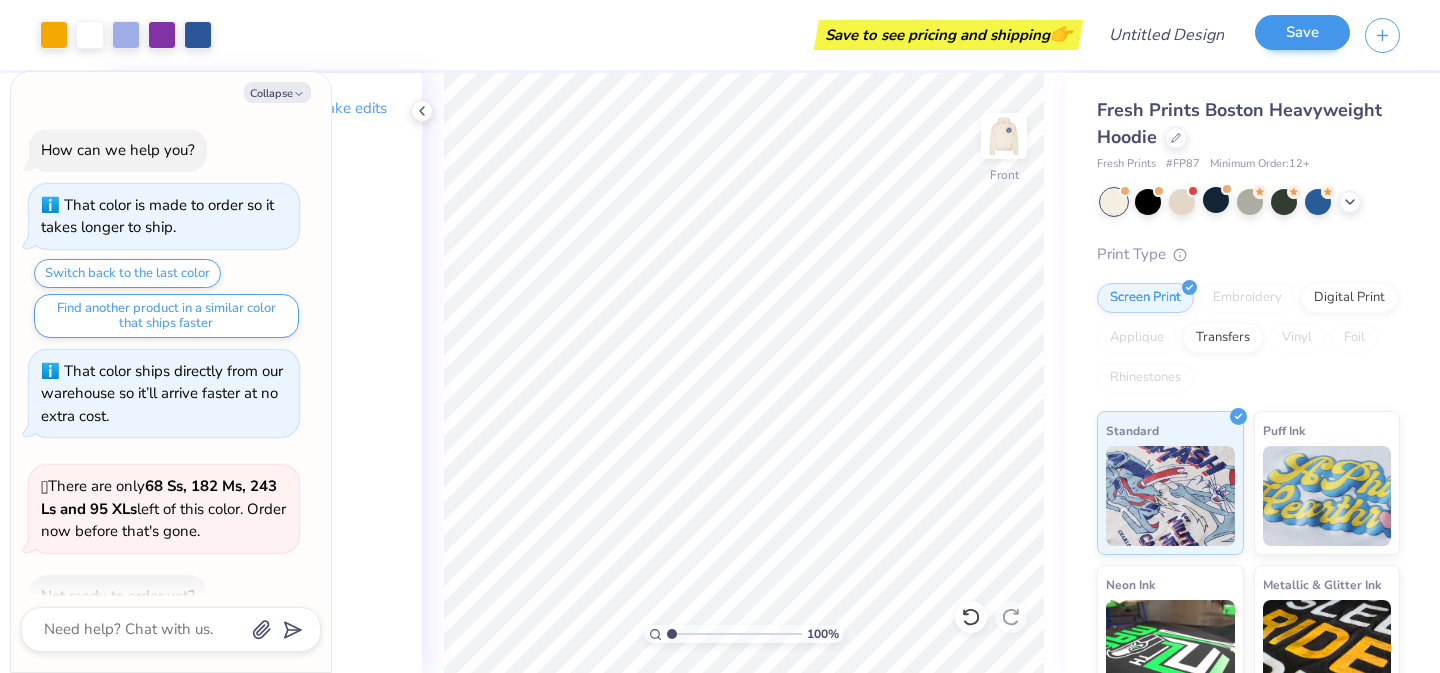 scroll, scrollTop: 430, scrollLeft: 0, axis: vertical 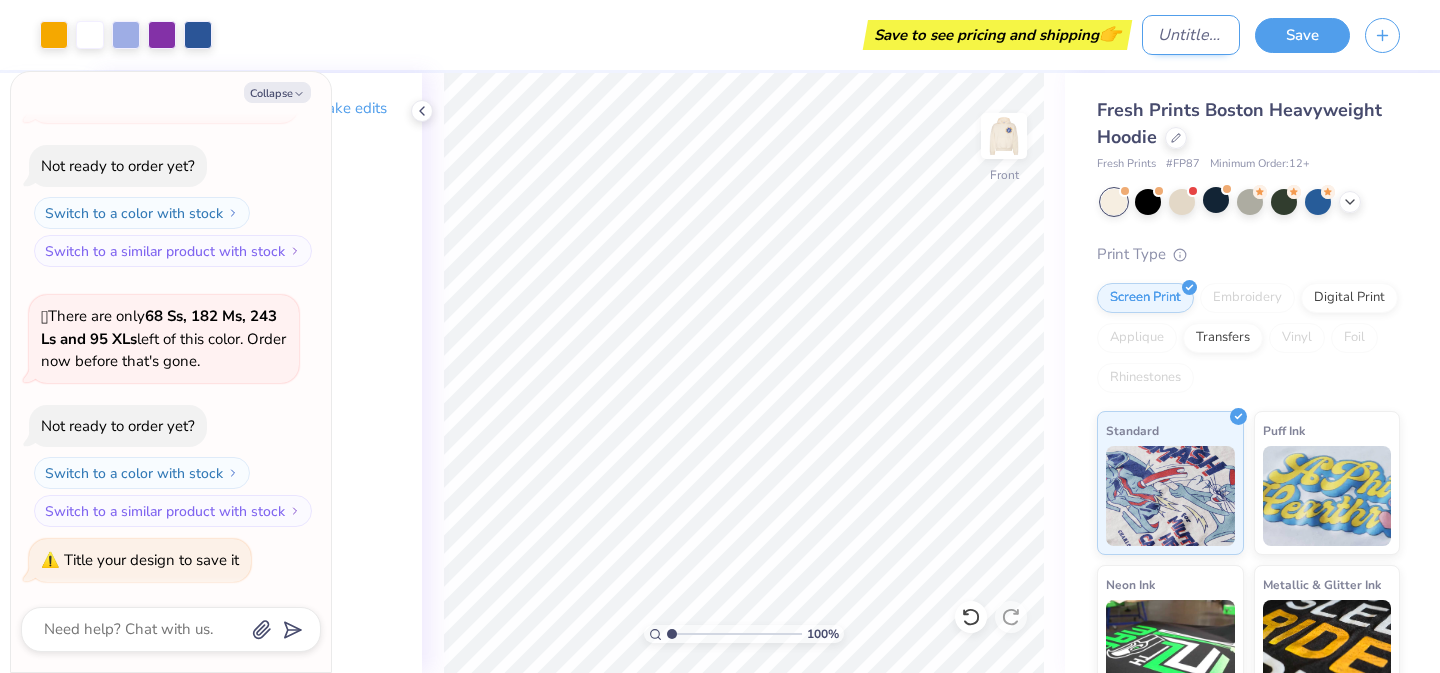 type on "x" 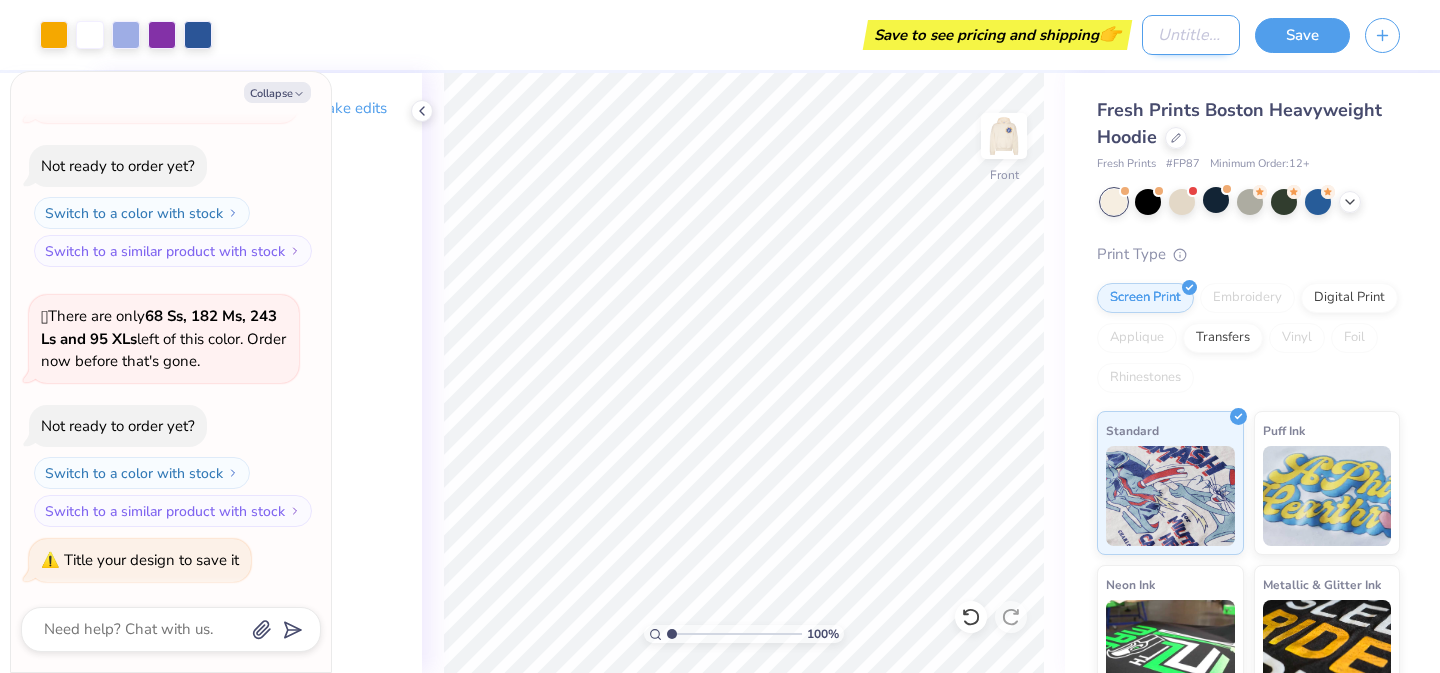 click on "Design Title" at bounding box center [1191, 35] 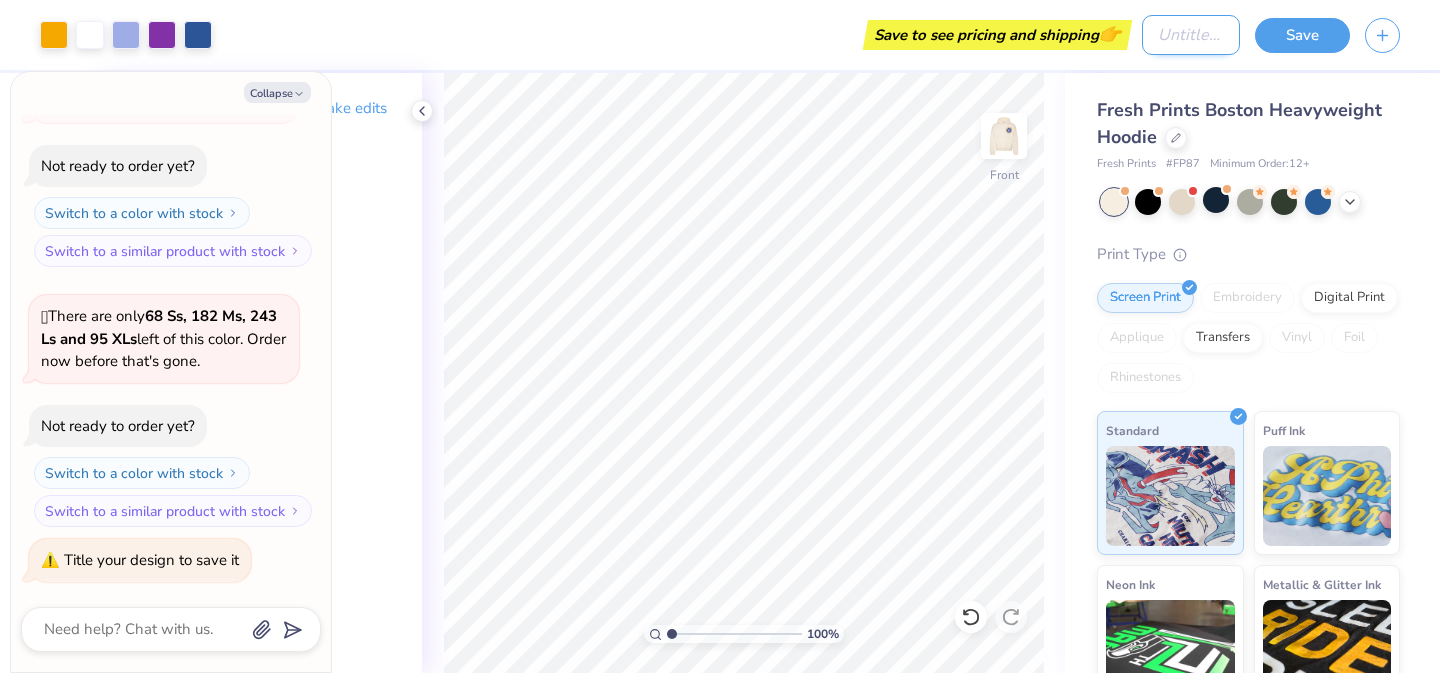 type on "t" 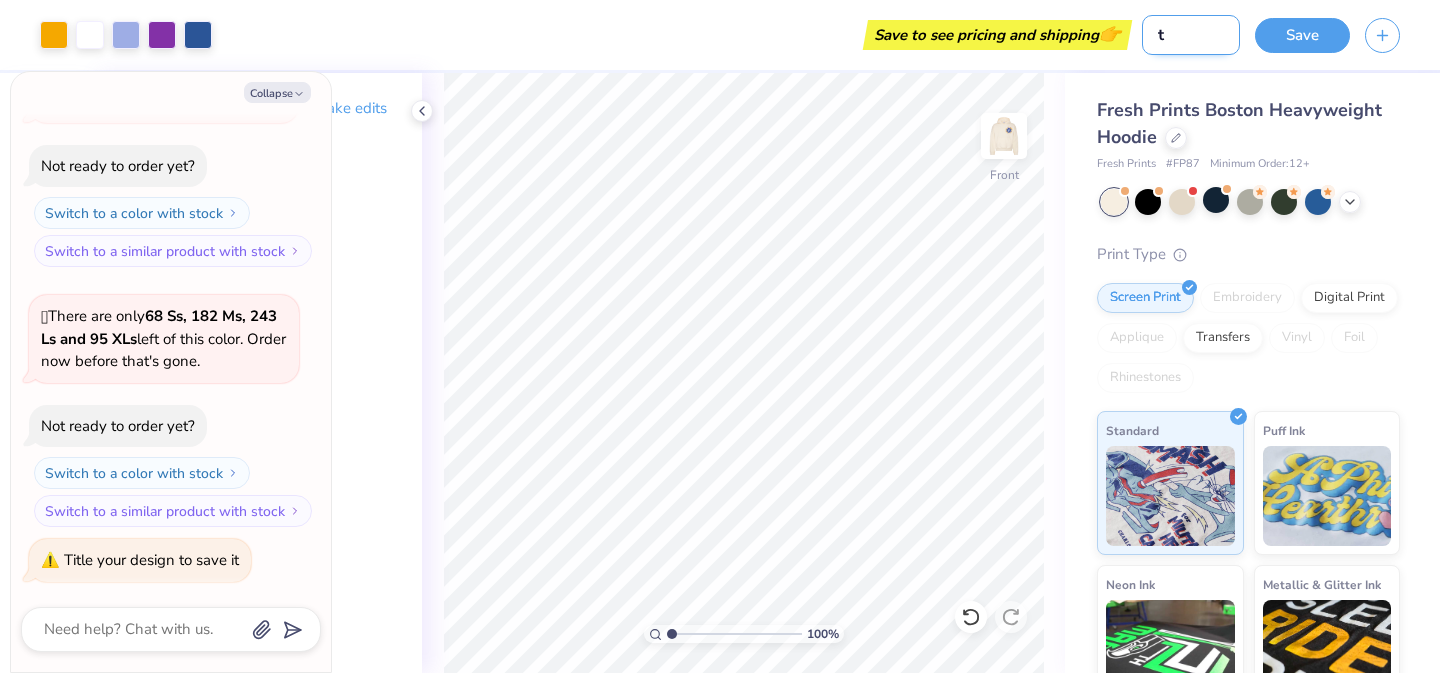 type on "x" 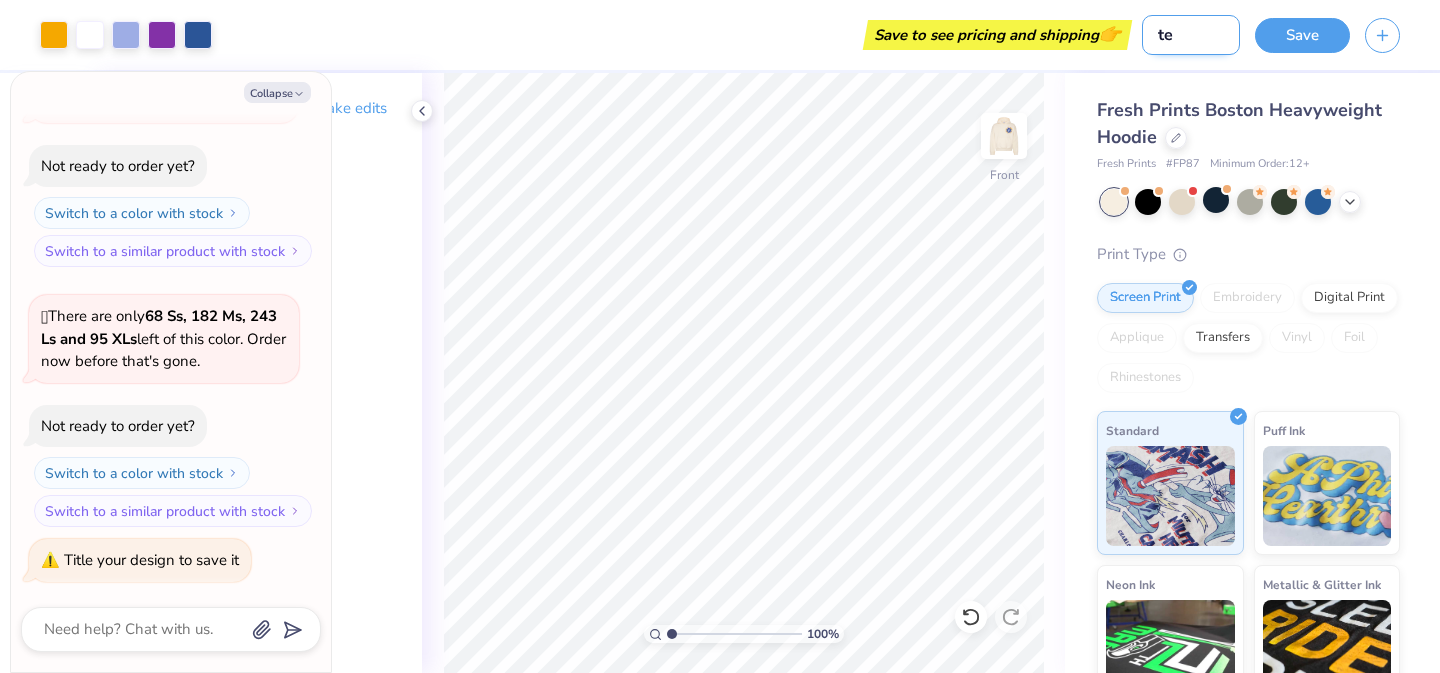 type on "ten" 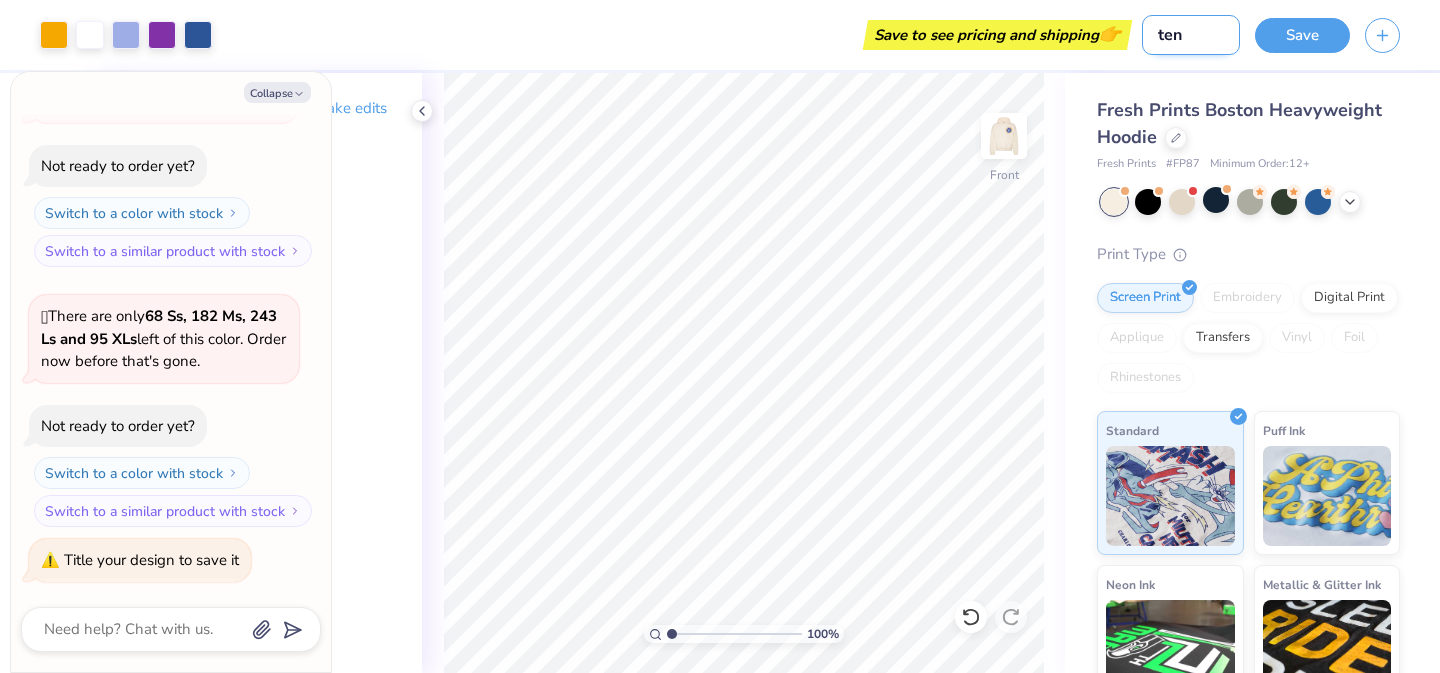 type on "x" 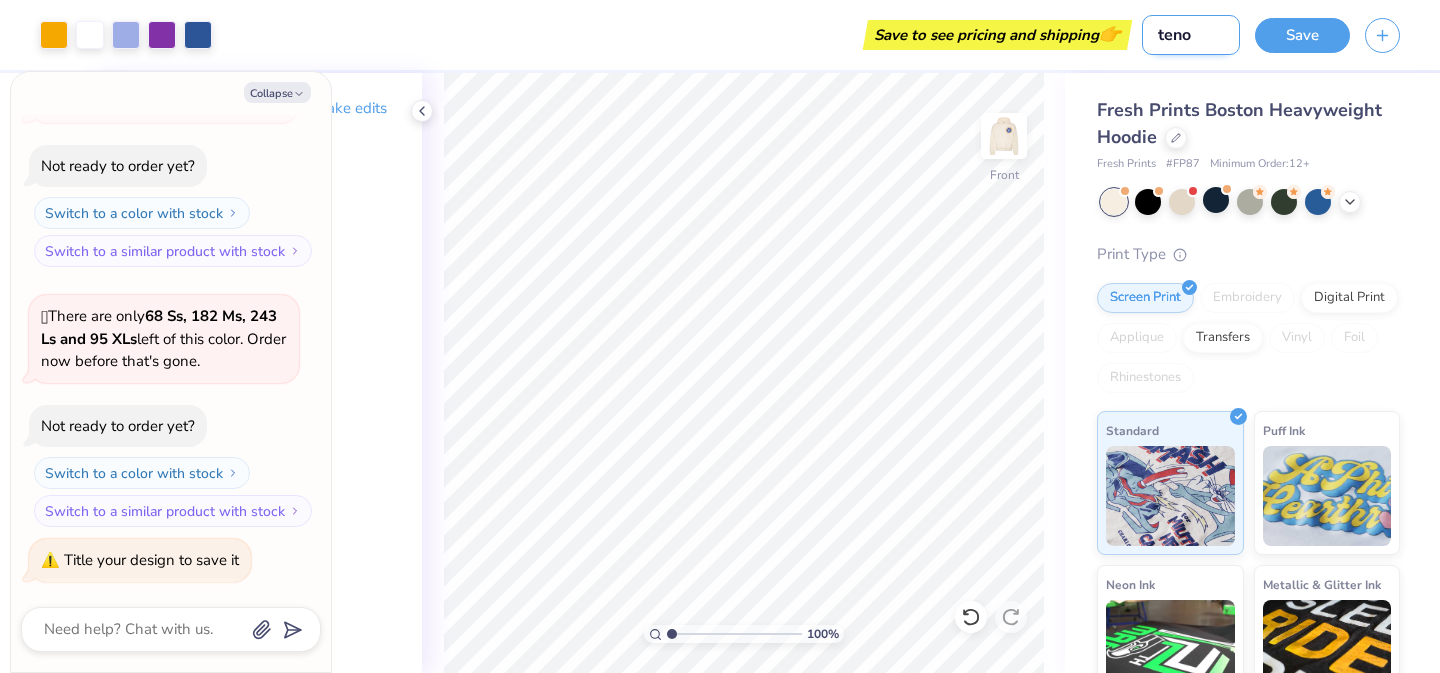 type on "x" 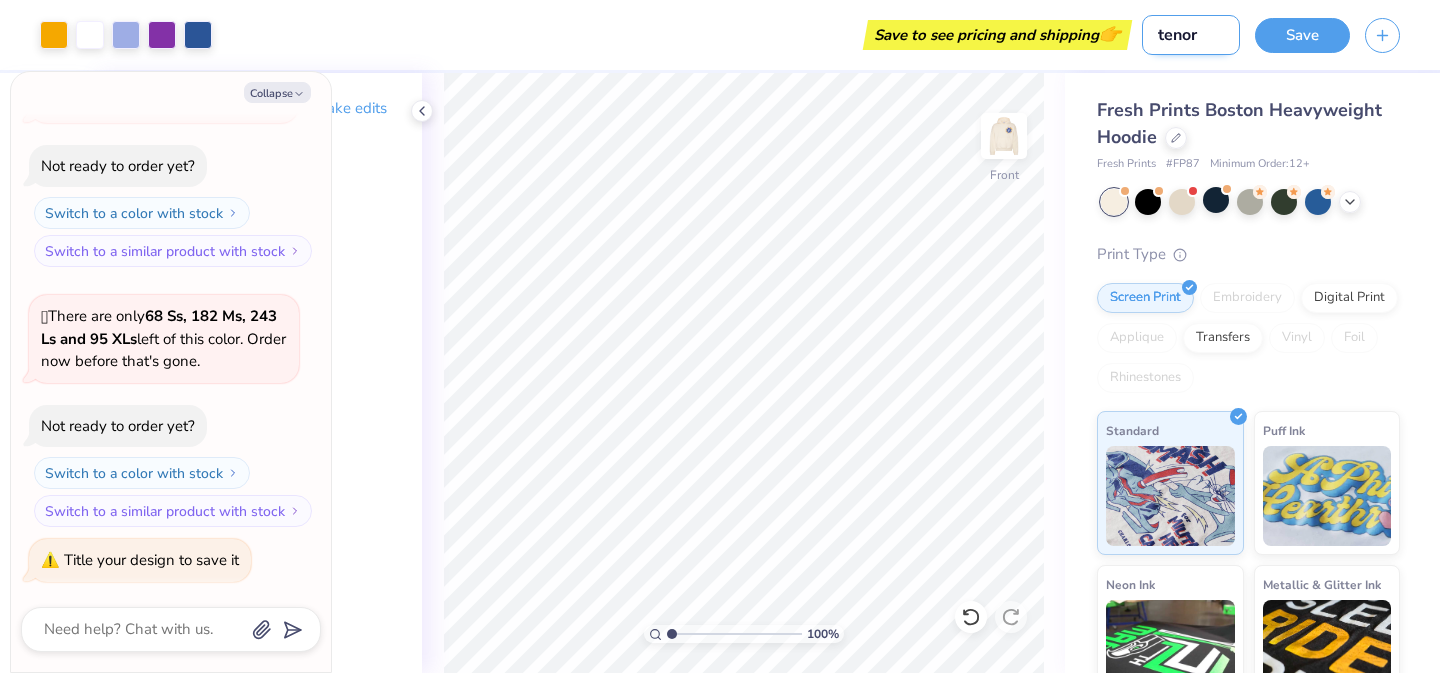 type on "x" 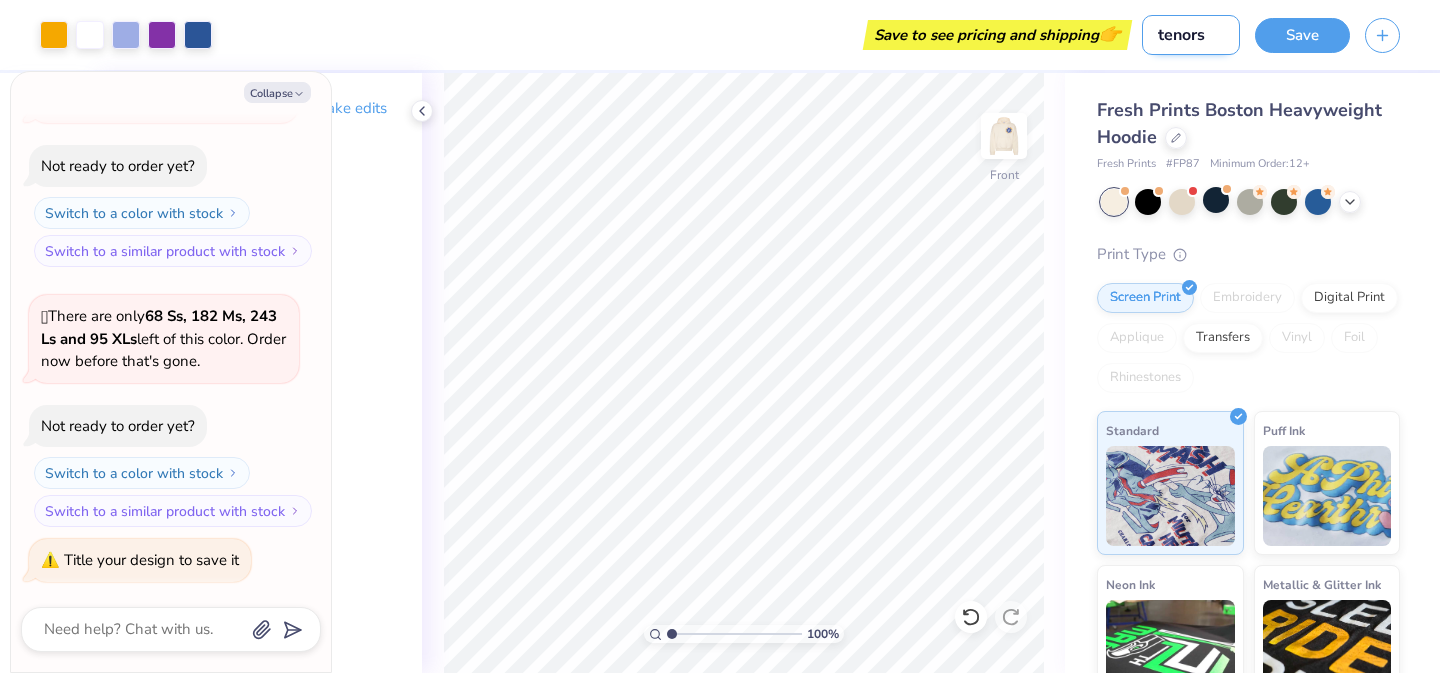 type on "x" 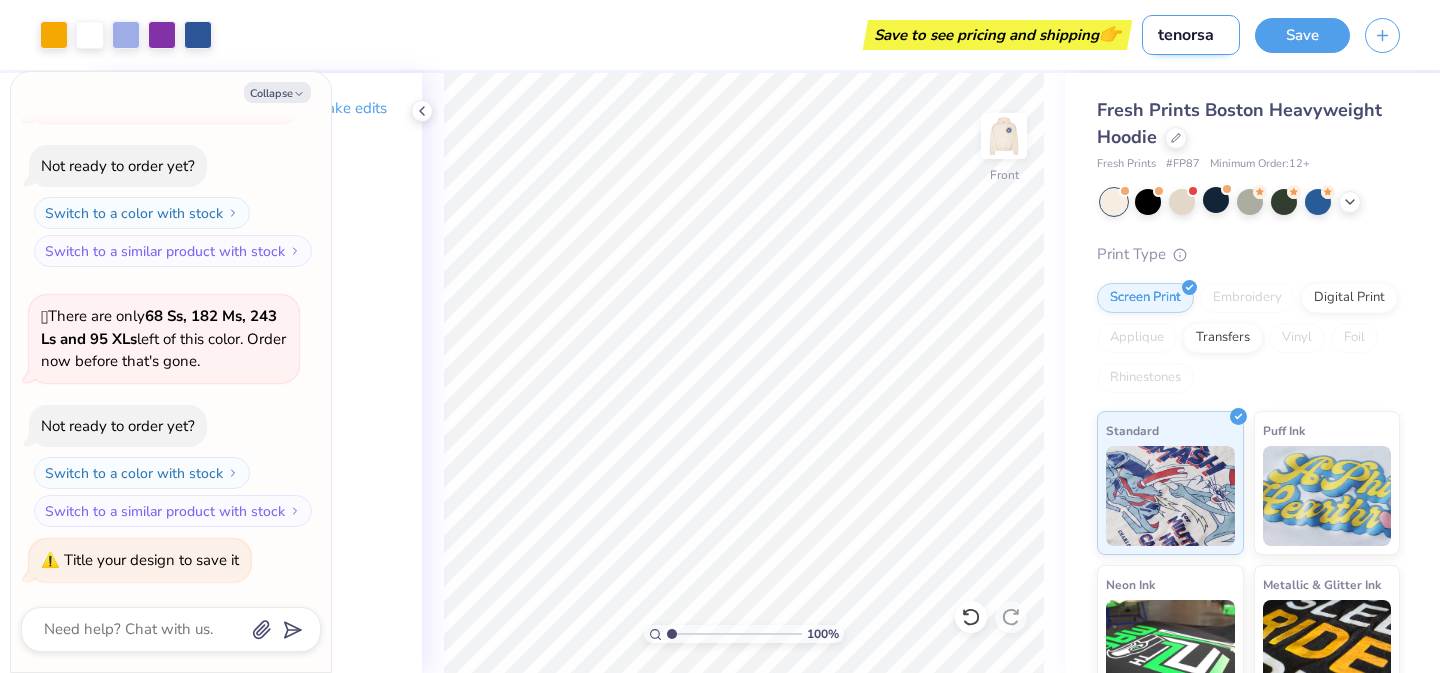 type on "x" 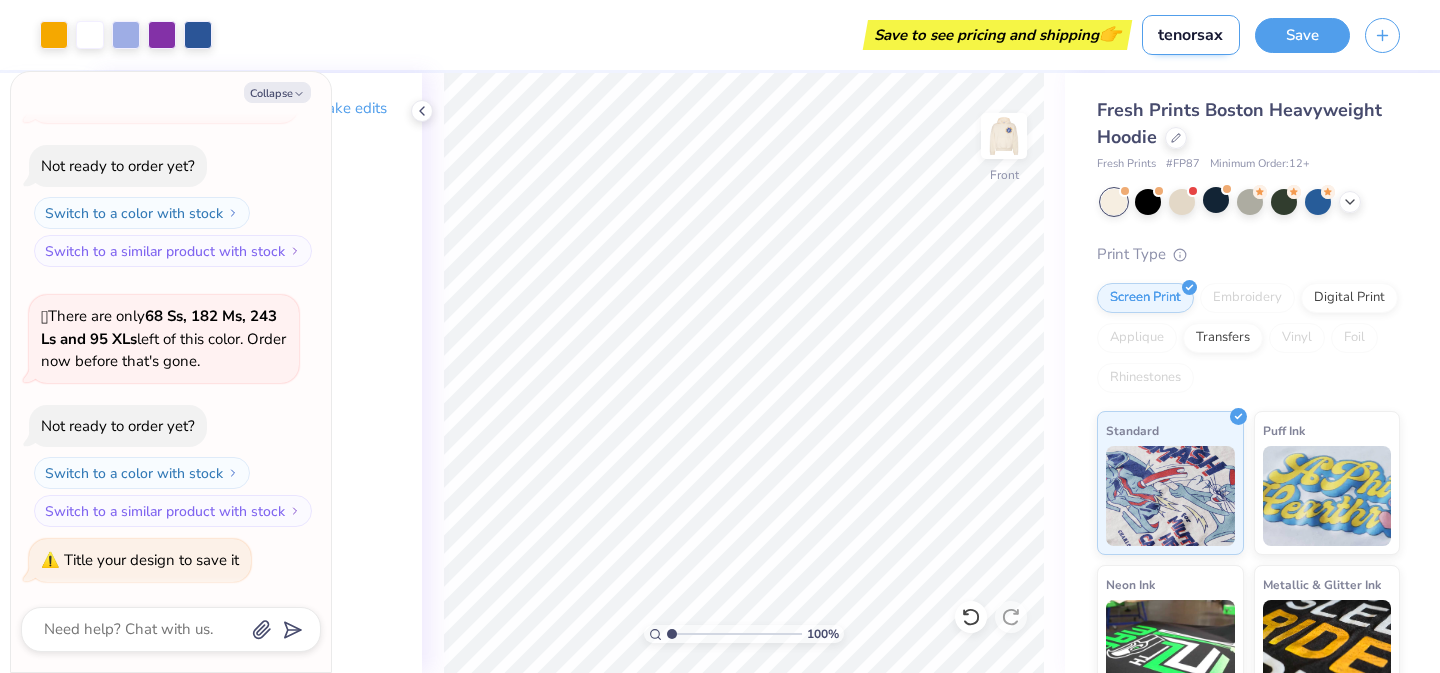 type on "tenorsax" 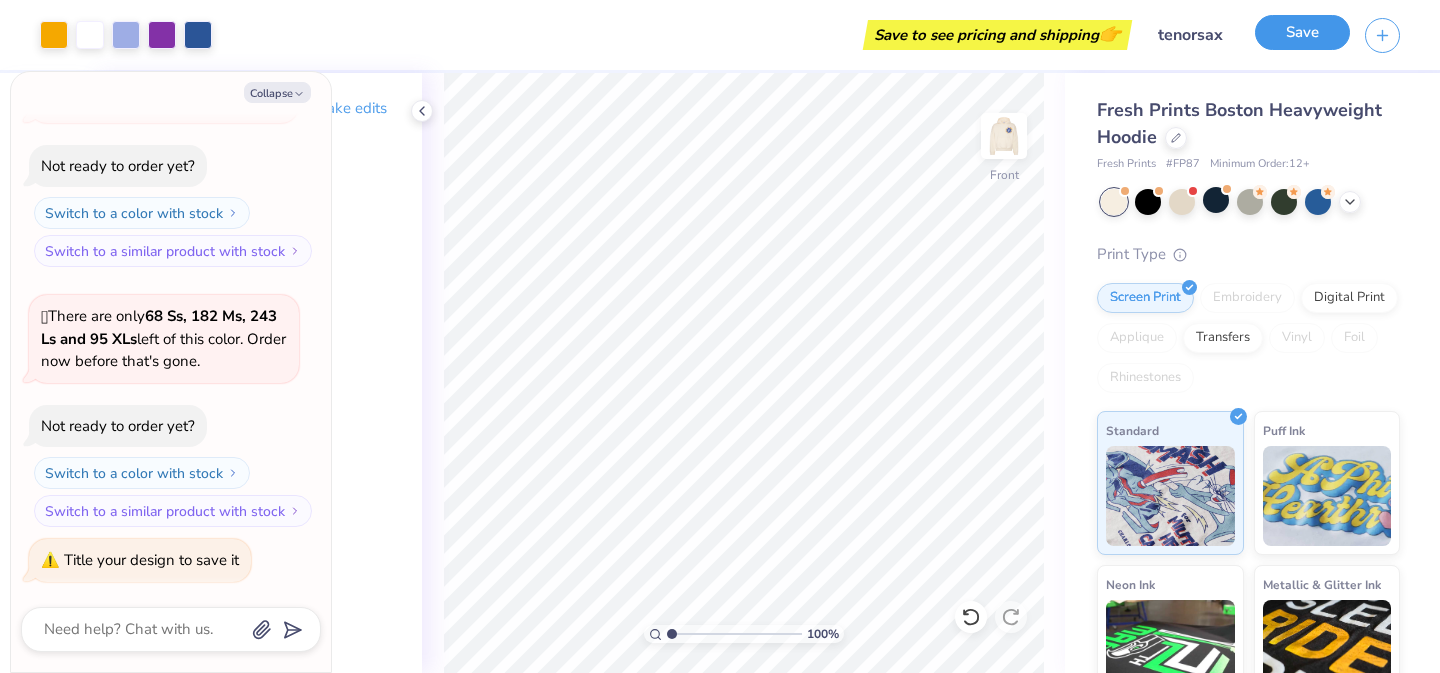 click on "Save" at bounding box center (1302, 32) 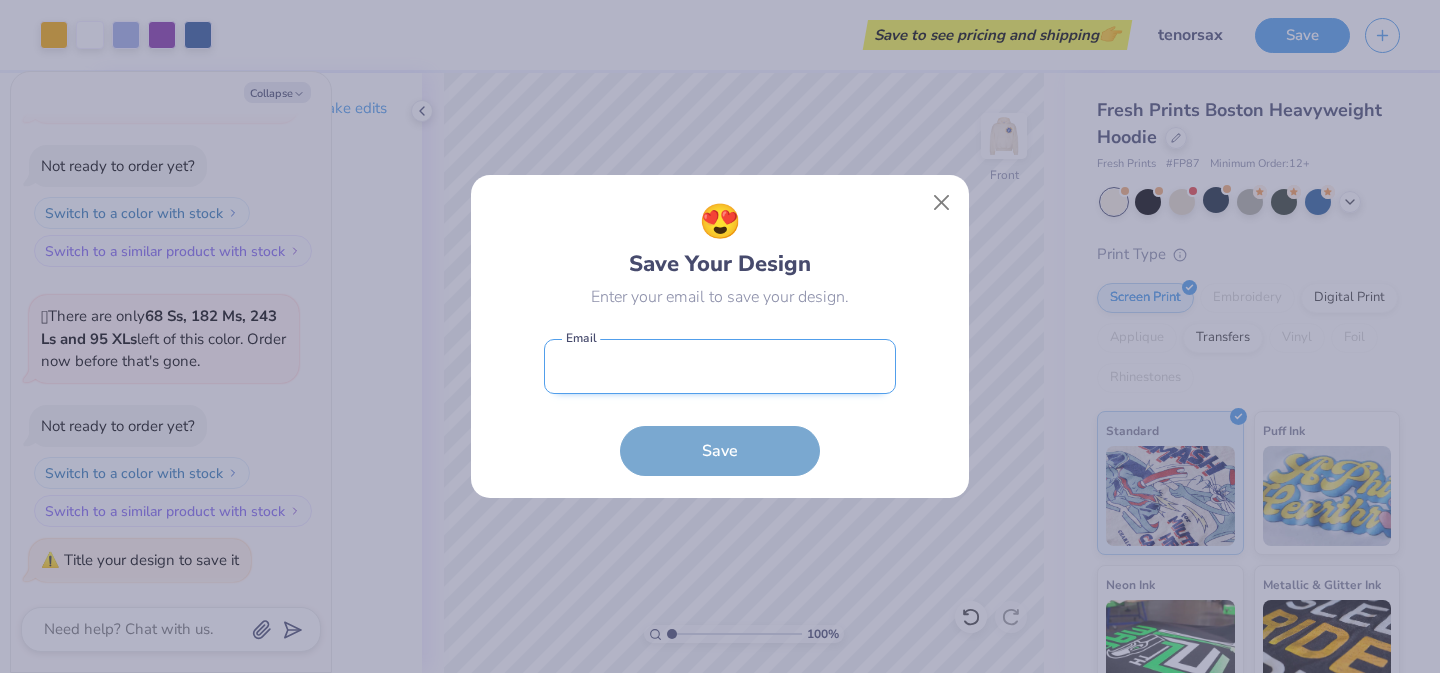 click at bounding box center (720, 366) 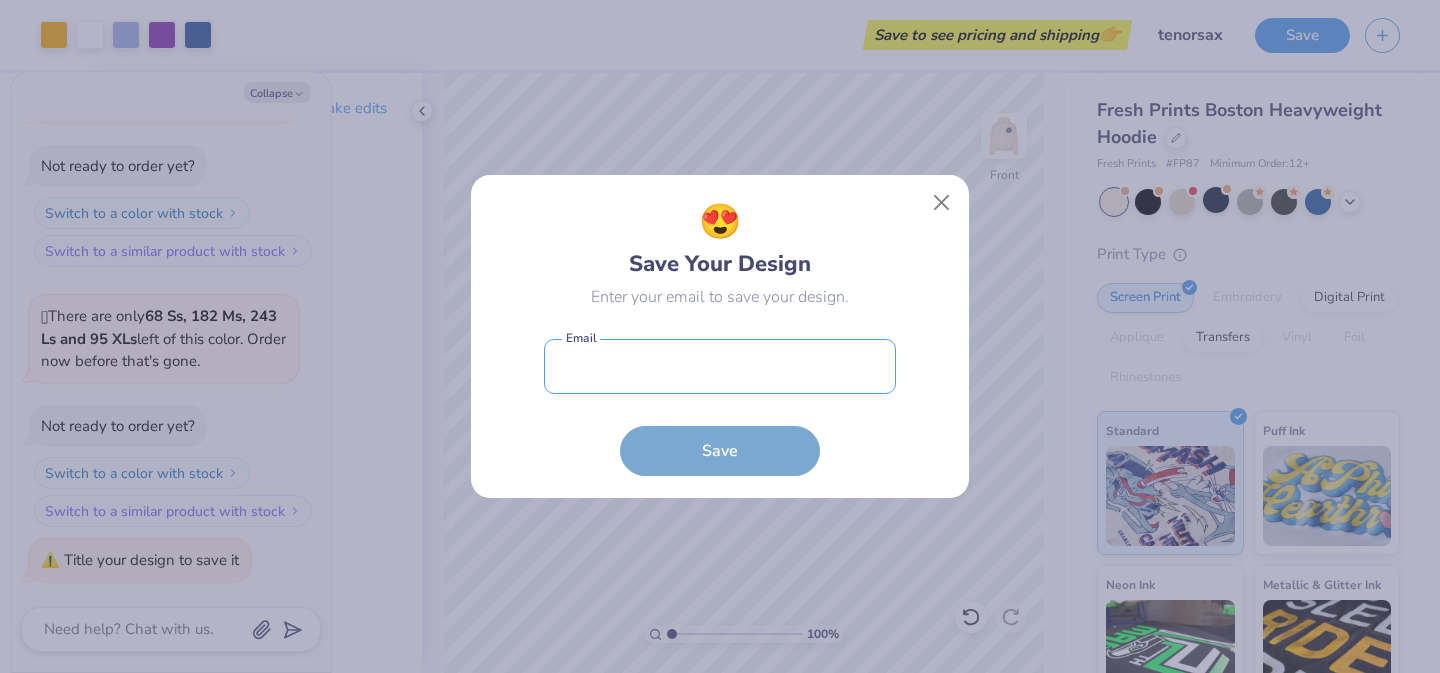 type on "[EMAIL]" 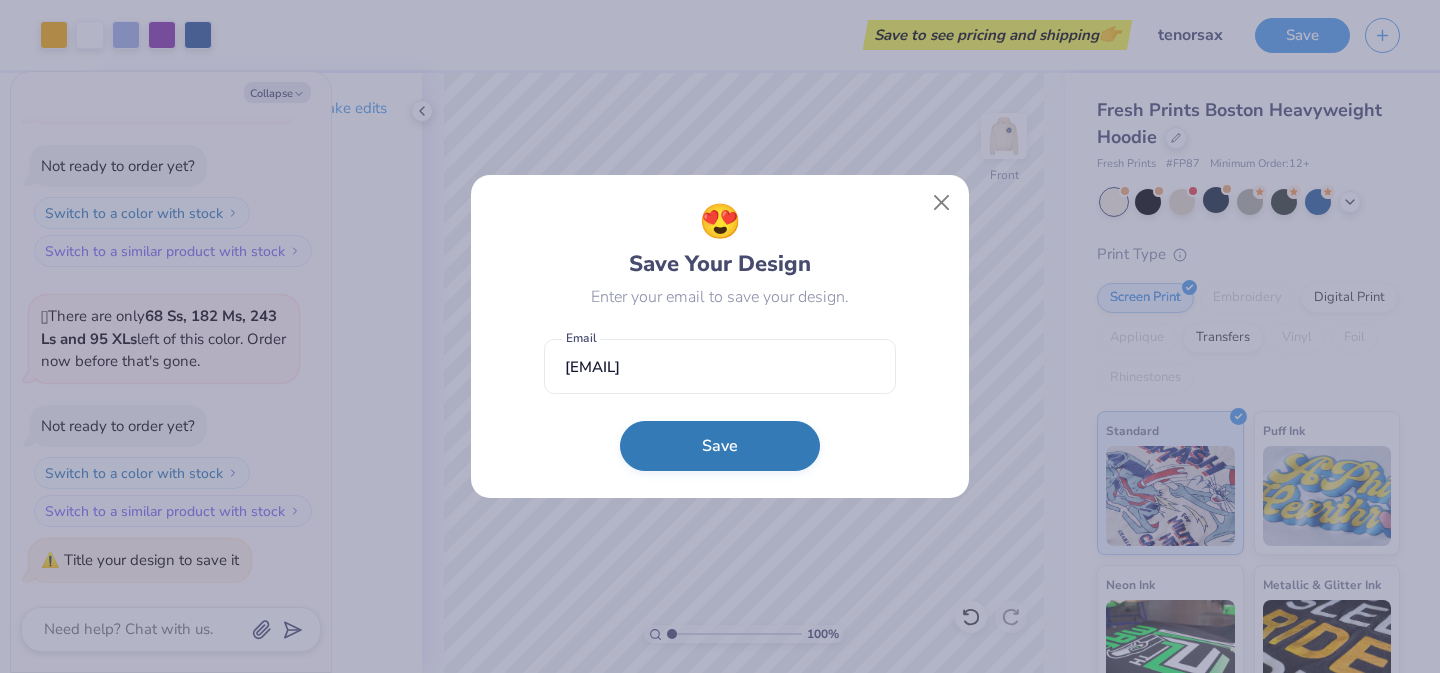click on "Save" at bounding box center (720, 446) 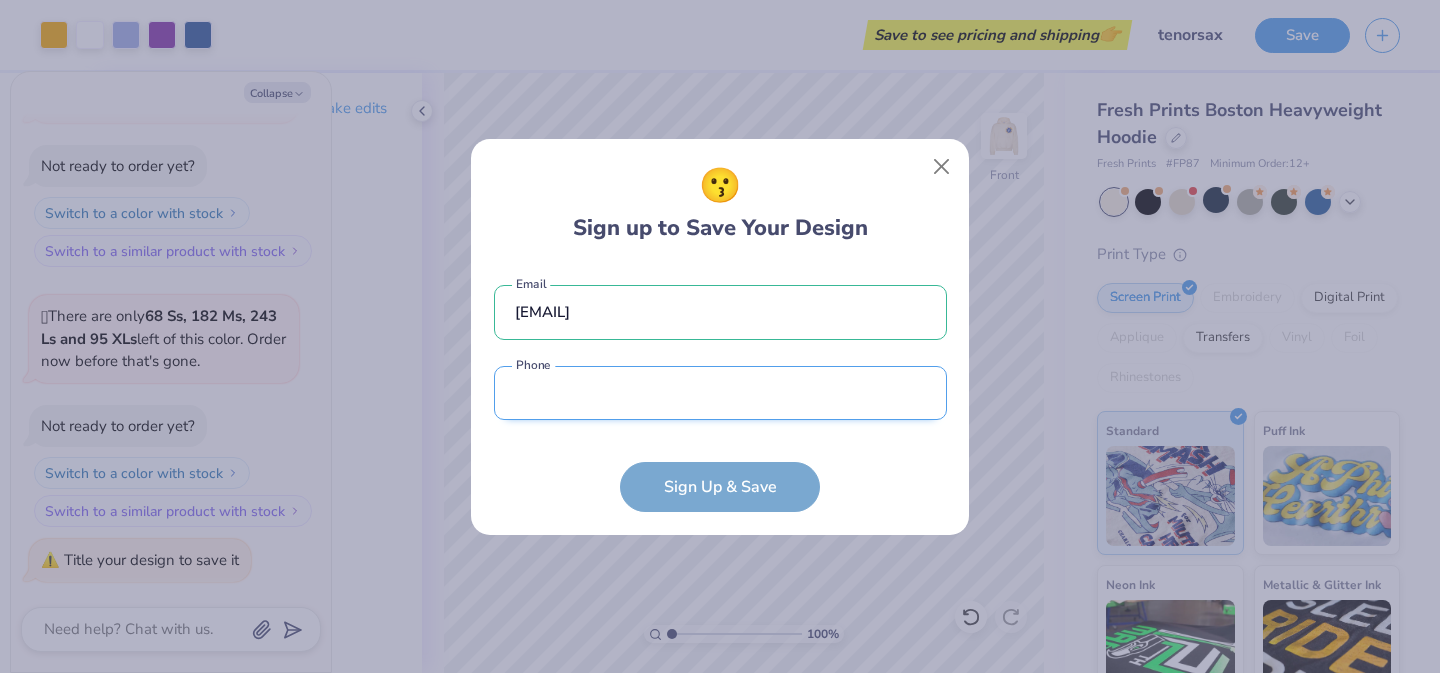 click at bounding box center (720, 393) 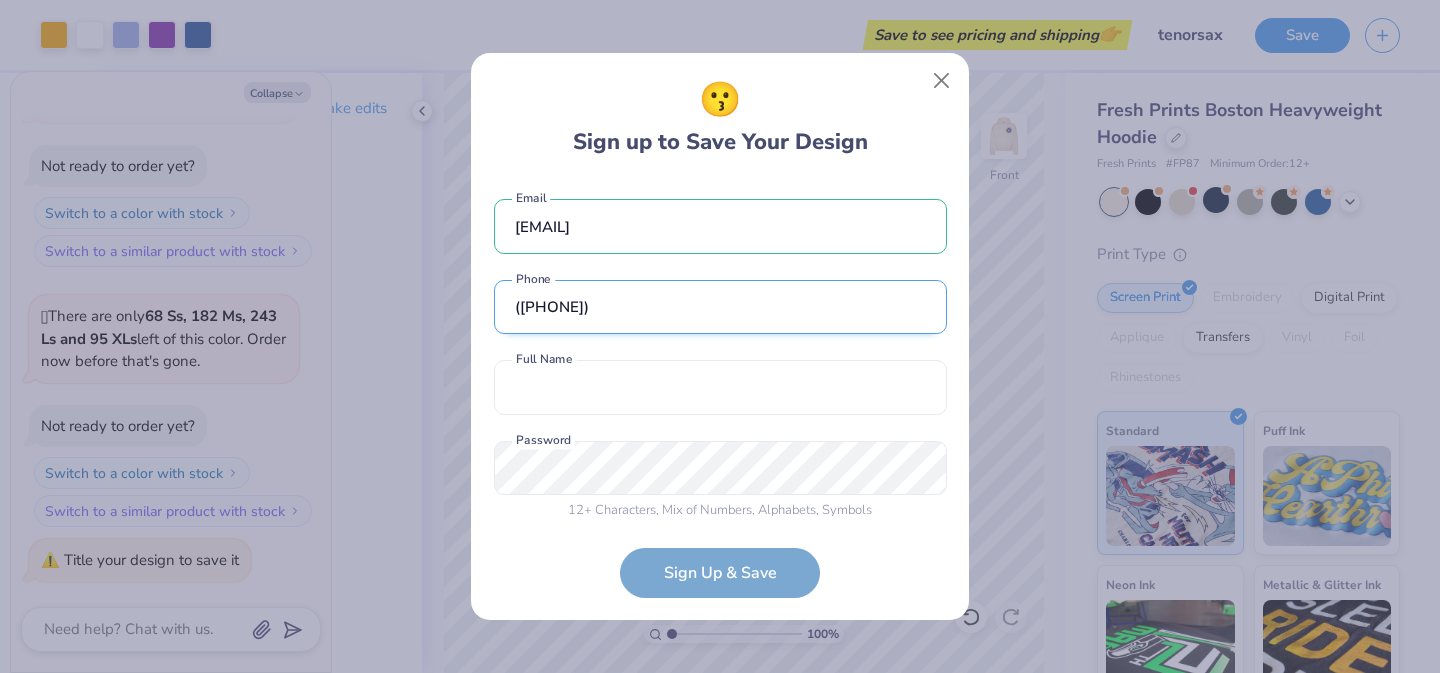 scroll, scrollTop: 15, scrollLeft: 0, axis: vertical 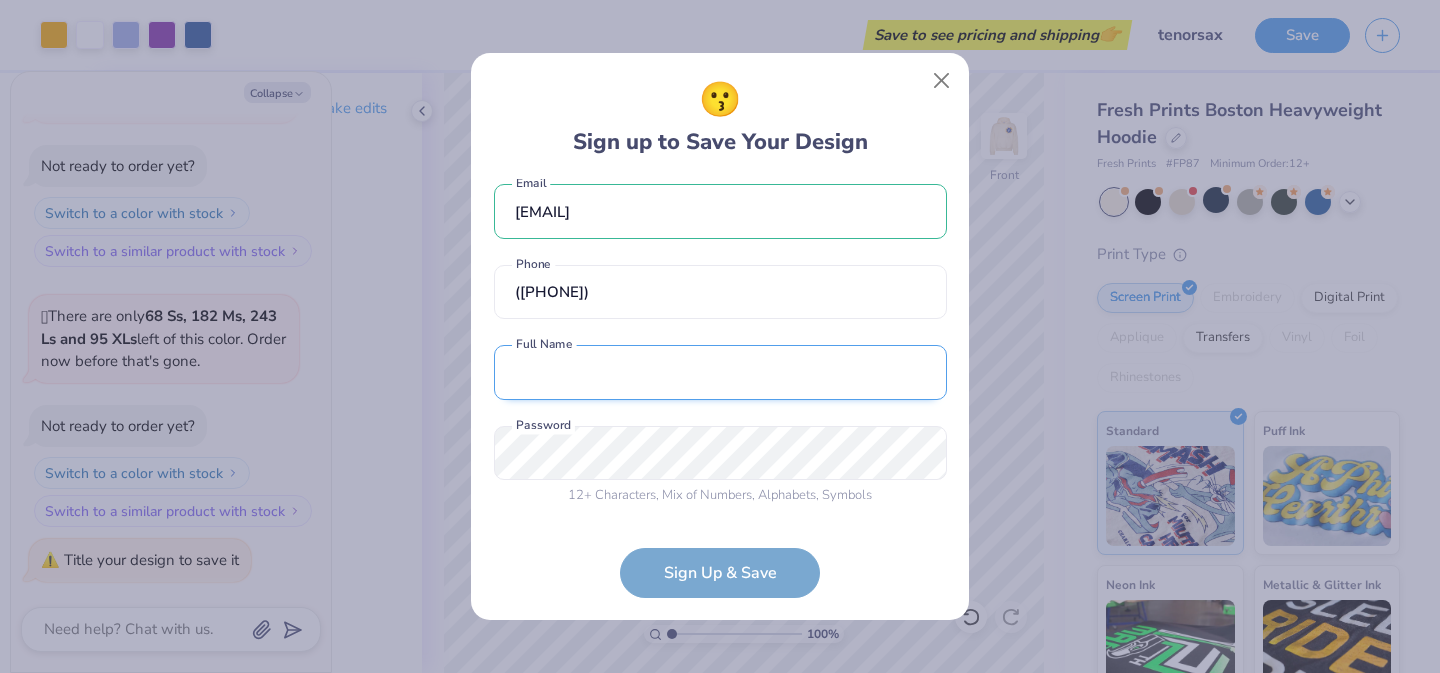 click at bounding box center (720, 372) 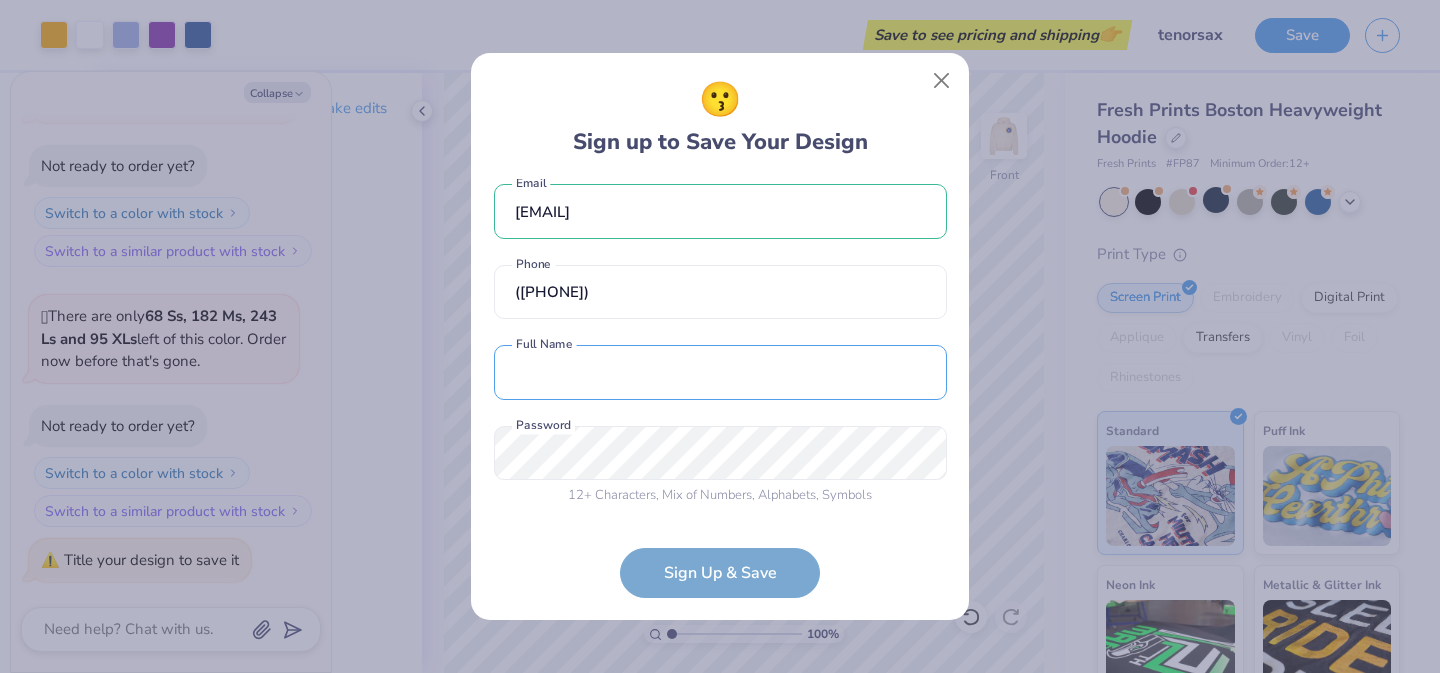 type on "[FIRST] [LAST]" 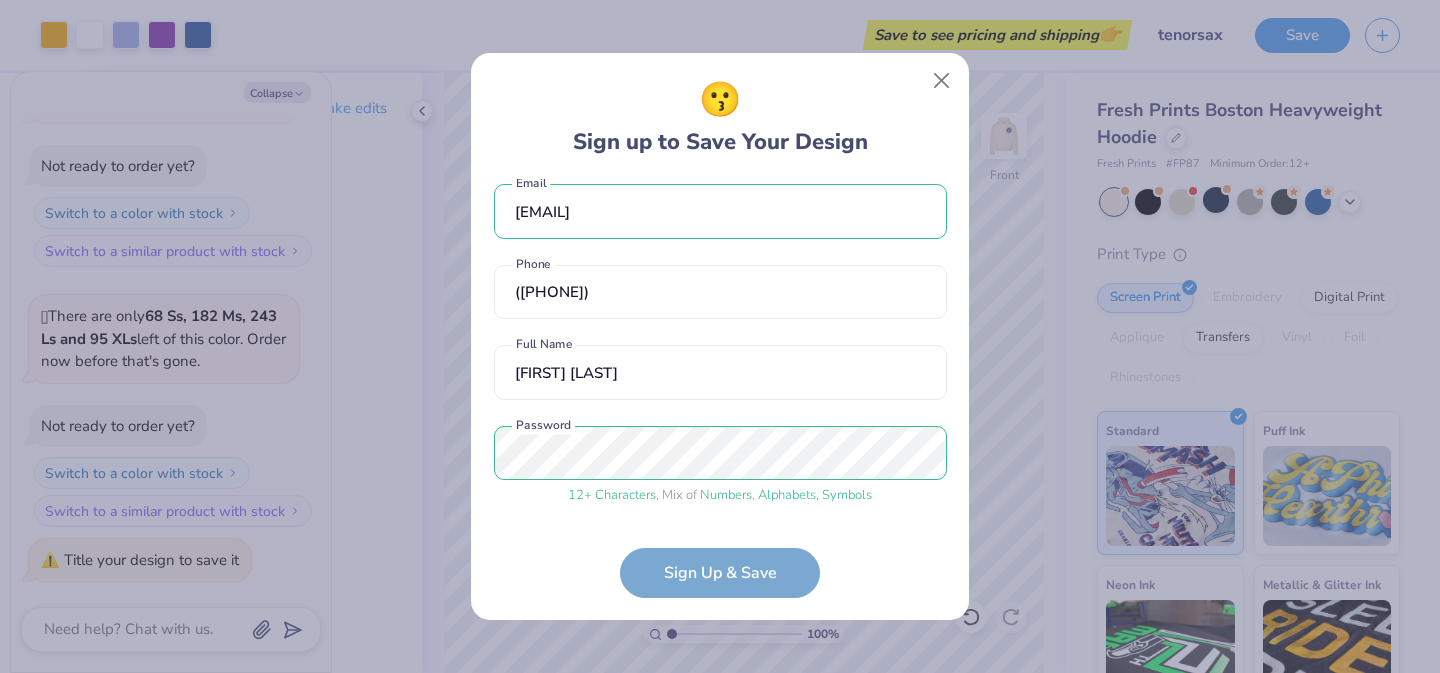 scroll, scrollTop: 91, scrollLeft: 0, axis: vertical 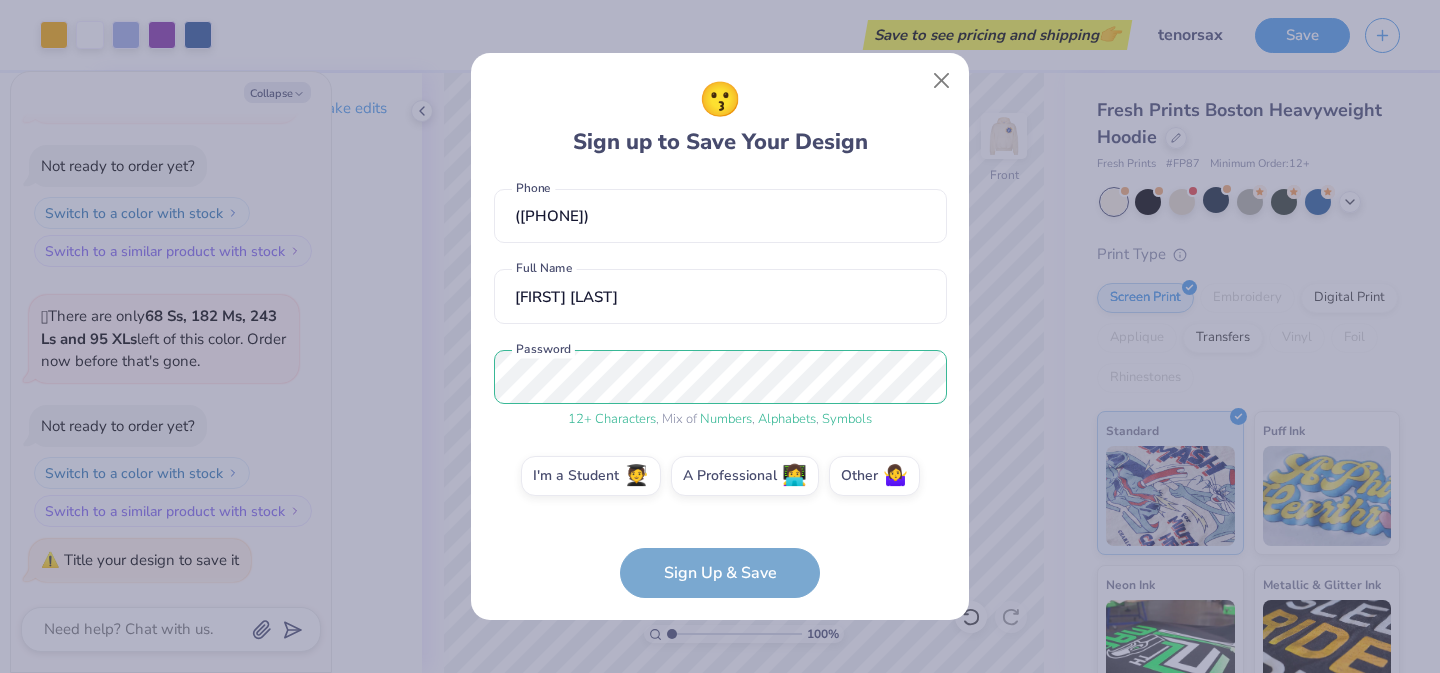 click on "[EMAIL] Email ([PHONE]) Phone [FIRST] [MIDDLE] [LAST] Full Name 12 + Characters , Mix of   Numbers ,   Alphabets ,   Symbols Password I'm a Student 🧑‍🎓 A Professional 👩‍💻 Other 🤷‍♀️ Sign Up & Save" at bounding box center (720, 388) 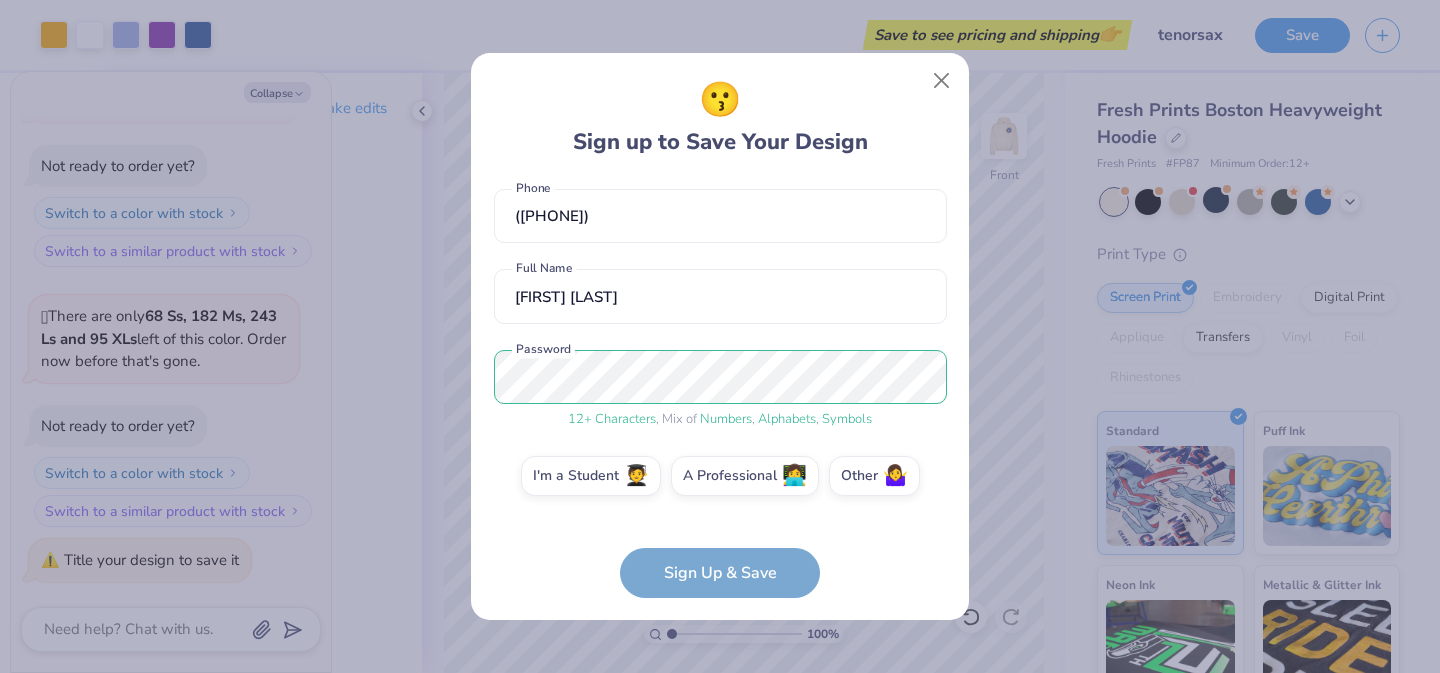 click on "[EMAIL] Email ([PHONE]) Phone [FIRST] [MIDDLE] [LAST] Full Name 12 + Characters , Mix of   Numbers ,   Alphabets ,   Symbols Password I'm a Student 🧑‍🎓 A Professional 👩‍💻 Other 🤷‍♀️ Sign Up & Save" at bounding box center [720, 388] 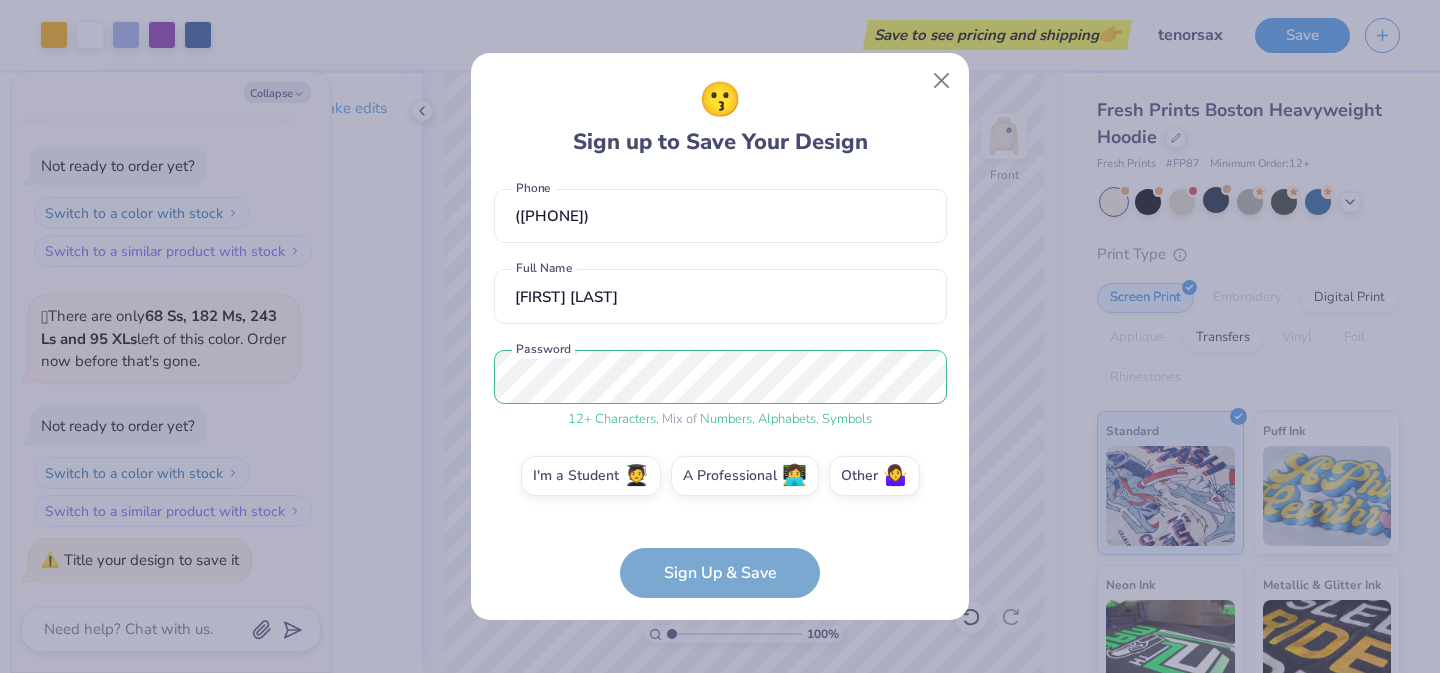 scroll, scrollTop: 0, scrollLeft: 0, axis: both 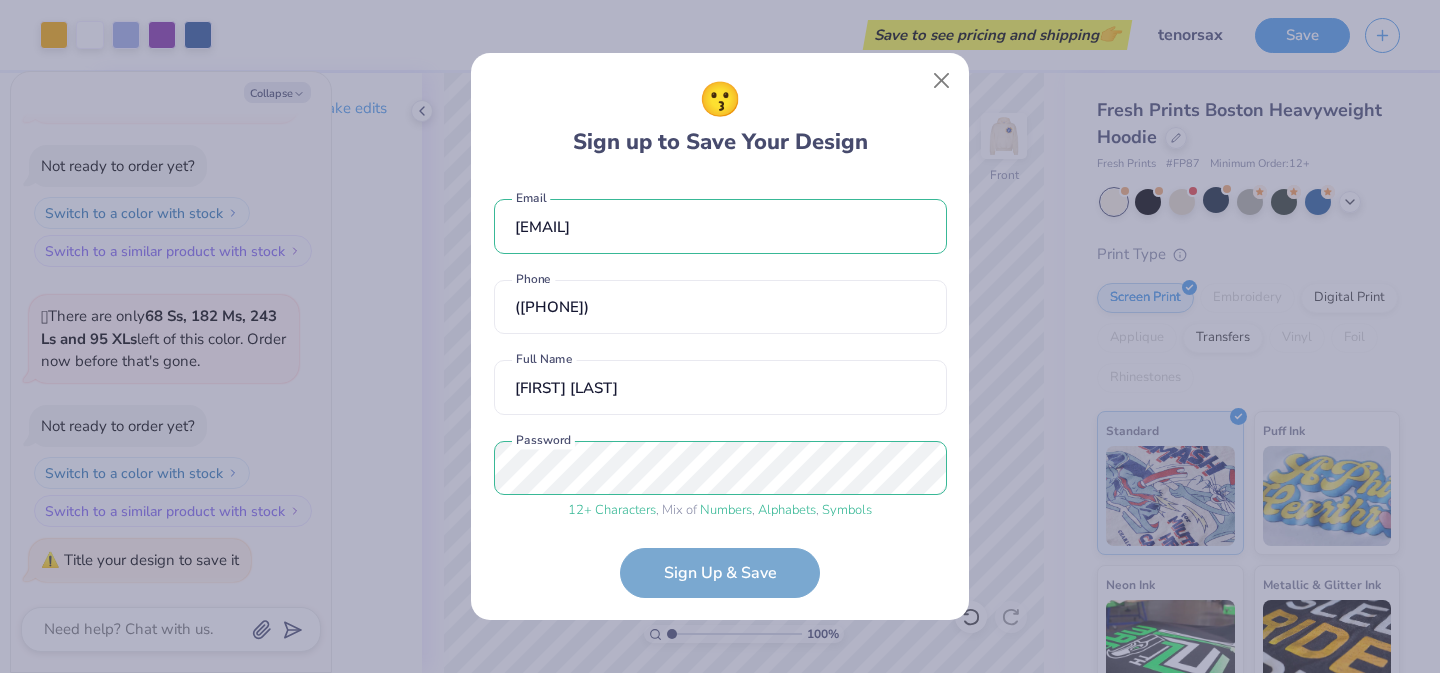 click on "[EMAIL] Email ([PHONE]) Phone [FIRST] [MIDDLE] [LAST] Full Name 12 + Characters , Mix of   Numbers ,   Alphabets ,   Symbols Password I'm a Student 🧑‍🎓 A Professional 👩‍💻 Other 🤷‍♀️ Sign Up & Save" at bounding box center (720, 388) 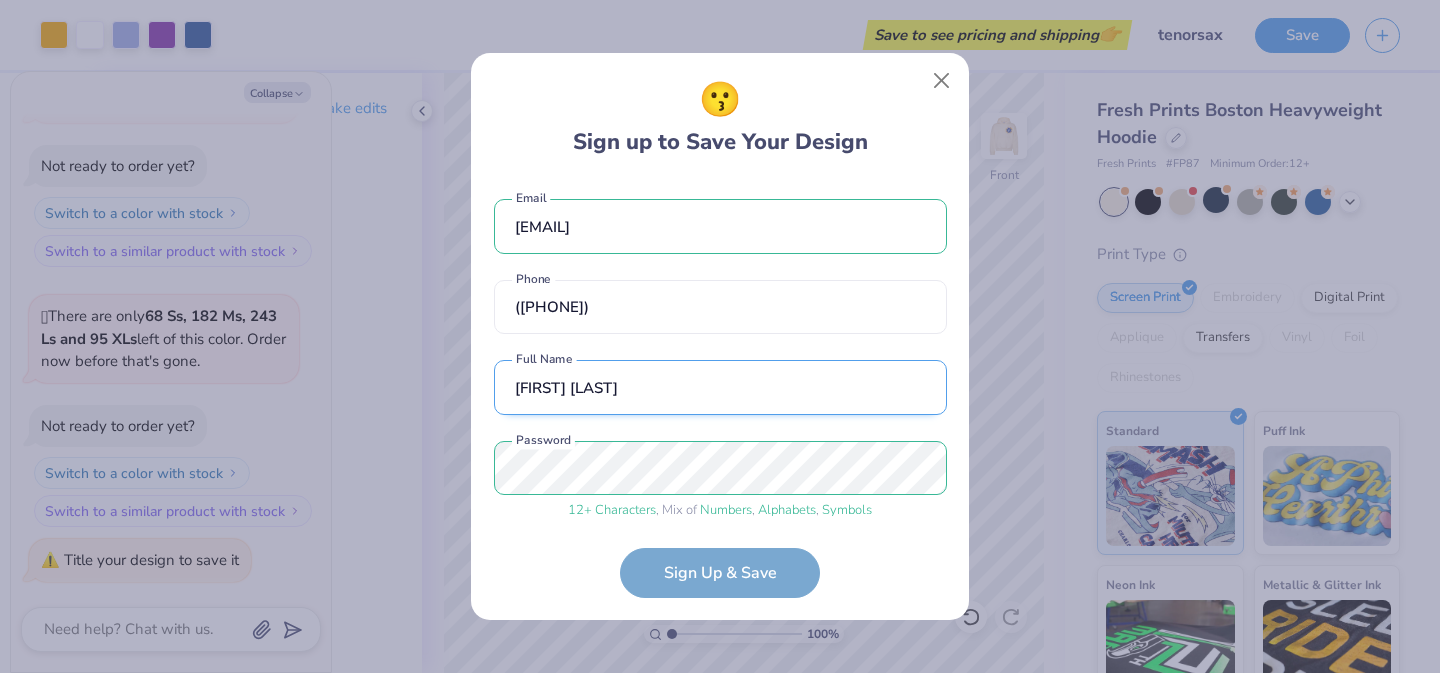scroll, scrollTop: 91, scrollLeft: 0, axis: vertical 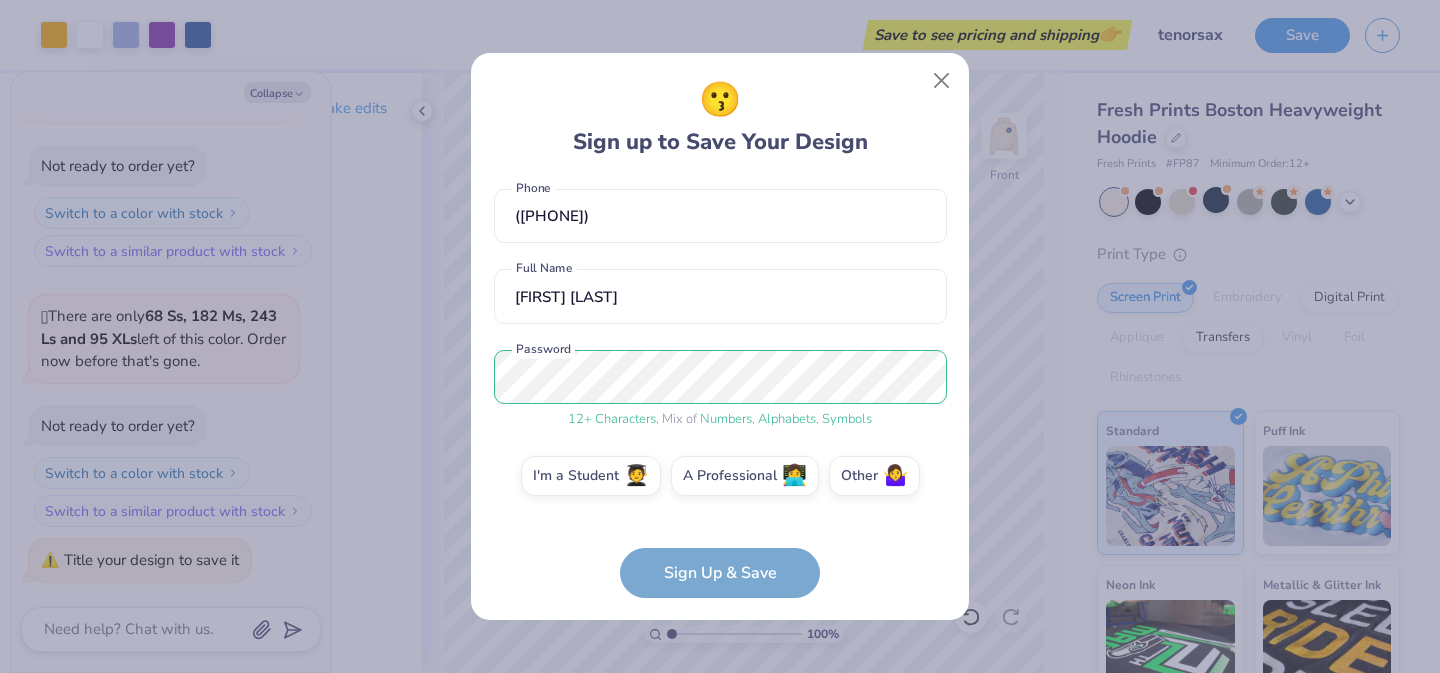click on "😗 Sign up to Save Your Design [EMAIL] Email ([PHONE]) Phone [FIRST] [MIDDLE] [LAST] Full Name 12 + Characters , Mix of   Numbers ,   Alphabets ,   Symbols Password I'm a Student 🧑‍🎓 A Professional 👩‍💻 Other 🤷‍♀️ Sign Up & Save" at bounding box center (720, 336) 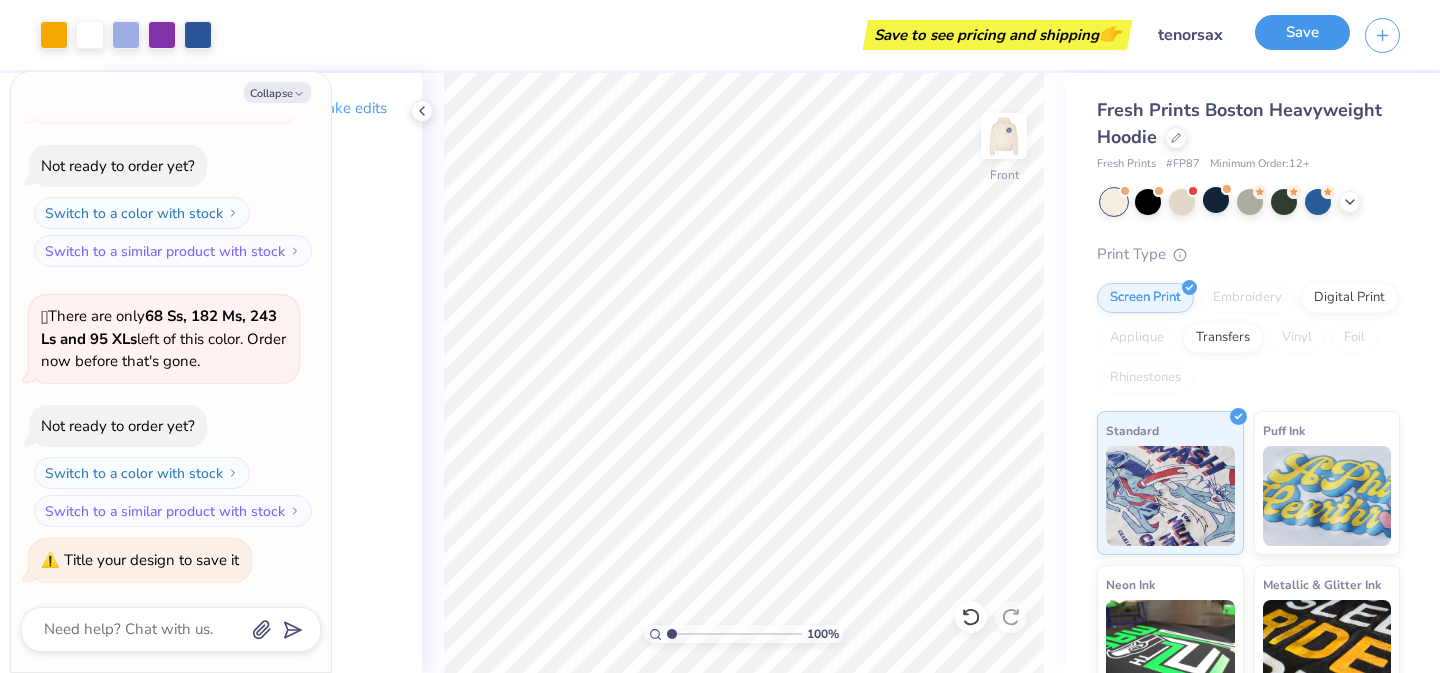 click on "Save" at bounding box center (1302, 32) 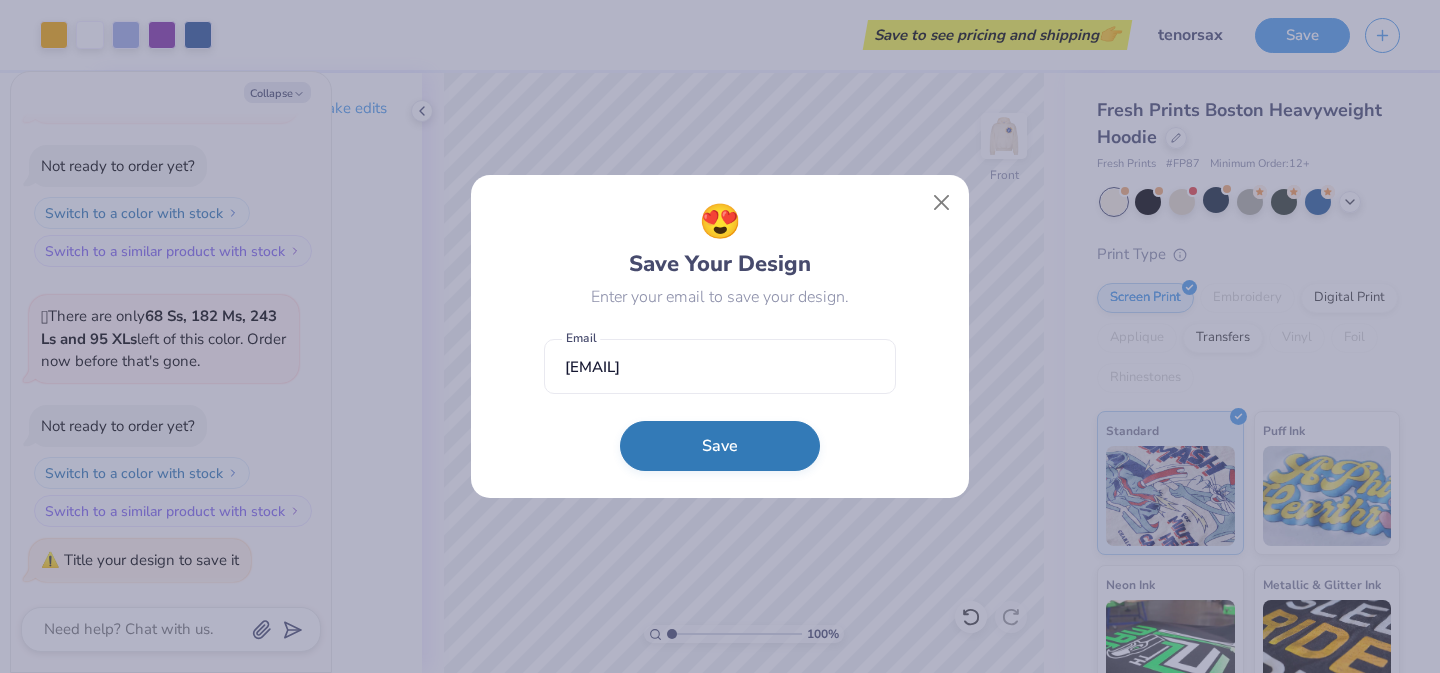 click on "Save" at bounding box center (720, 446) 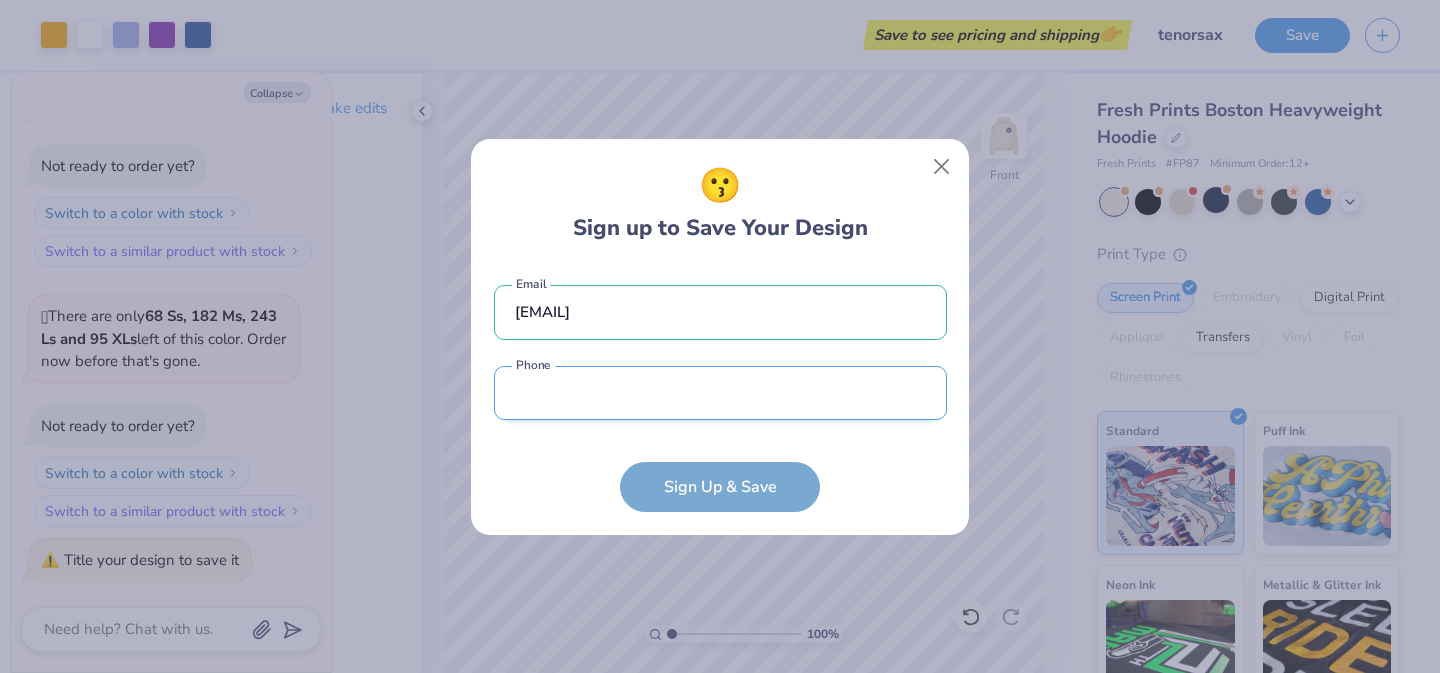 click at bounding box center (720, 393) 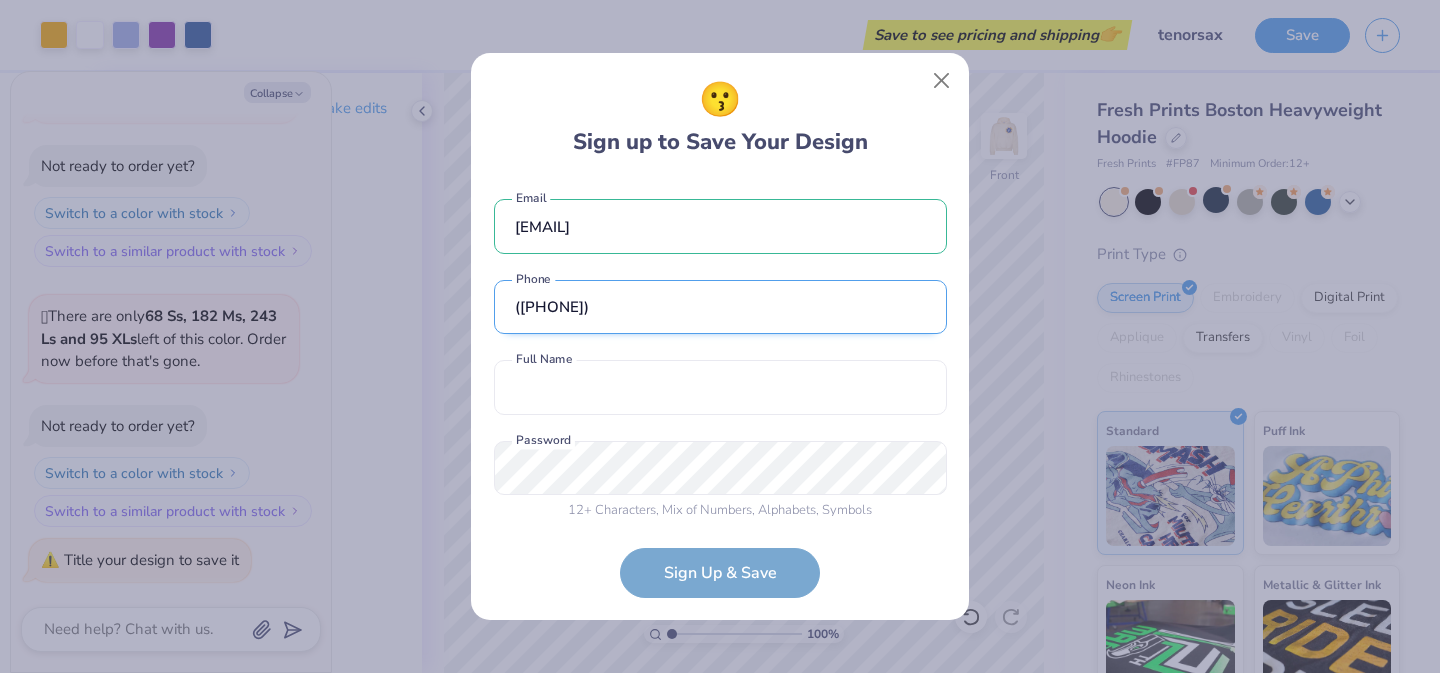 scroll, scrollTop: 15, scrollLeft: 0, axis: vertical 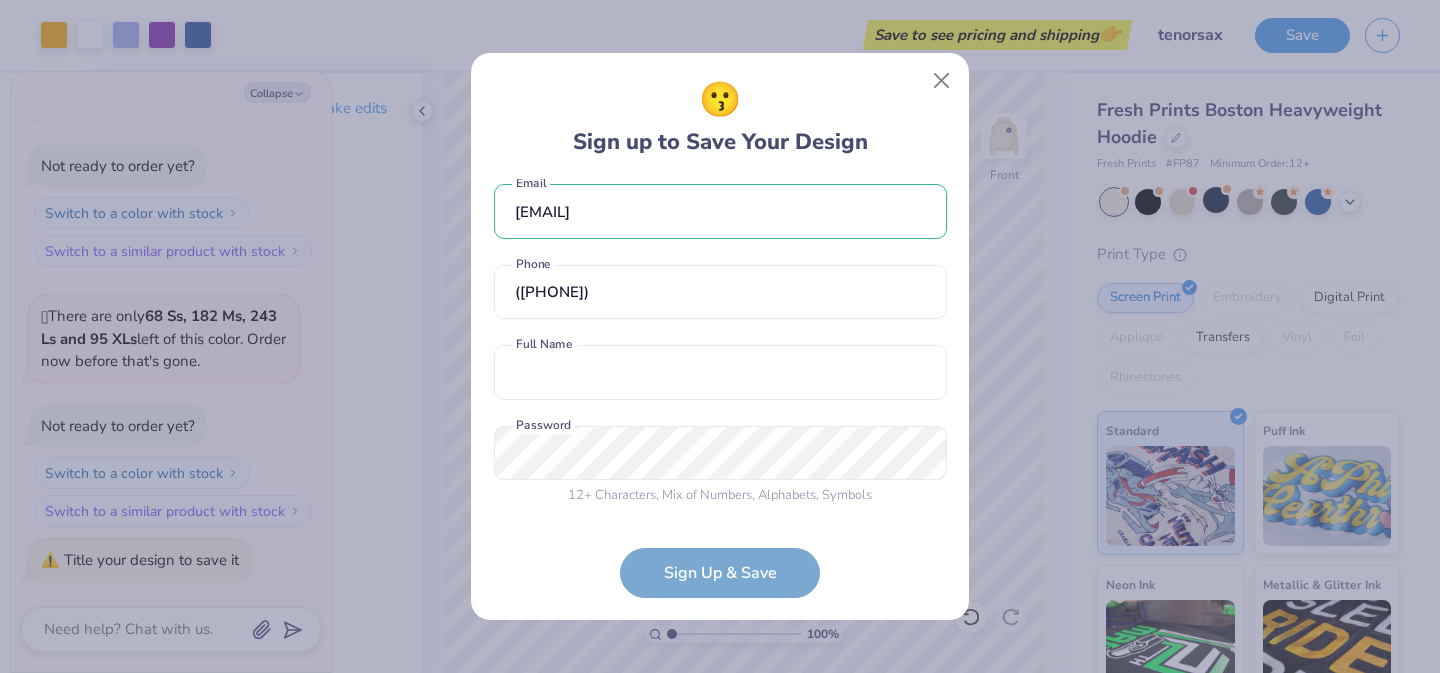 click on "[EMAIL] Email ([PHONE]) Phone Full Name is a required field Full Name 12 + Characters , Mix of   Numbers ,   Alphabets ,   Symbols Password is a required field Password" at bounding box center (720, 347) 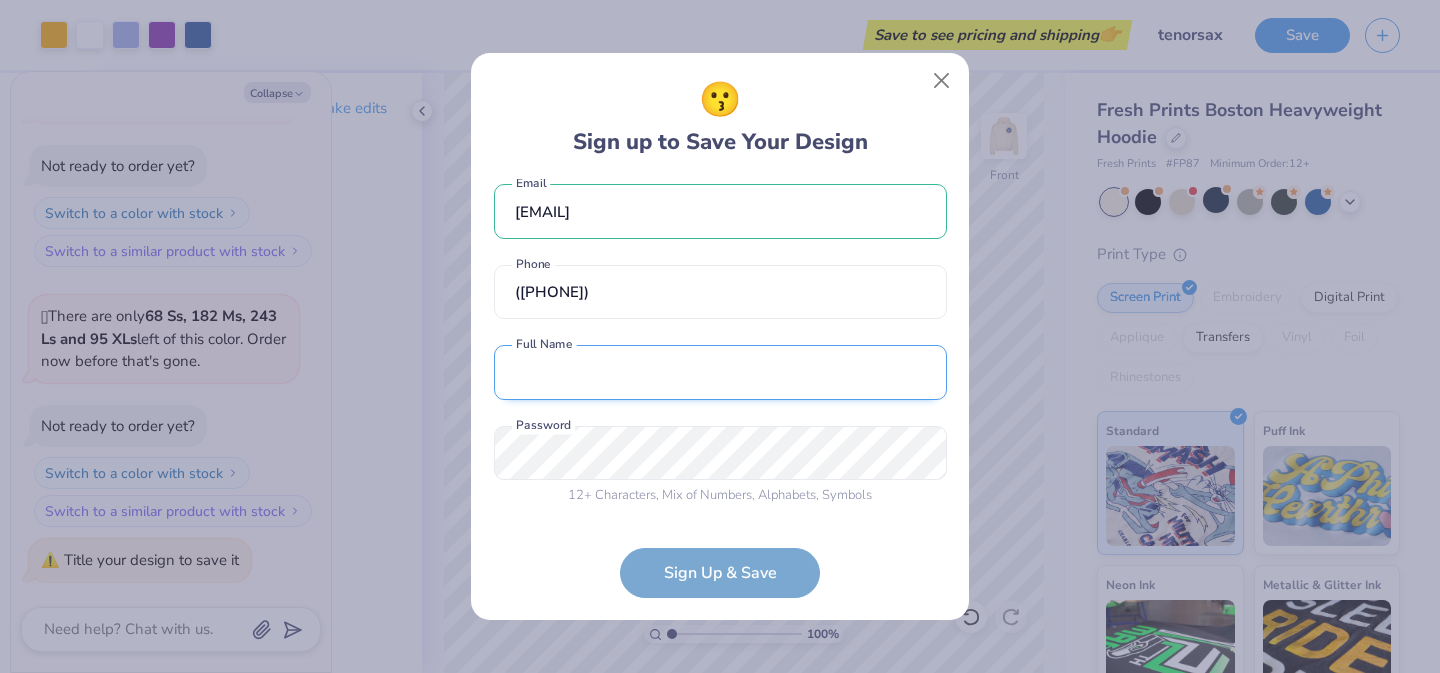 click at bounding box center [720, 372] 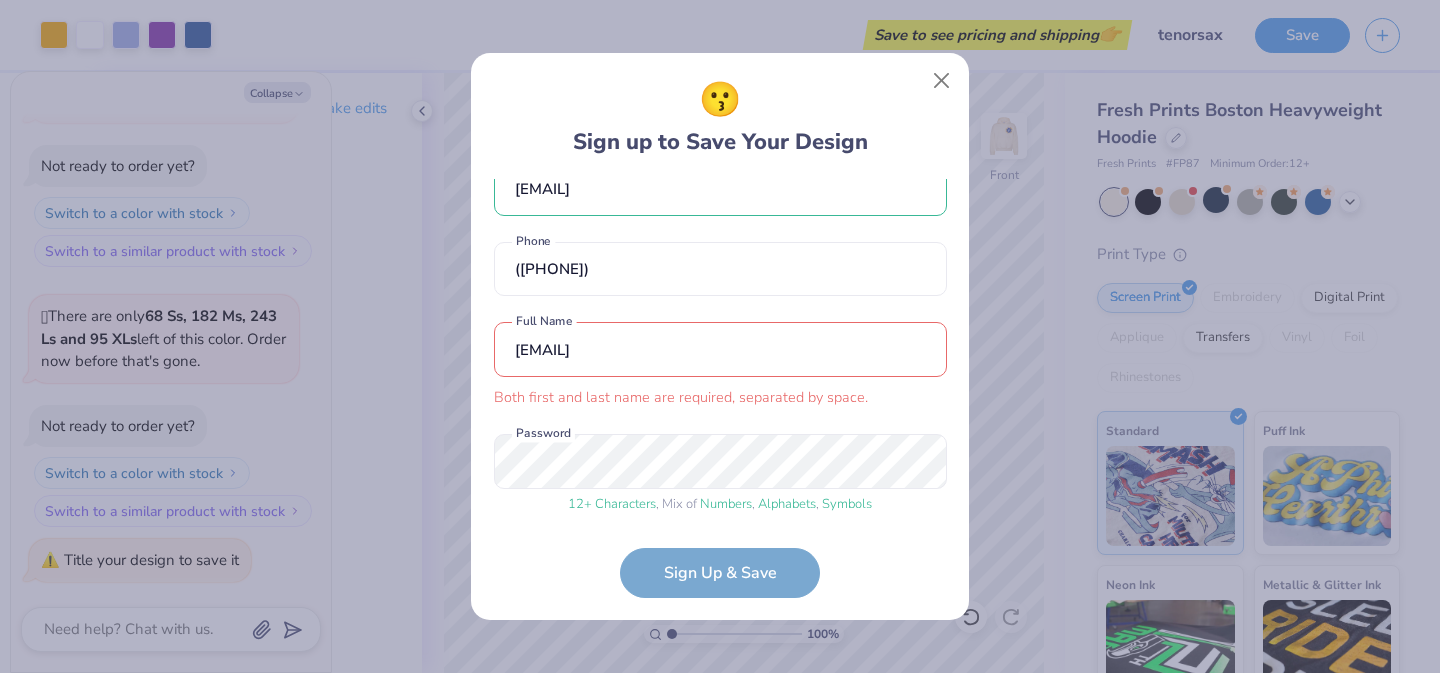scroll, scrollTop: 46, scrollLeft: 0, axis: vertical 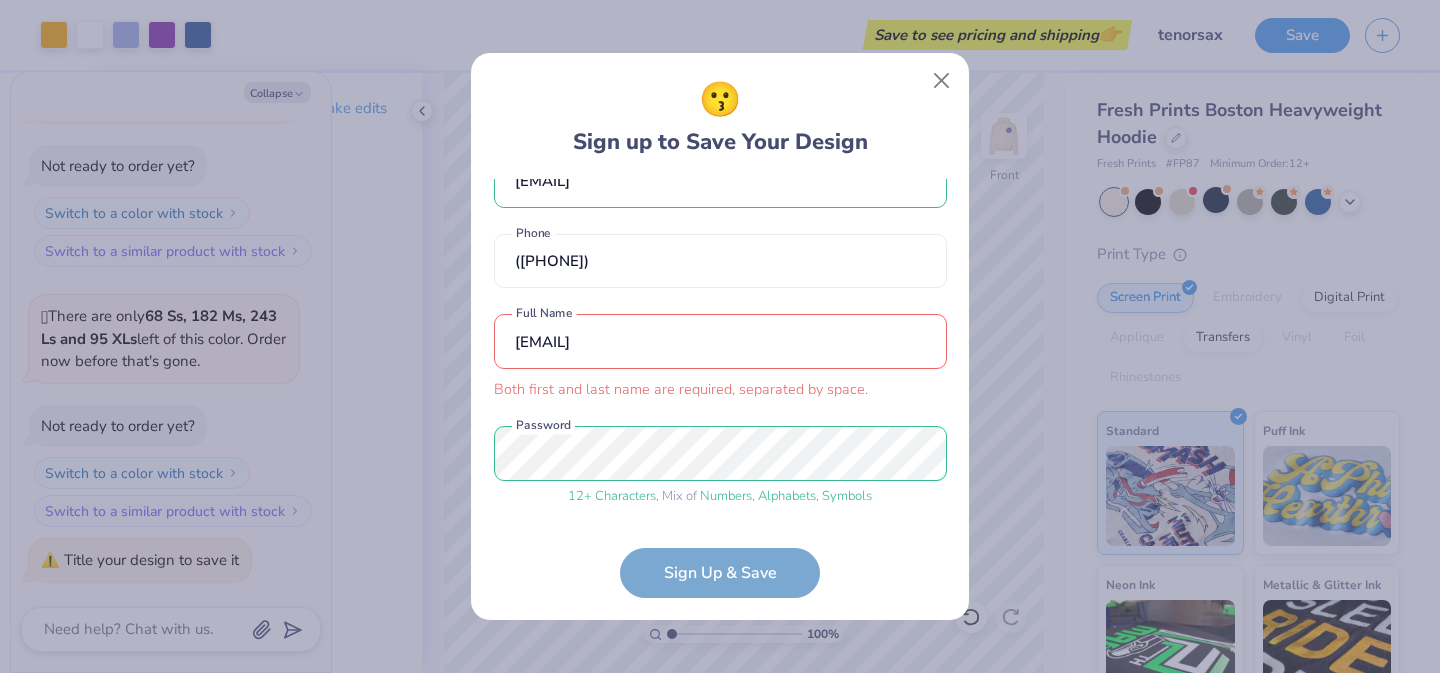 click on "[EMAIL]" at bounding box center [720, 341] 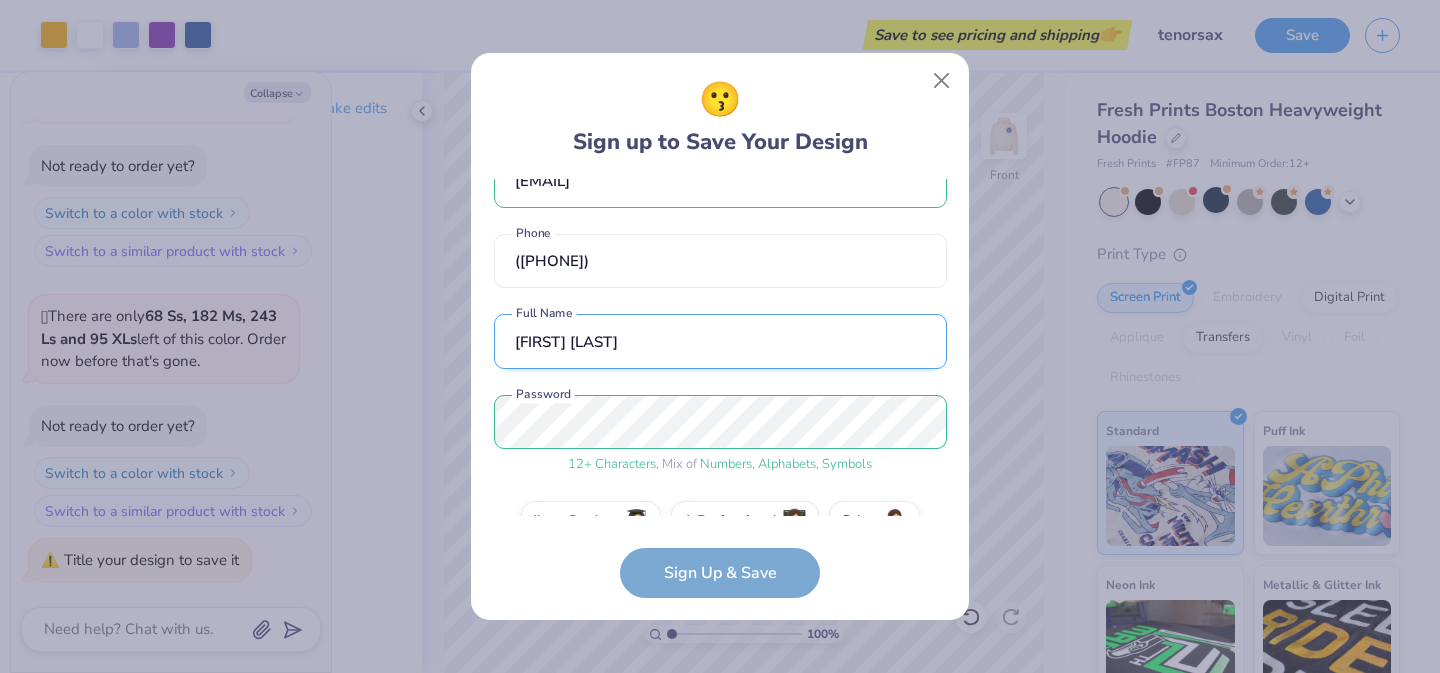 click on "[FIRST] [LAST]" at bounding box center (720, 341) 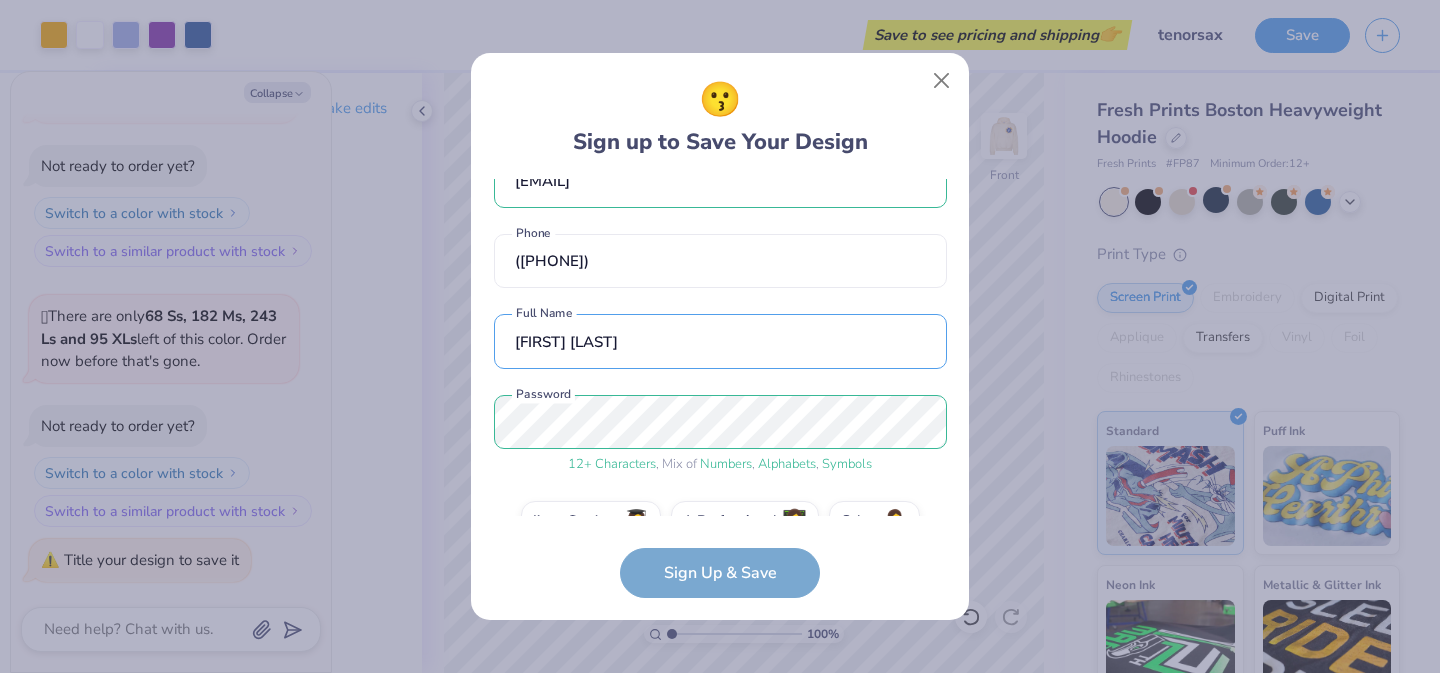 type on "[FIRST] [LAST]" 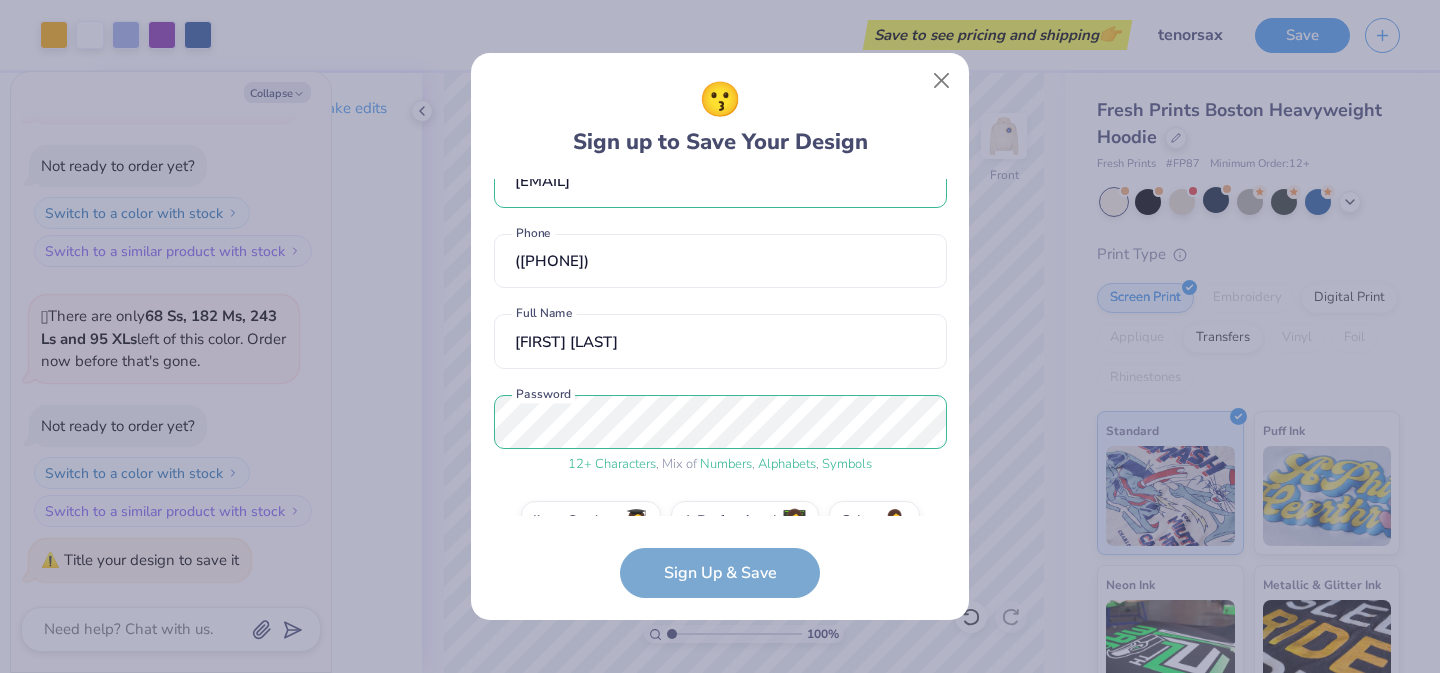 click on "[EMAIL] Email ([PHONE]) Phone [FIRST] [LAST] Full Name 12 + Characters , Mix of   Numbers ,   Alphabets ,   Symbols Password I'm a Student 🧑‍🎓 A Professional 👩‍💻 Other 🤷‍♀️ Sign Up & Save" at bounding box center (720, 388) 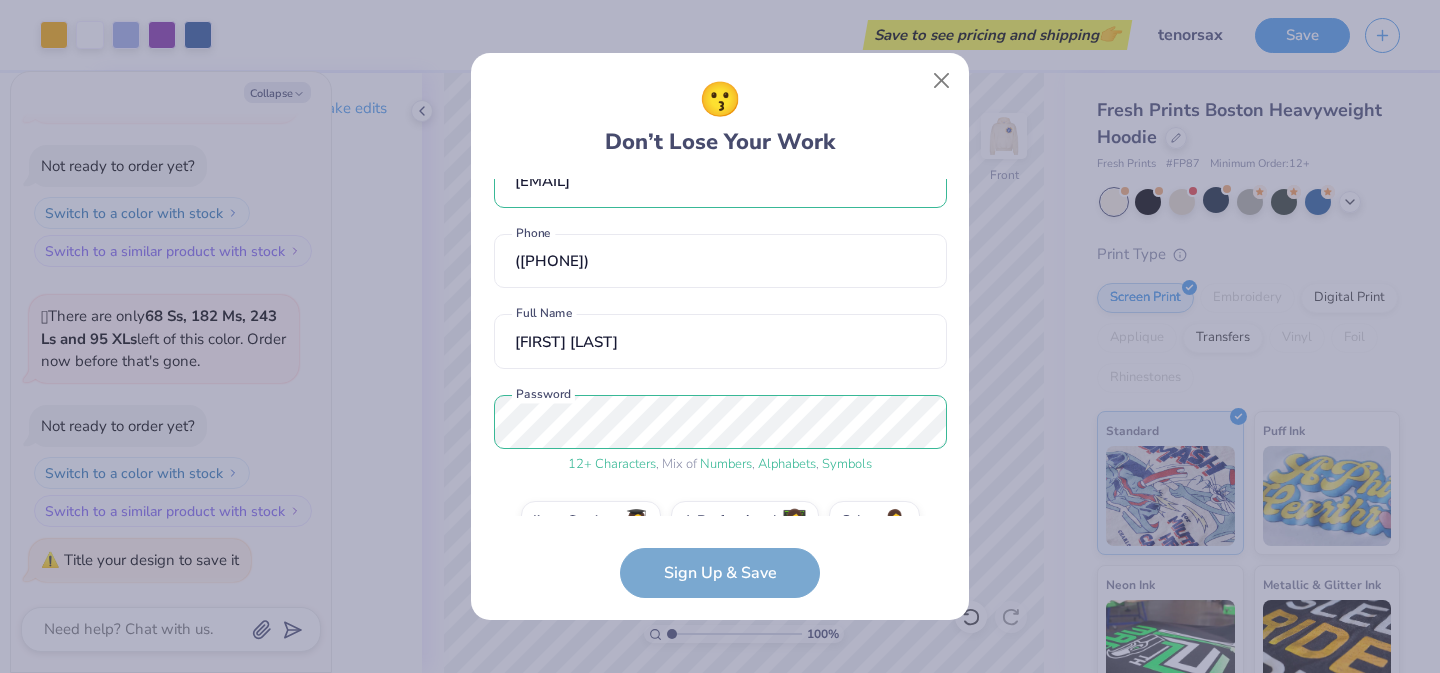 scroll, scrollTop: 91, scrollLeft: 0, axis: vertical 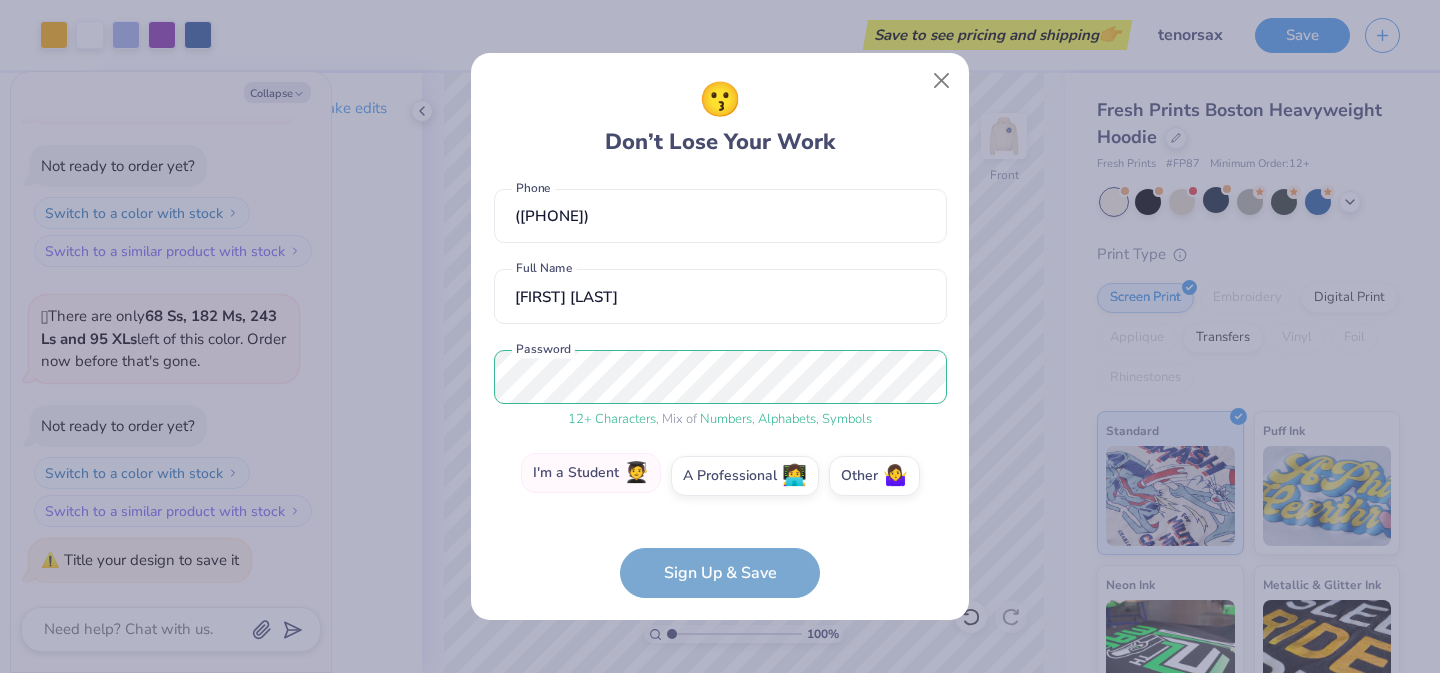 click on "I'm a Student 🧑‍🎓" at bounding box center (591, 473) 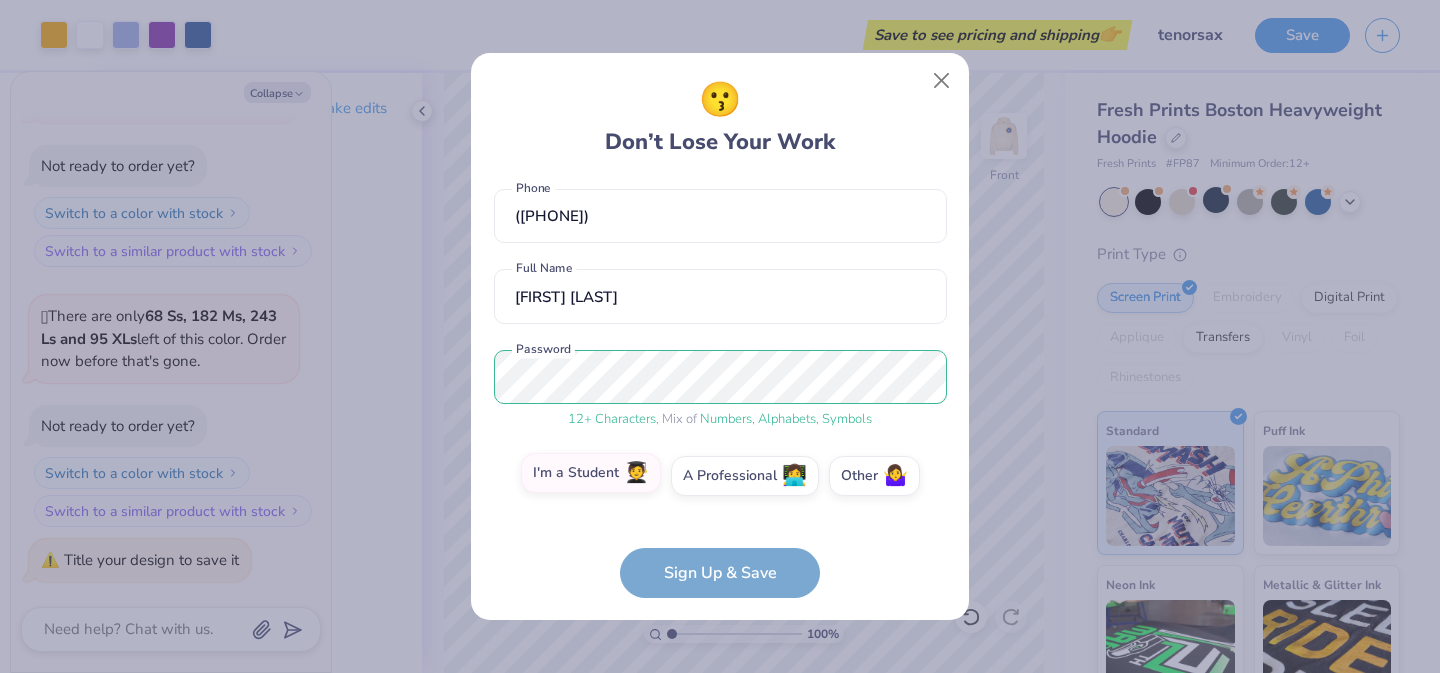 click on "I'm a Student 🧑‍🎓" at bounding box center (720, 571) 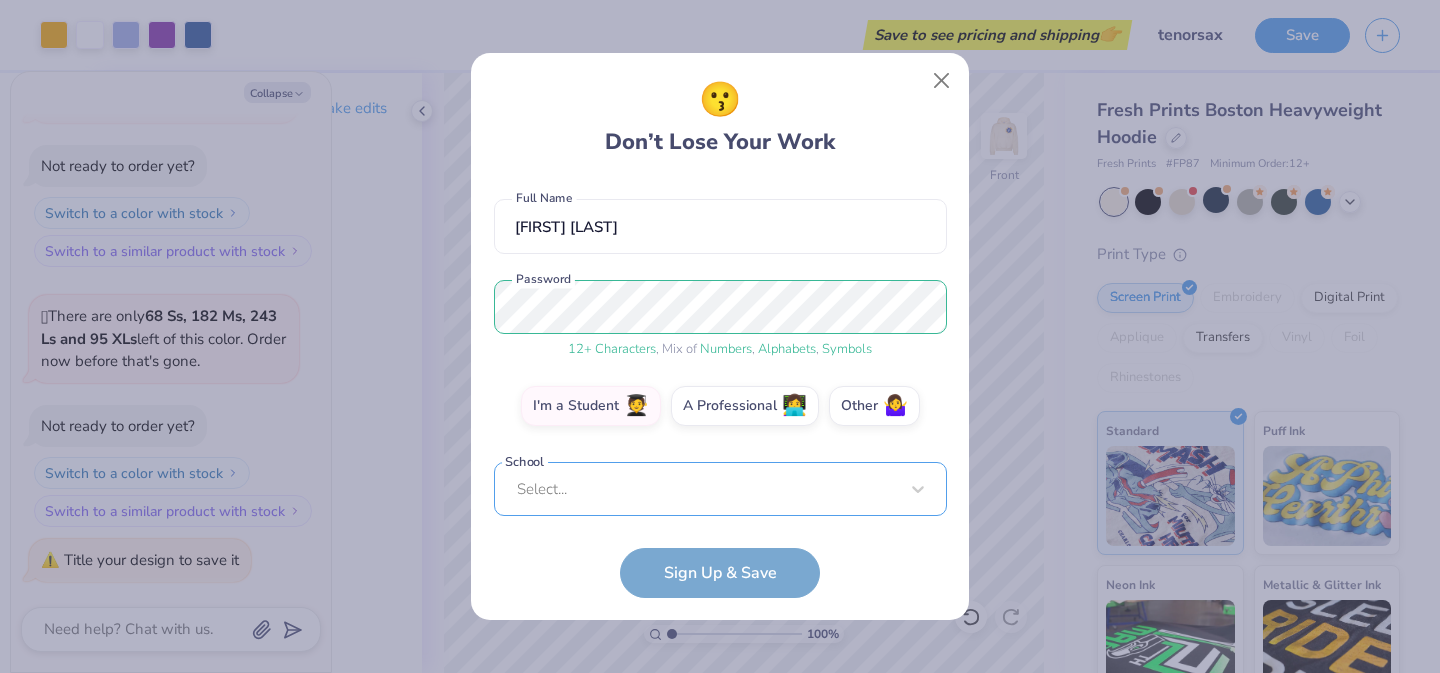 click on "Select..." at bounding box center [720, 489] 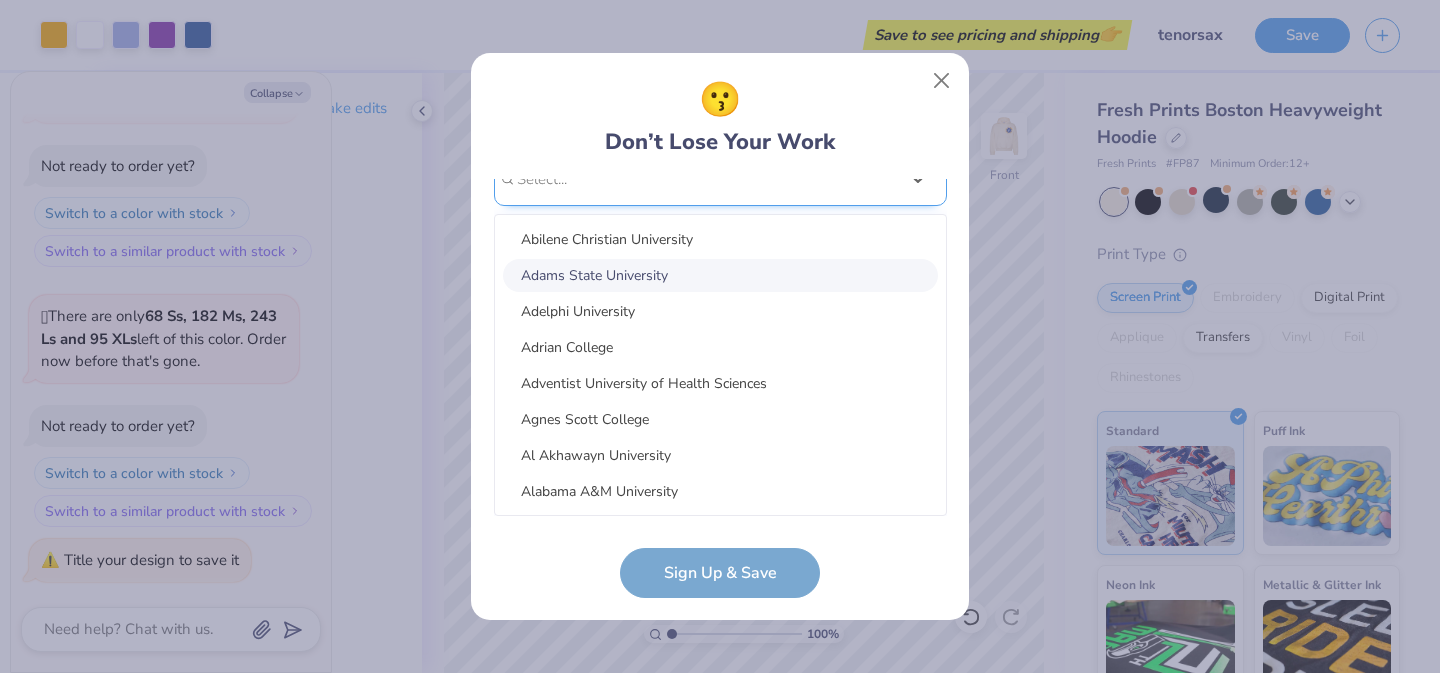 scroll, scrollTop: 471, scrollLeft: 0, axis: vertical 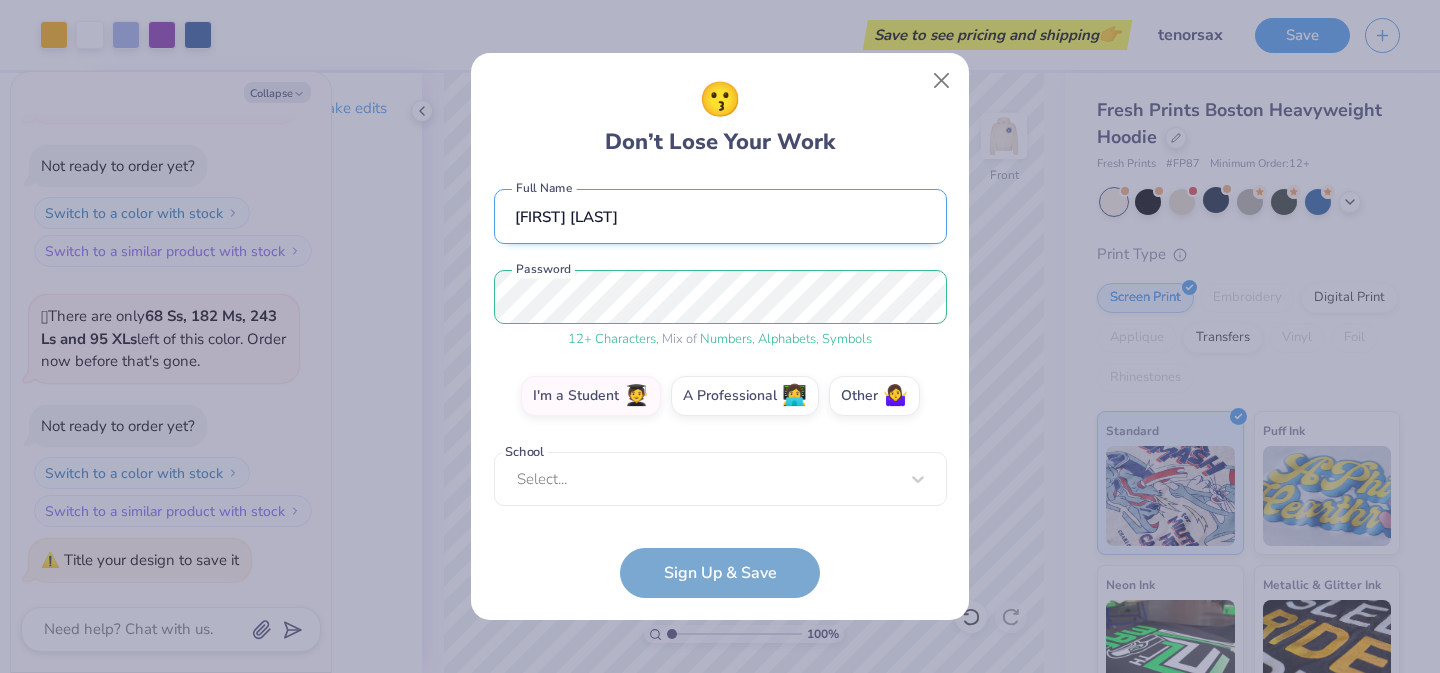click on "[FIRST] [LAST] Email [EMAIL] ([PHONE]) Phone [FIRST] [LAST] Full Name 12 + Characters , Mix of   Numbers ,   Alphabets ,   Symbols Password I'm a Student 🧑‍🎓 A Professional 👩‍💻 Other 🤷‍♀️ School Select... School cannot be null" at bounding box center (720, 347) 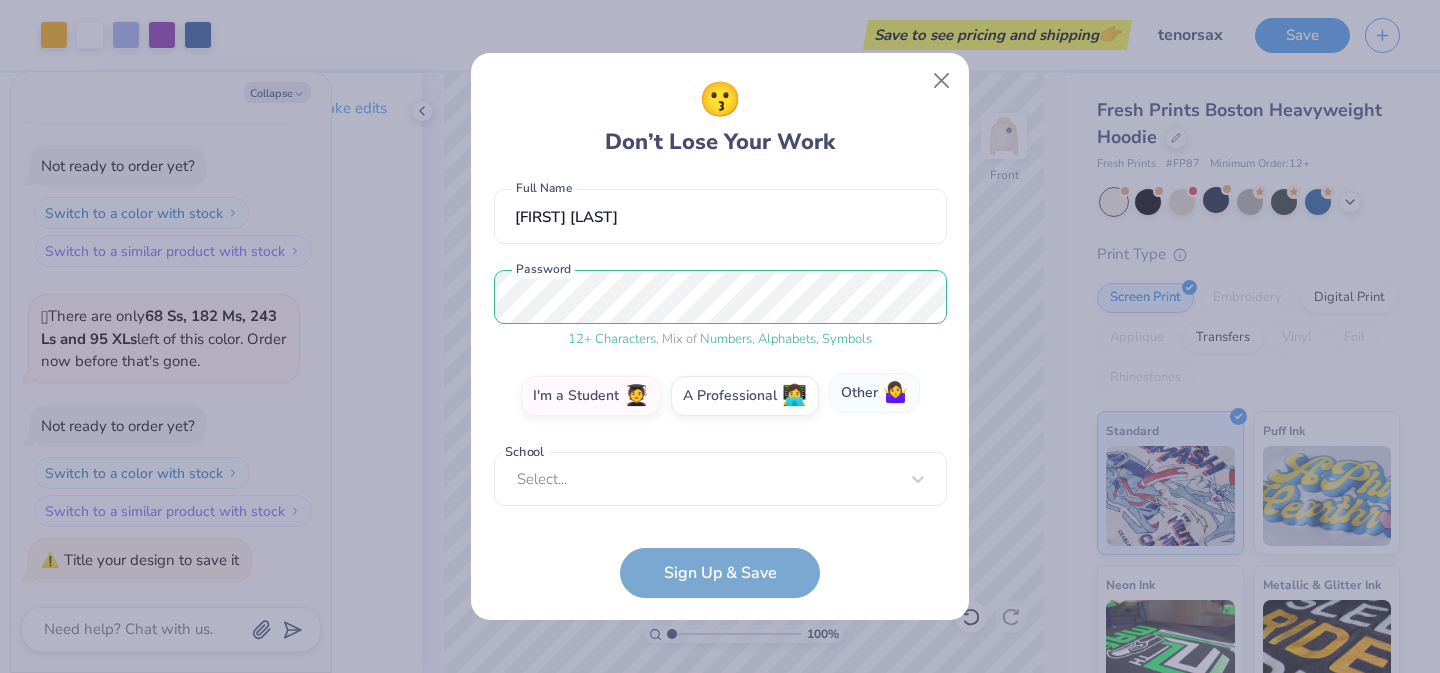 click on "Other 🤷‍♀️" at bounding box center (874, 393) 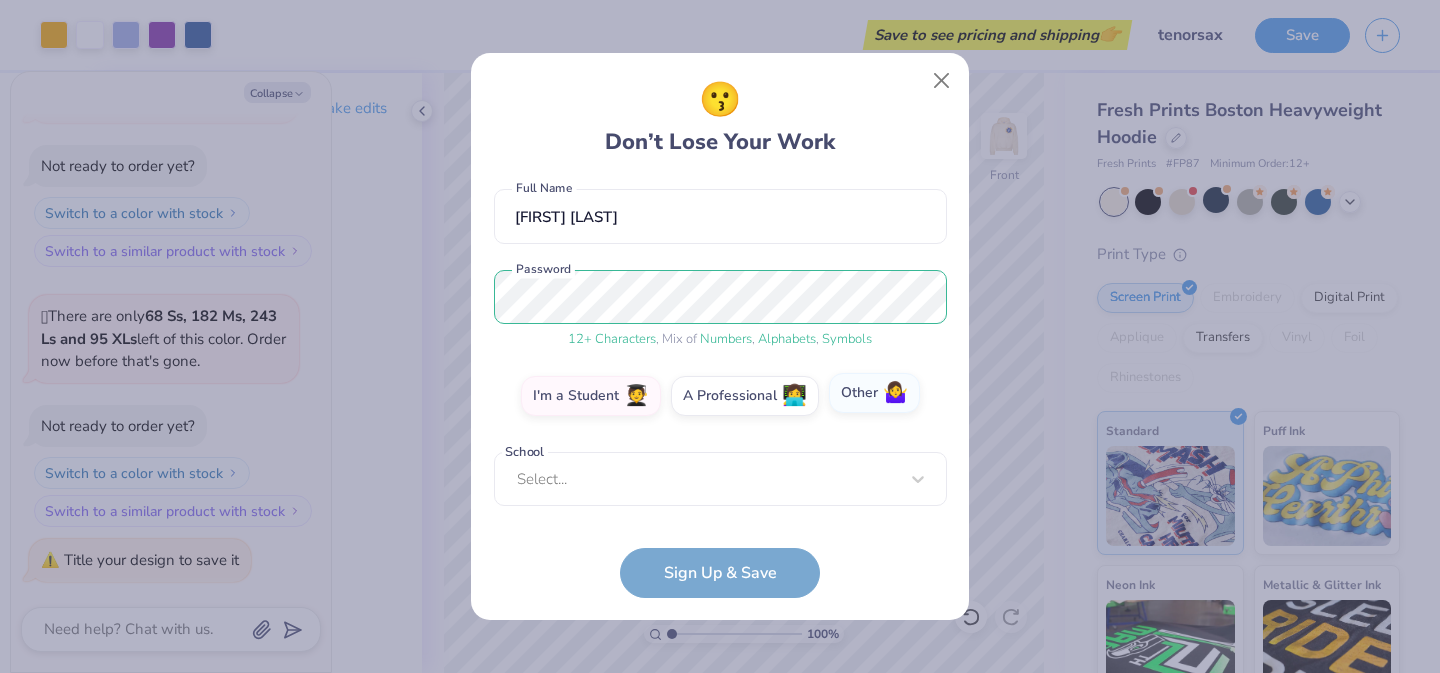 click on "Other 🤷‍♀️" at bounding box center (720, 571) 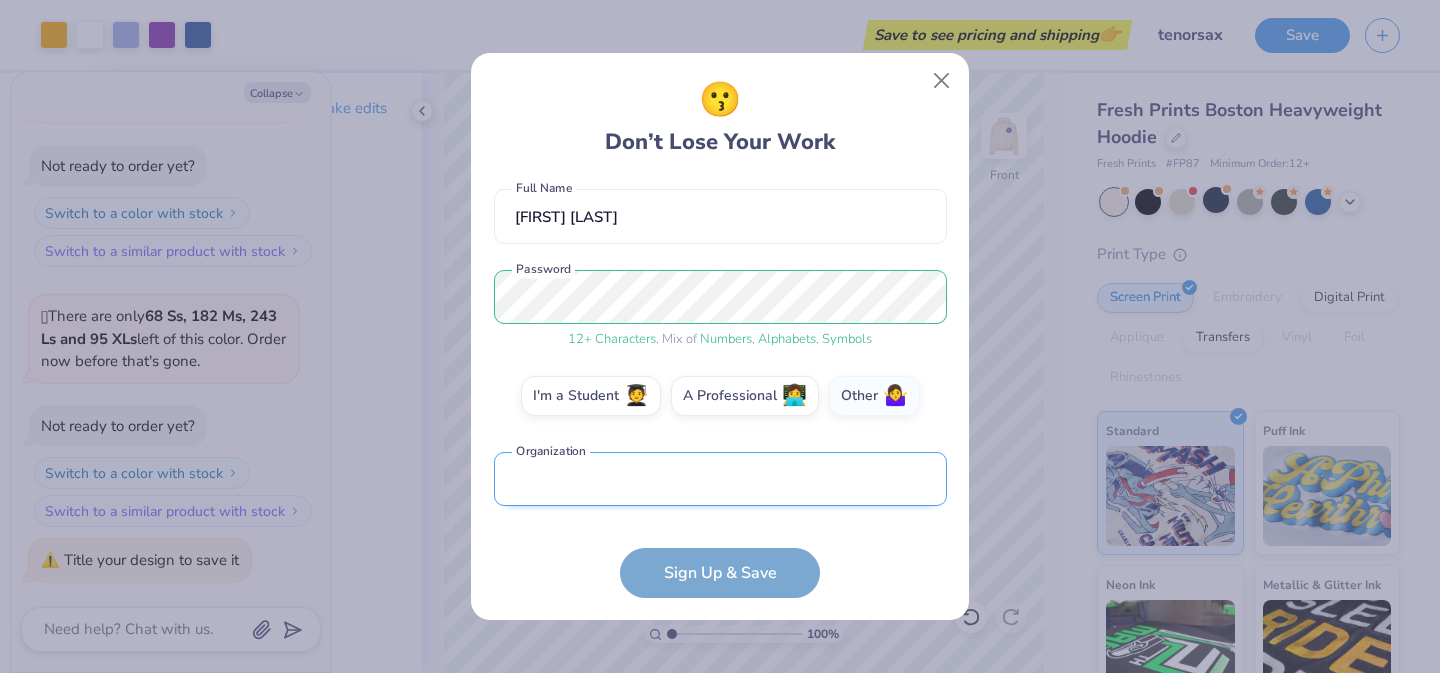click at bounding box center [720, 479] 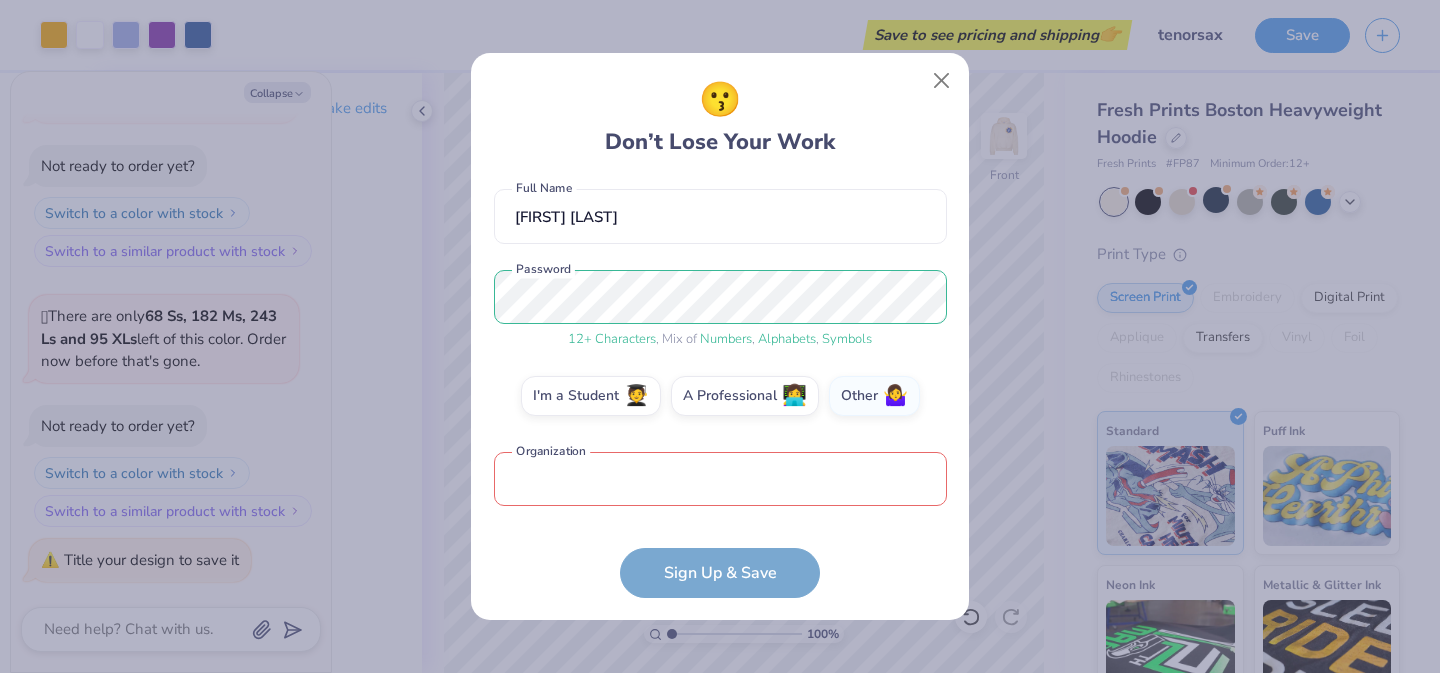 click on "[EMAIL] Email ([PHONE]) Phone [FIRST] [LAST] Full Name 12 + Characters , Mix of   Numbers ,   Alphabets ,   Symbols Password I'm a Student 🧑‍🎓 A Professional 👩‍💻 Other 🤷‍♀️ Organization is a required field Organization Sign Up & Save" at bounding box center (720, 388) 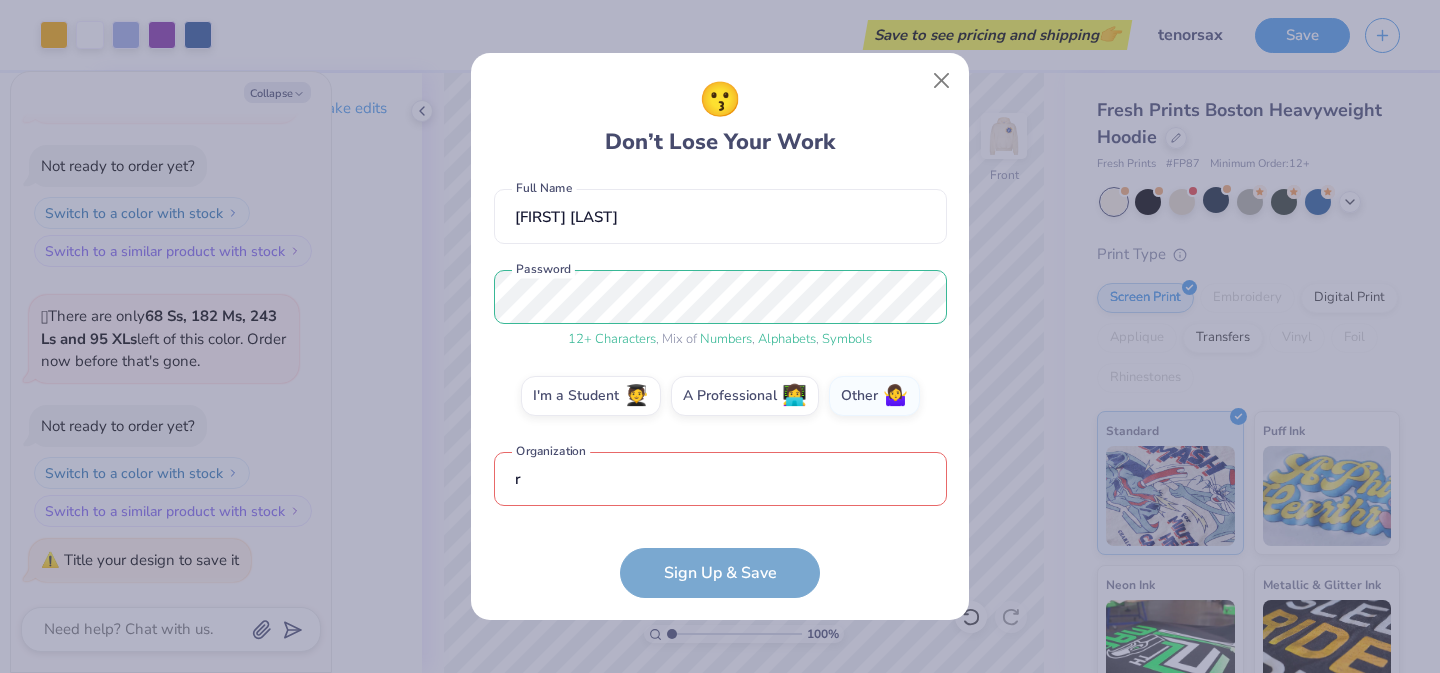 scroll, scrollTop: 291, scrollLeft: 0, axis: vertical 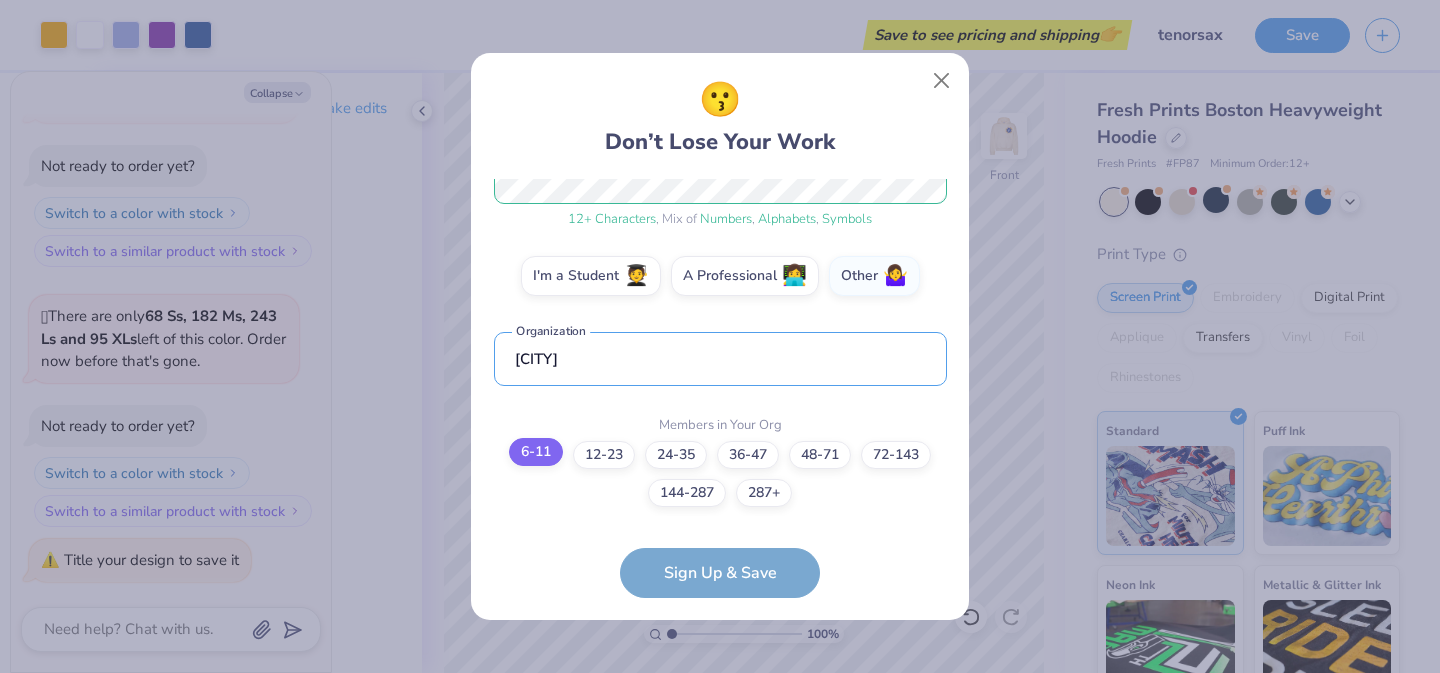 type on "[CITY]" 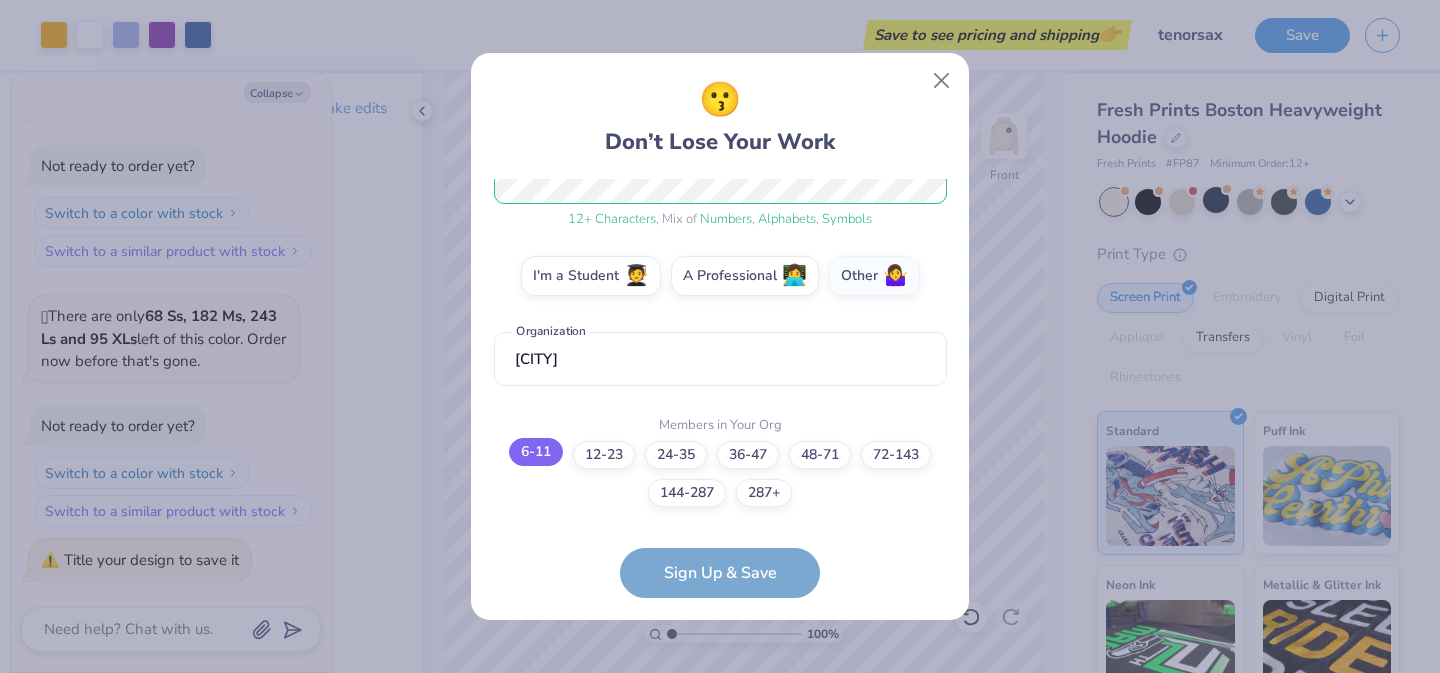 click on "6-11" at bounding box center [536, 452] 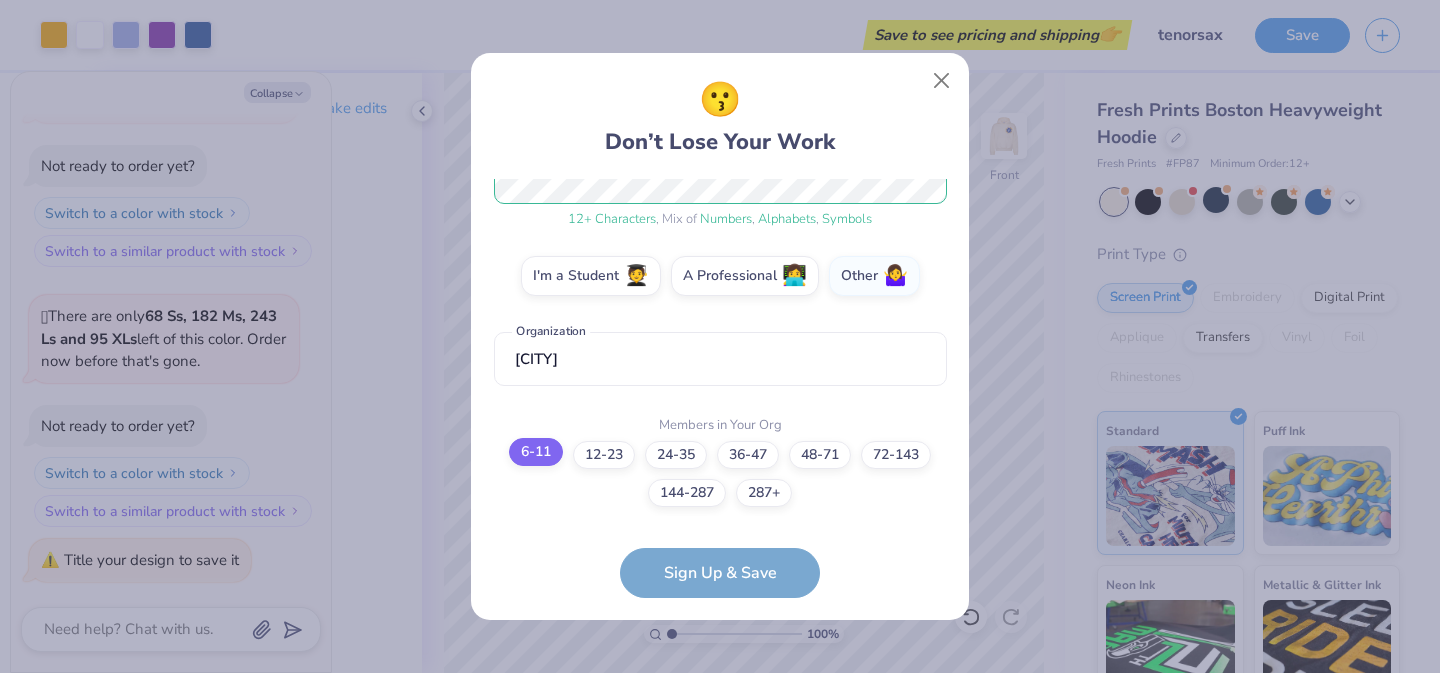 click on "6-11" at bounding box center [720, 764] 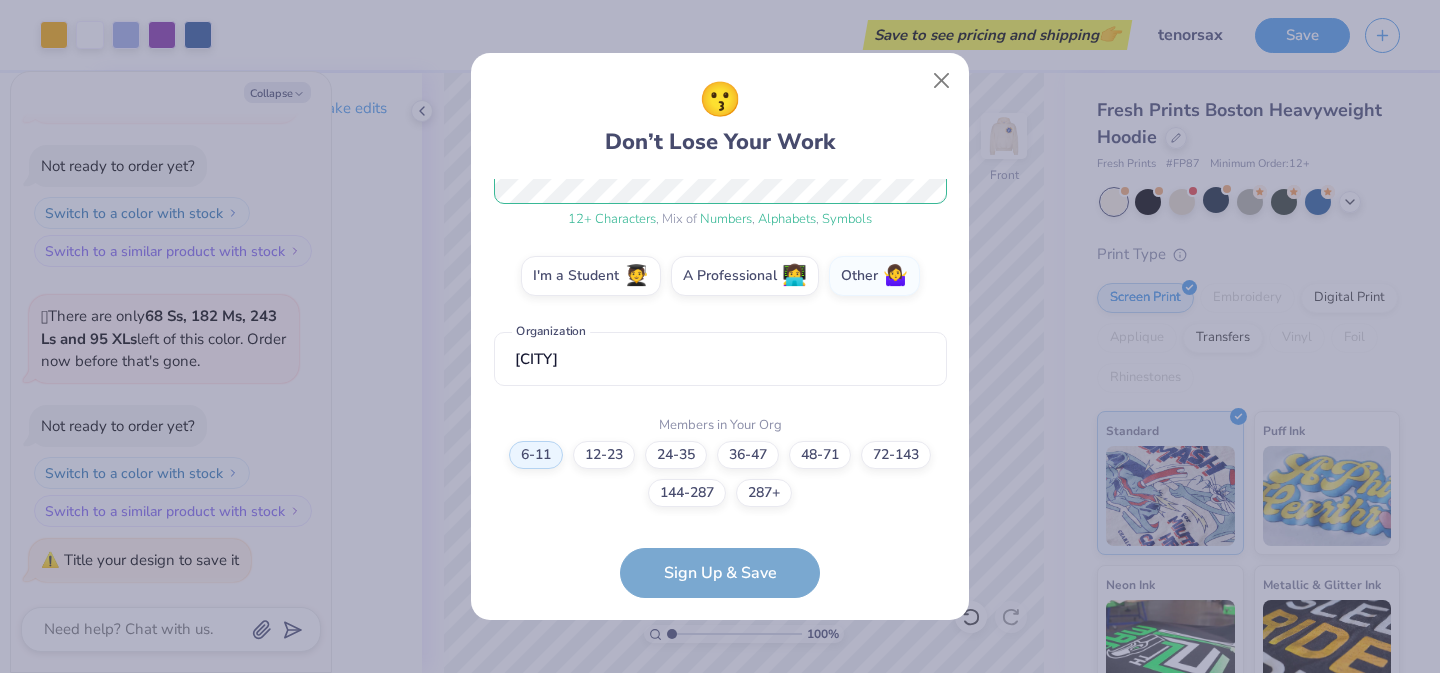 scroll, scrollTop: 150, scrollLeft: 0, axis: vertical 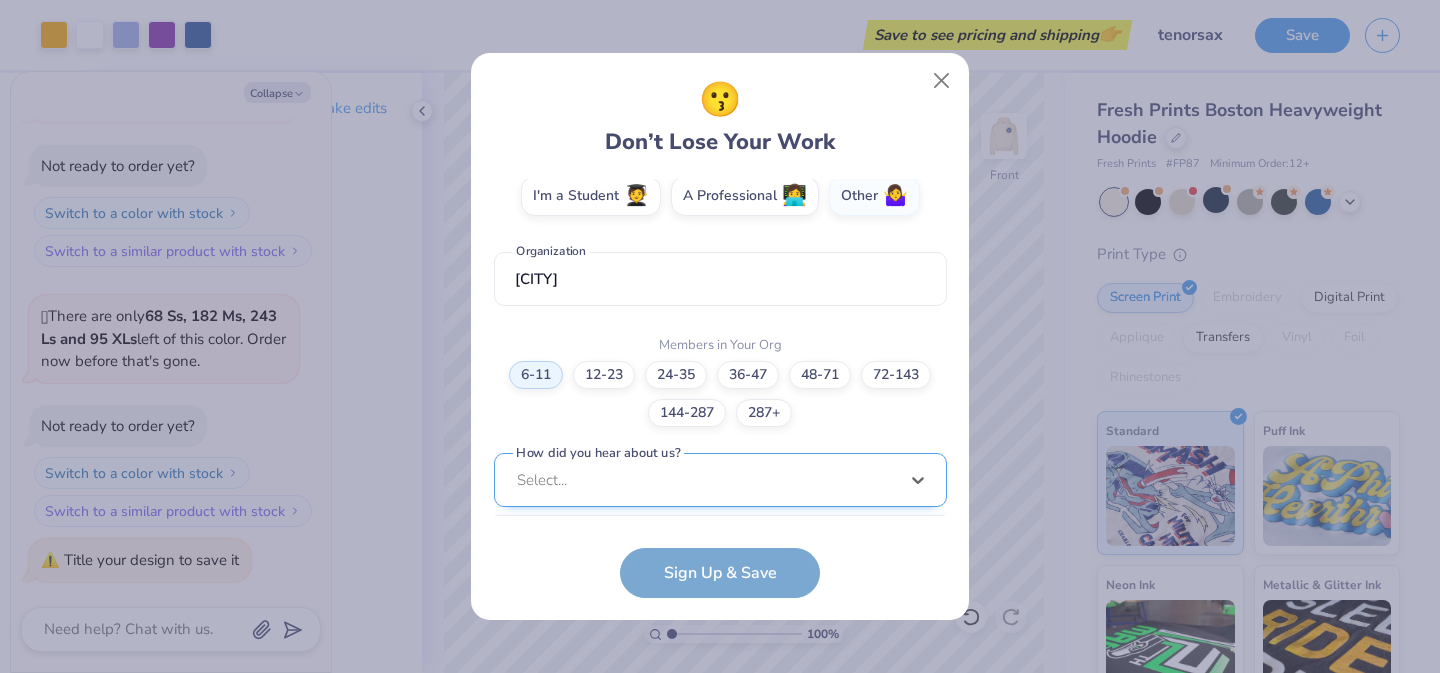 click on "option Word of Mouth focused, 8 of 15. 15 results available. Use Up and Down to choose options, press Enter to select the currently focused option, press Escape to exit the menu, press Tab to select the option and exit the menu. Select... Pinterest Google Search I've ordered before Received a text message A Campus Manager Received an Email Saw an Ad Word of Mouth LinkedIn Tik Tok Instagram Blog/Article Reddit An AI Chatbot Other" at bounding box center (720, 635) 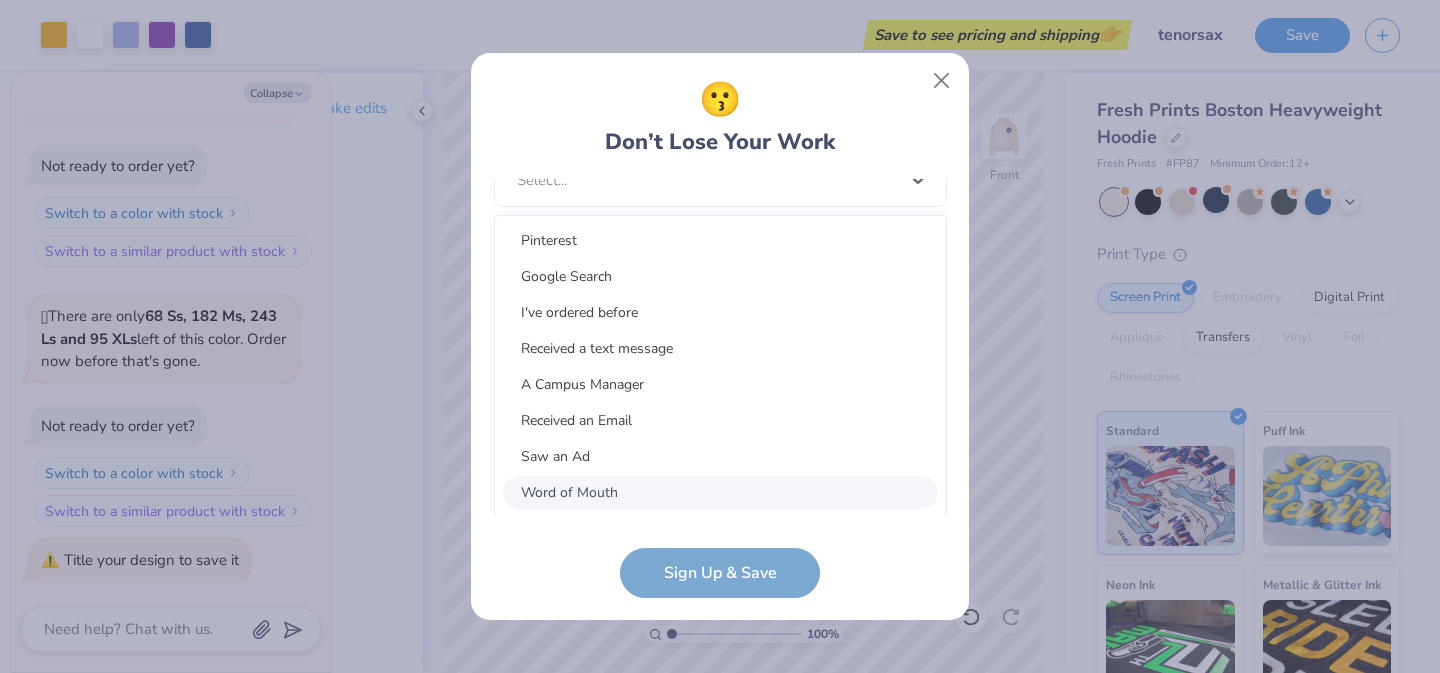 scroll, scrollTop: 671, scrollLeft: 0, axis: vertical 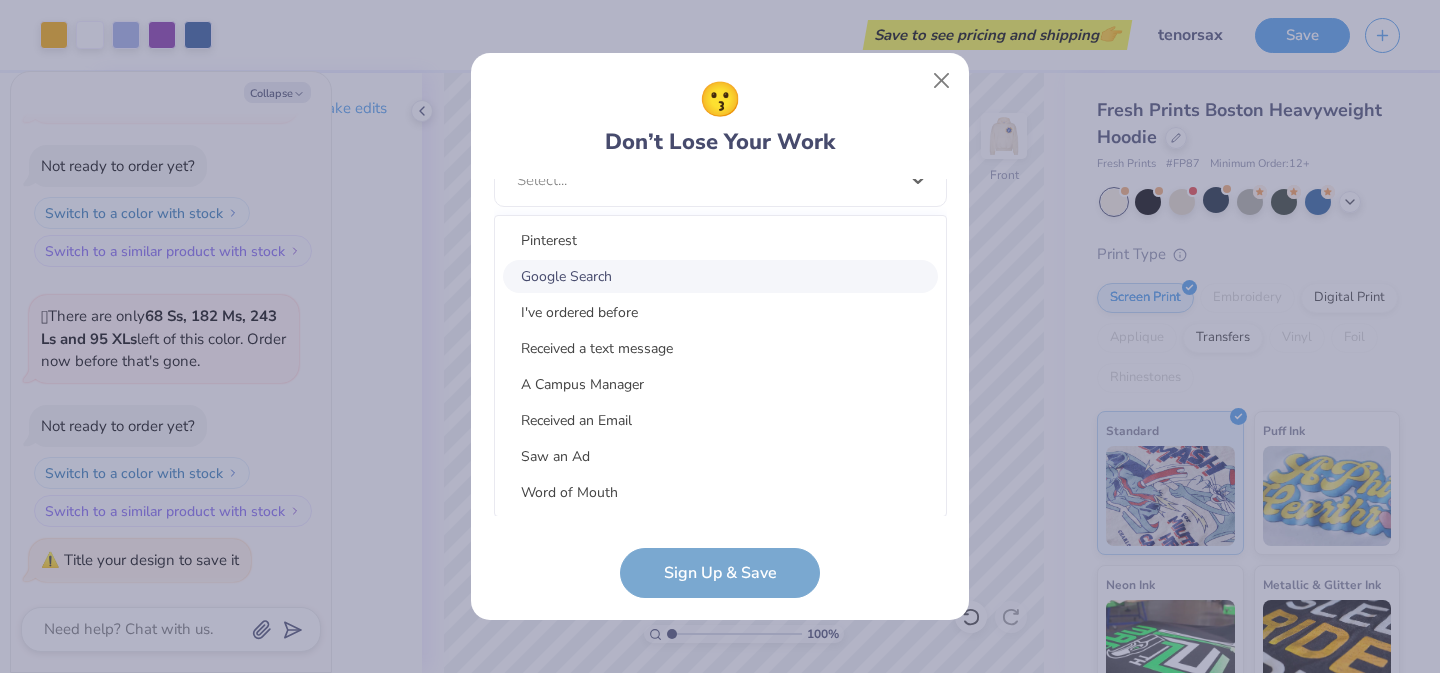 click on "Google Search" at bounding box center (720, 276) 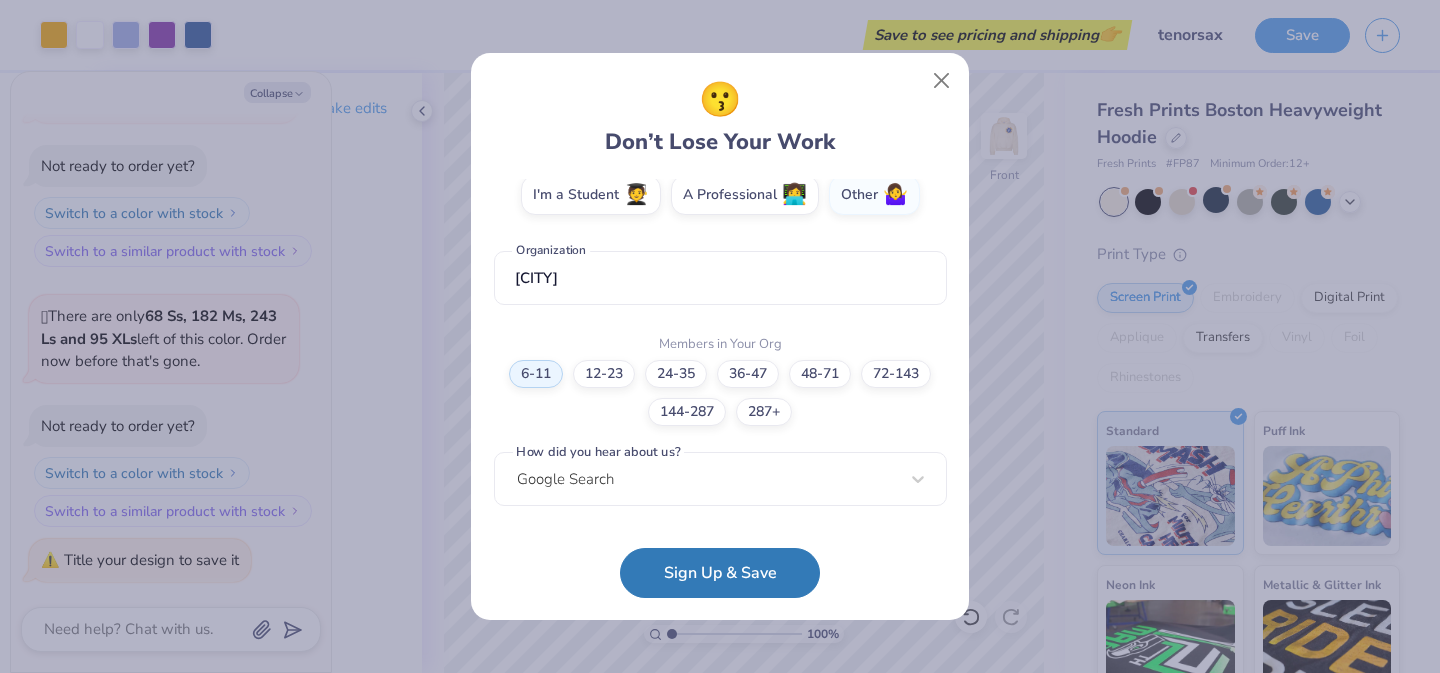 scroll, scrollTop: 371, scrollLeft: 0, axis: vertical 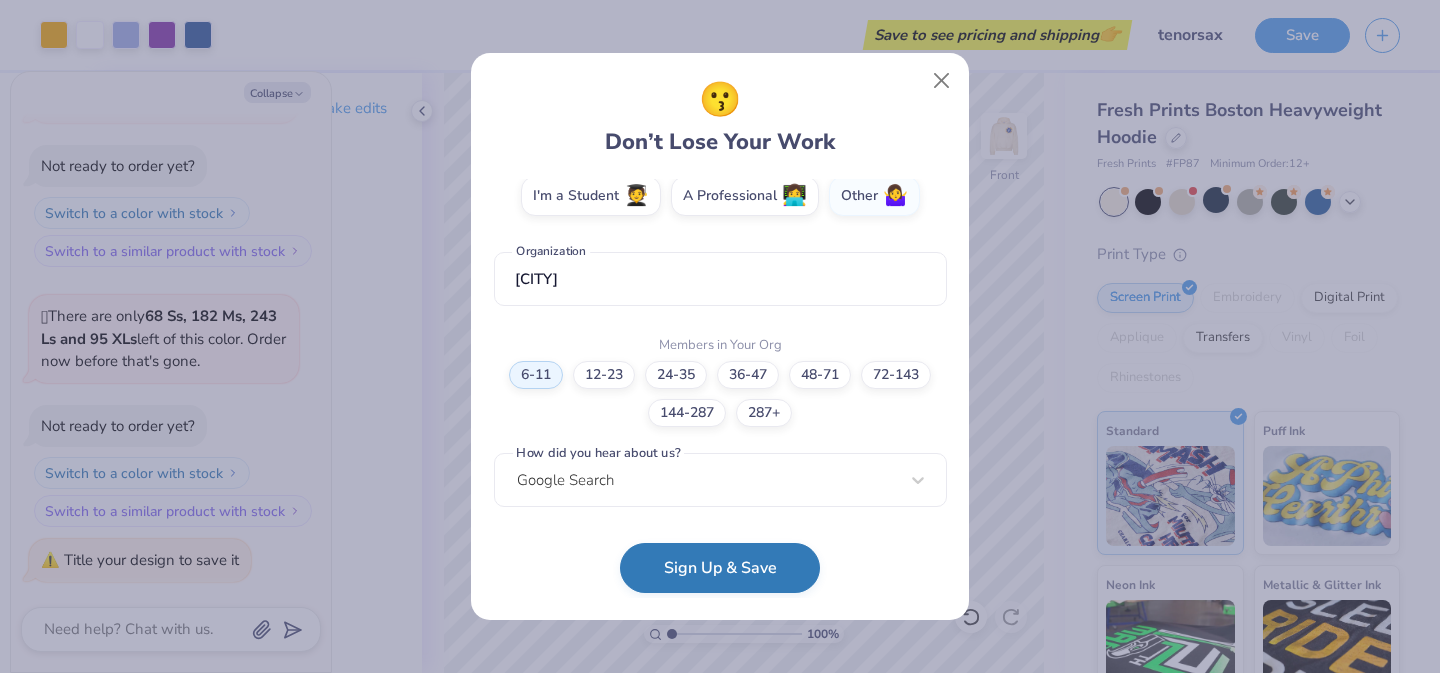 click on "Sign Up & Save" at bounding box center (720, 568) 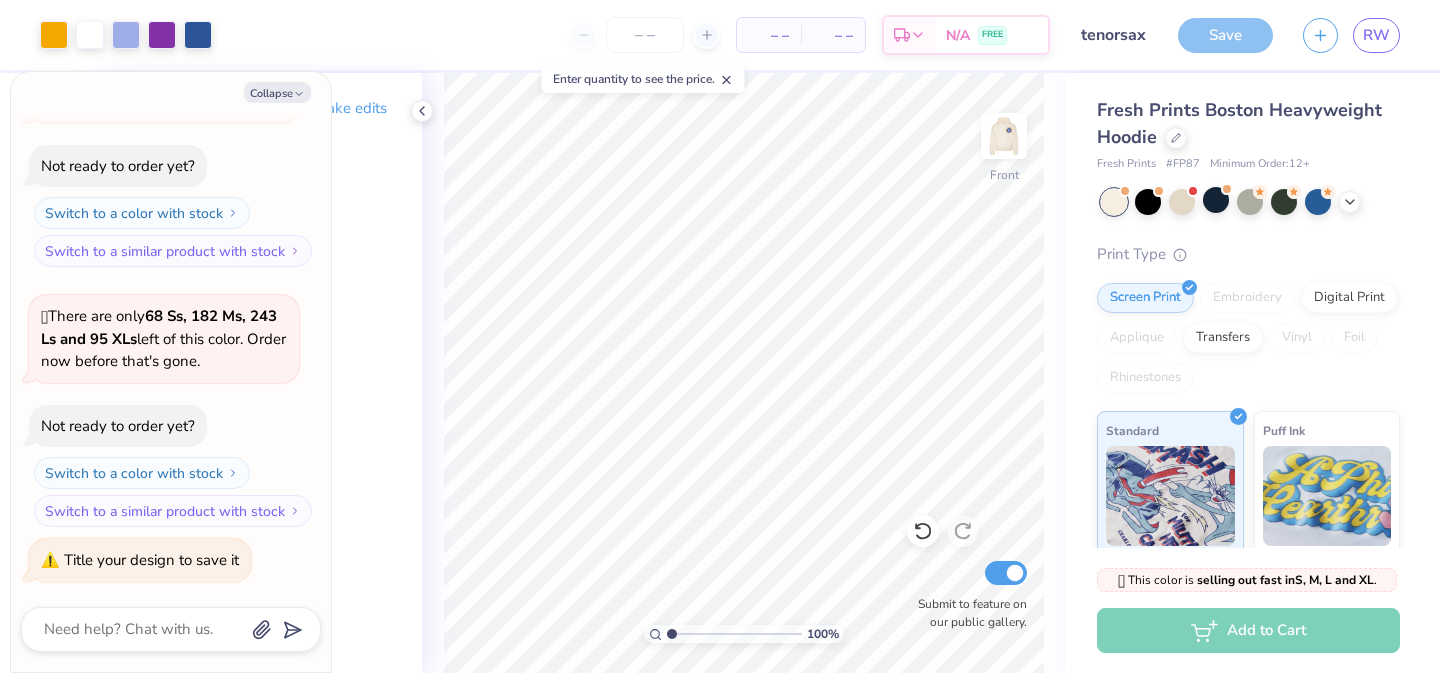 type on "x" 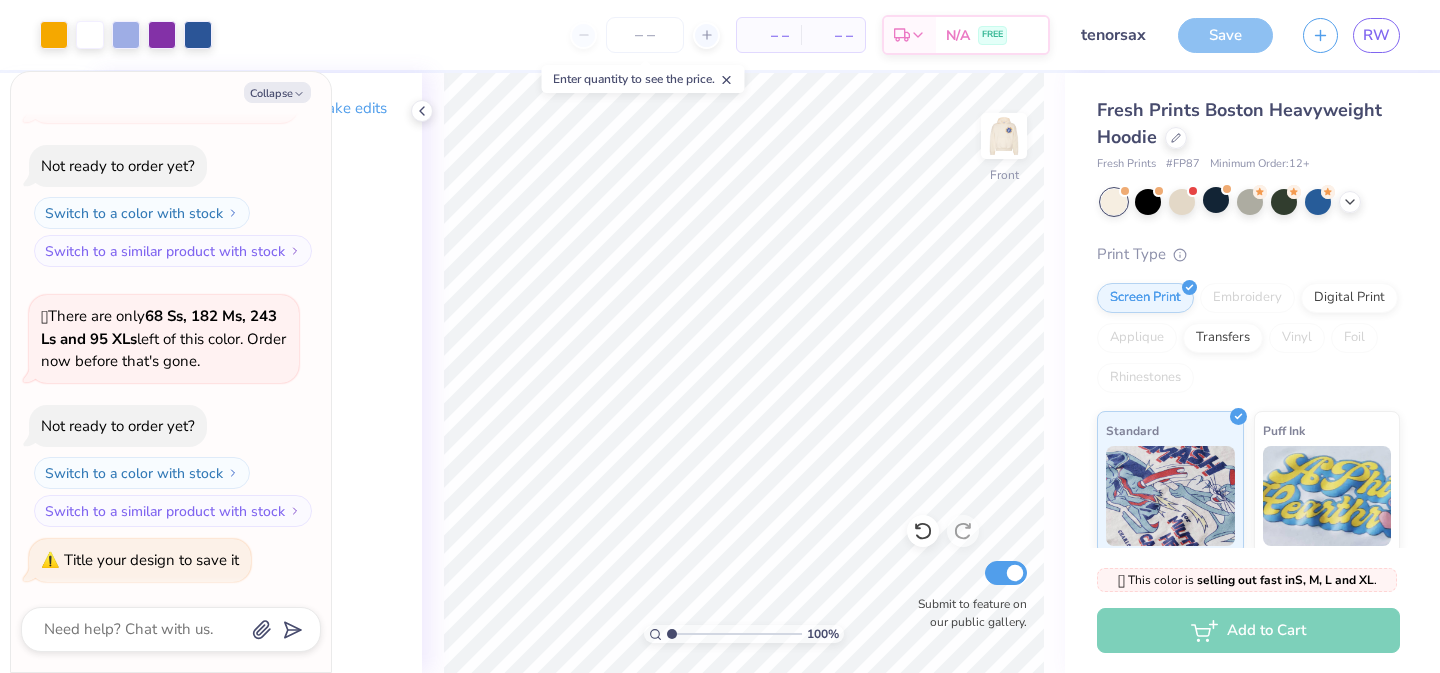click on "Save" at bounding box center (1225, 35) 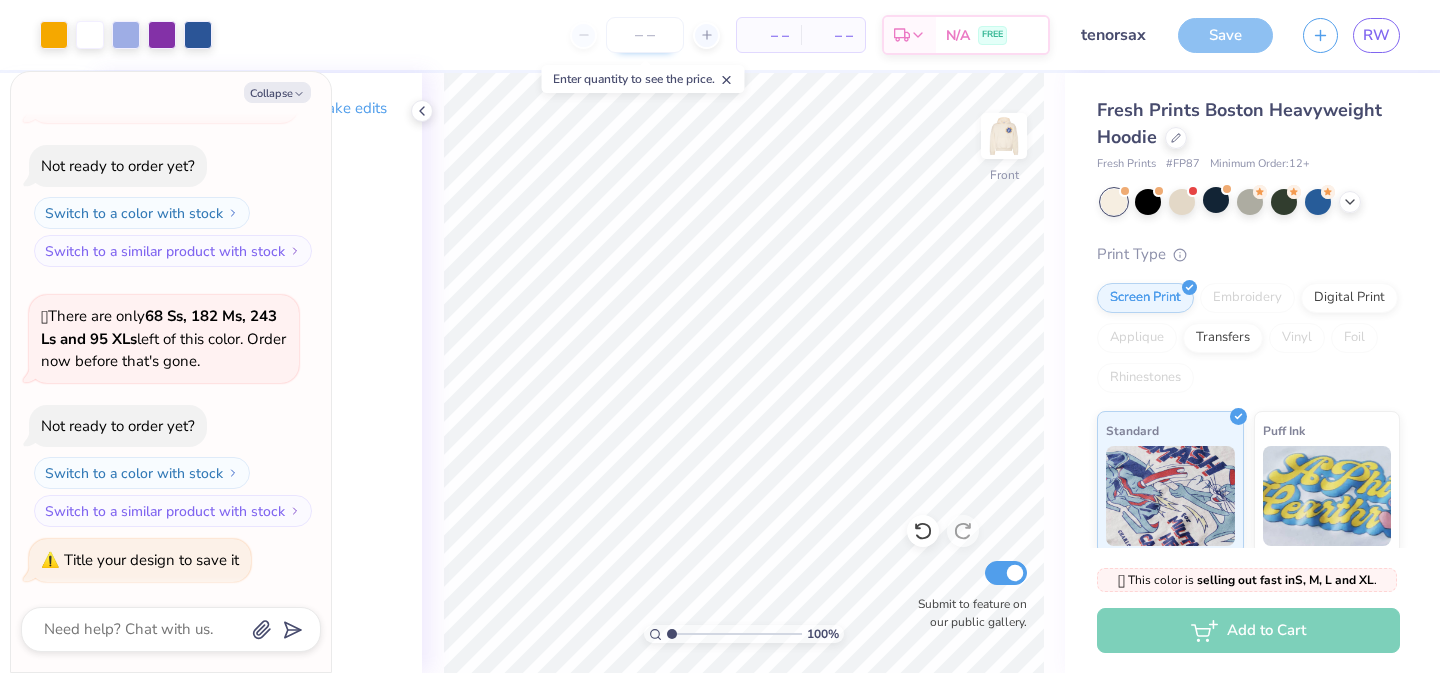 click at bounding box center [645, 35] 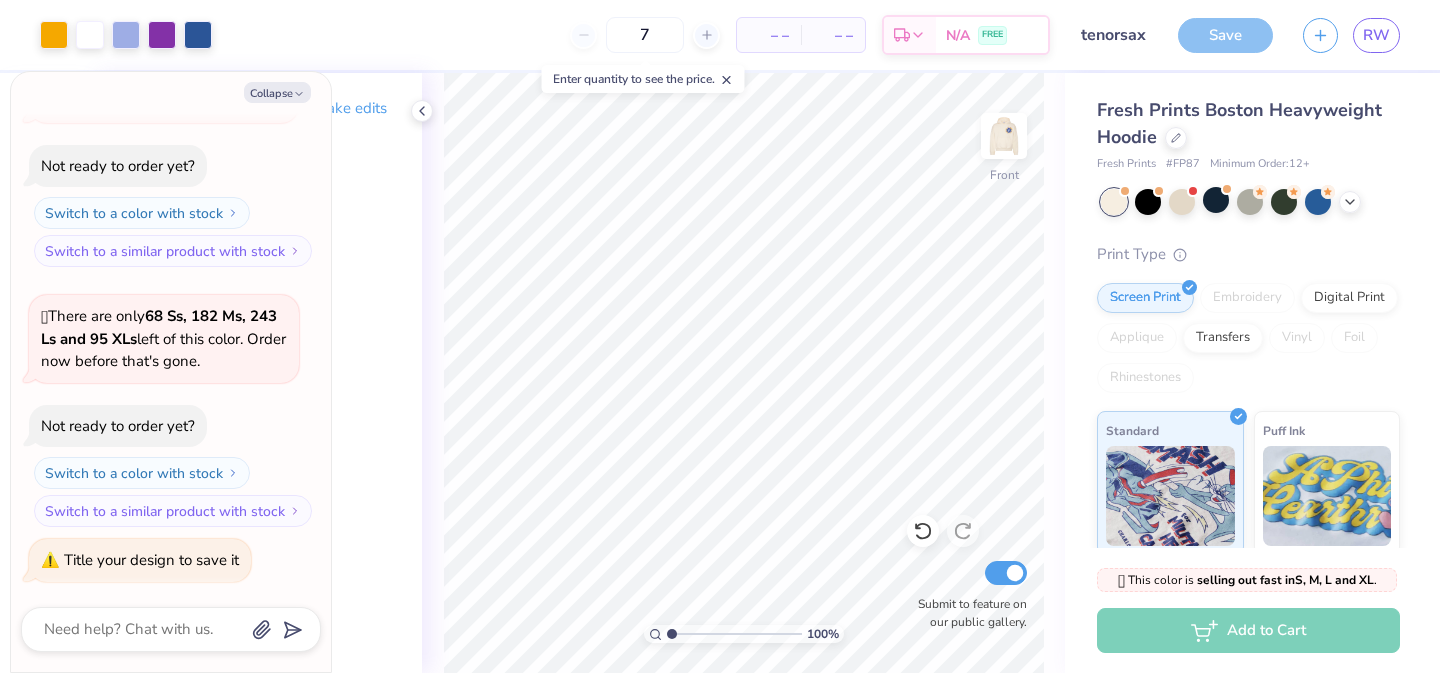click on "– –" at bounding box center [769, 35] 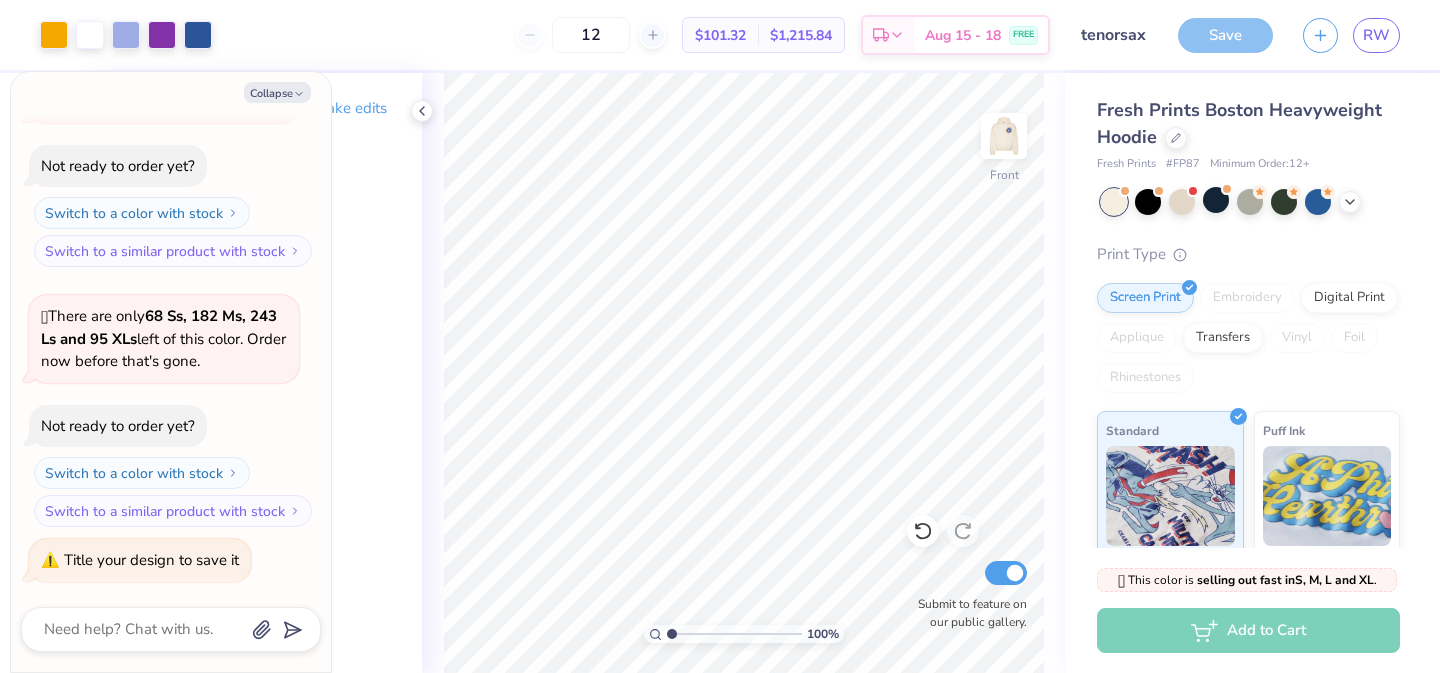 click on "12" at bounding box center [591, 35] 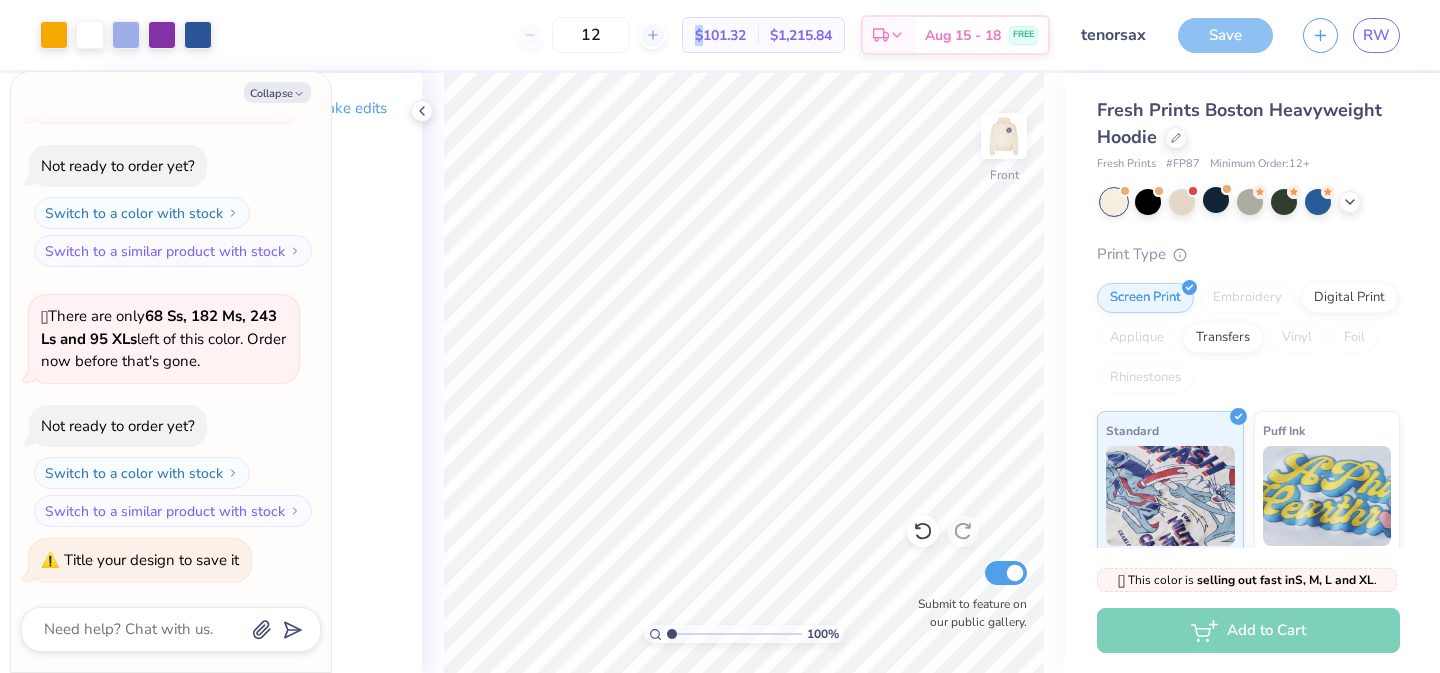 click on "12" at bounding box center (591, 35) 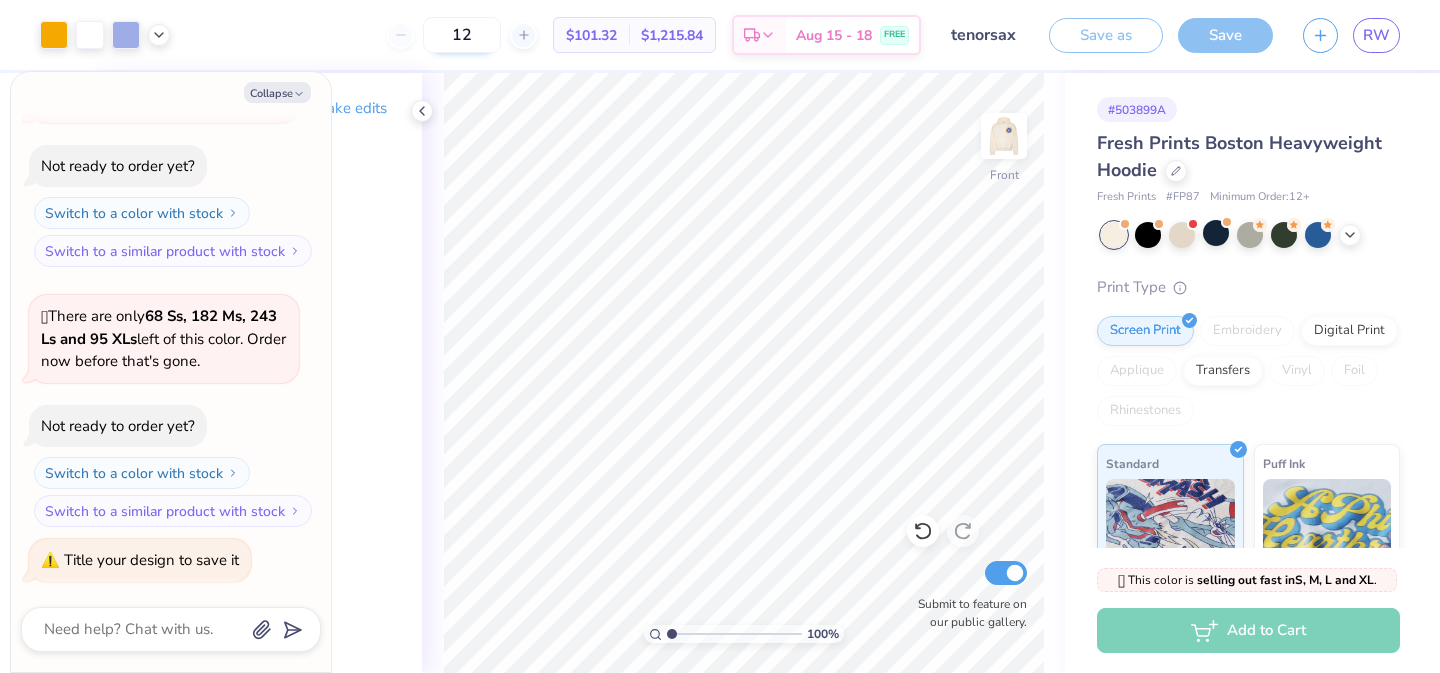 click on "12 $101.32 Per Item $1,215.84 Total Est.  Delivery Aug 15 - 18 FREE" at bounding box center [553, 35] 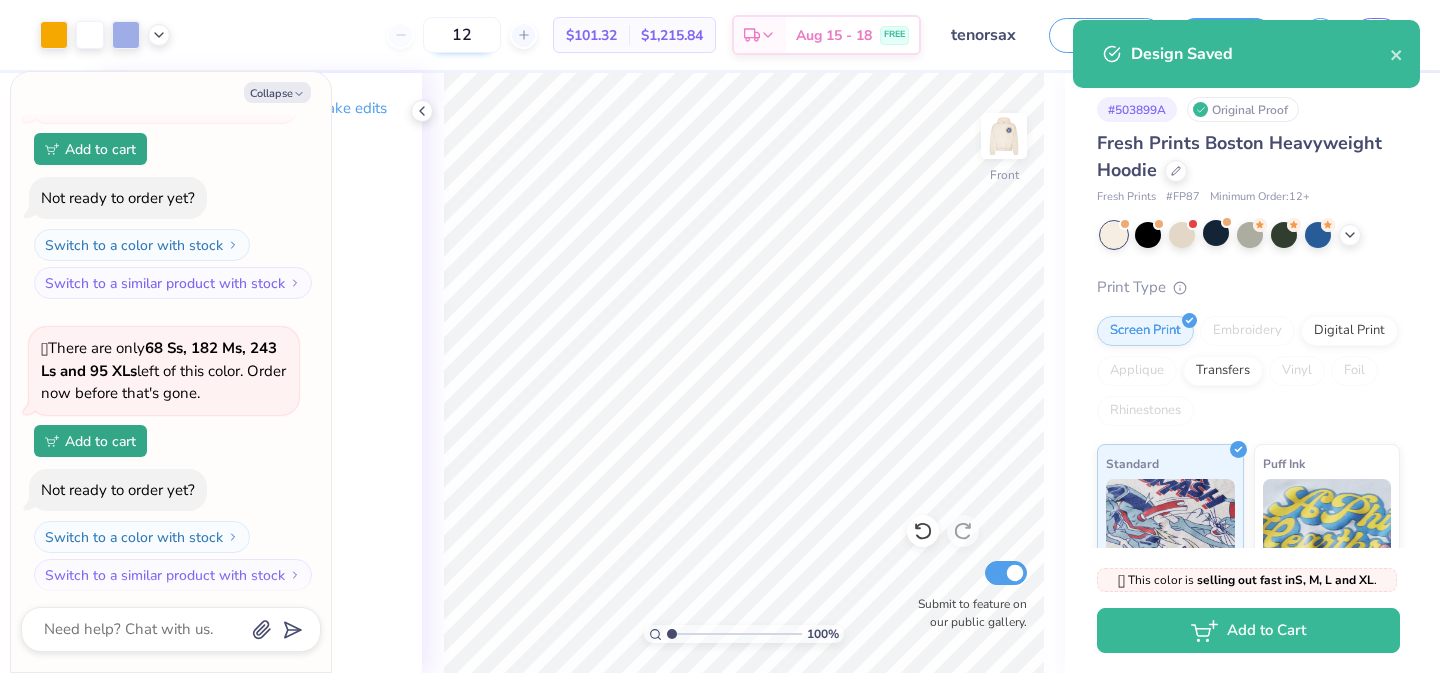 drag, startPoint x: 450, startPoint y: 29, endPoint x: 425, endPoint y: 30, distance: 25.019993 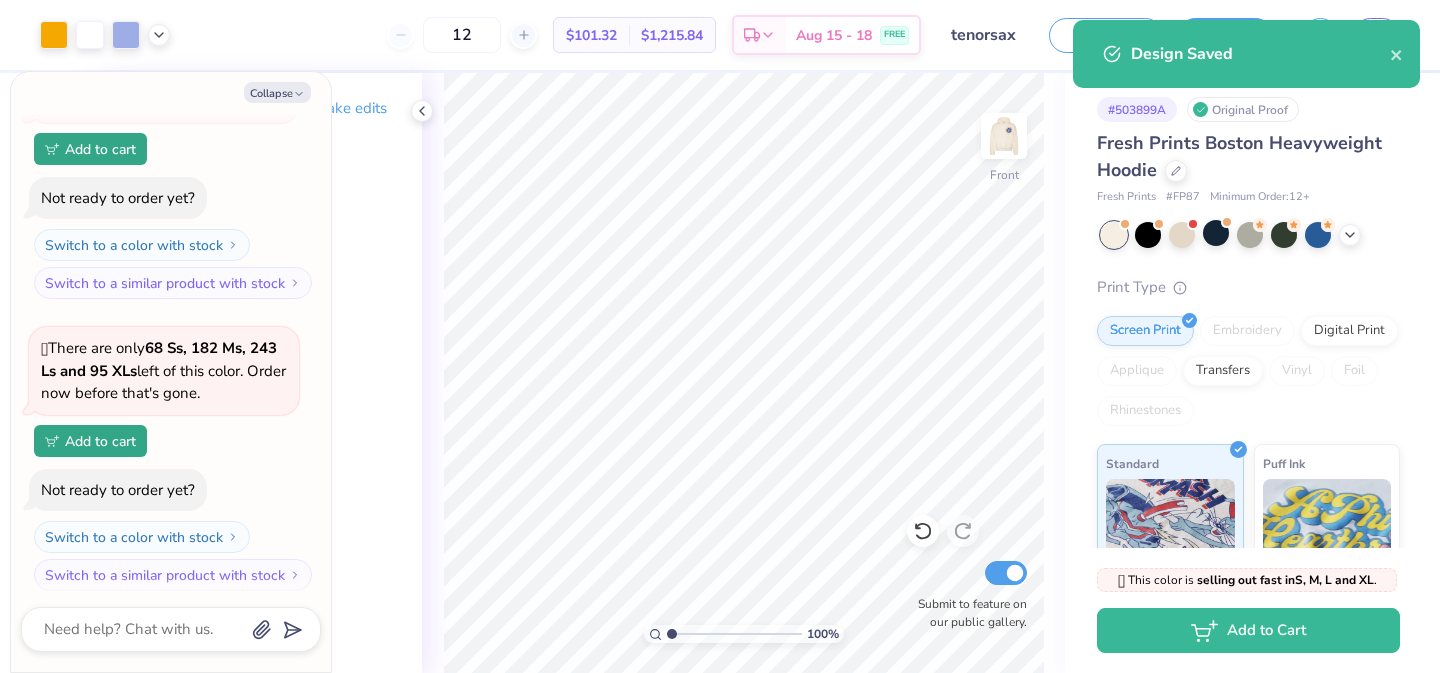 click on "12" at bounding box center (462, 35) 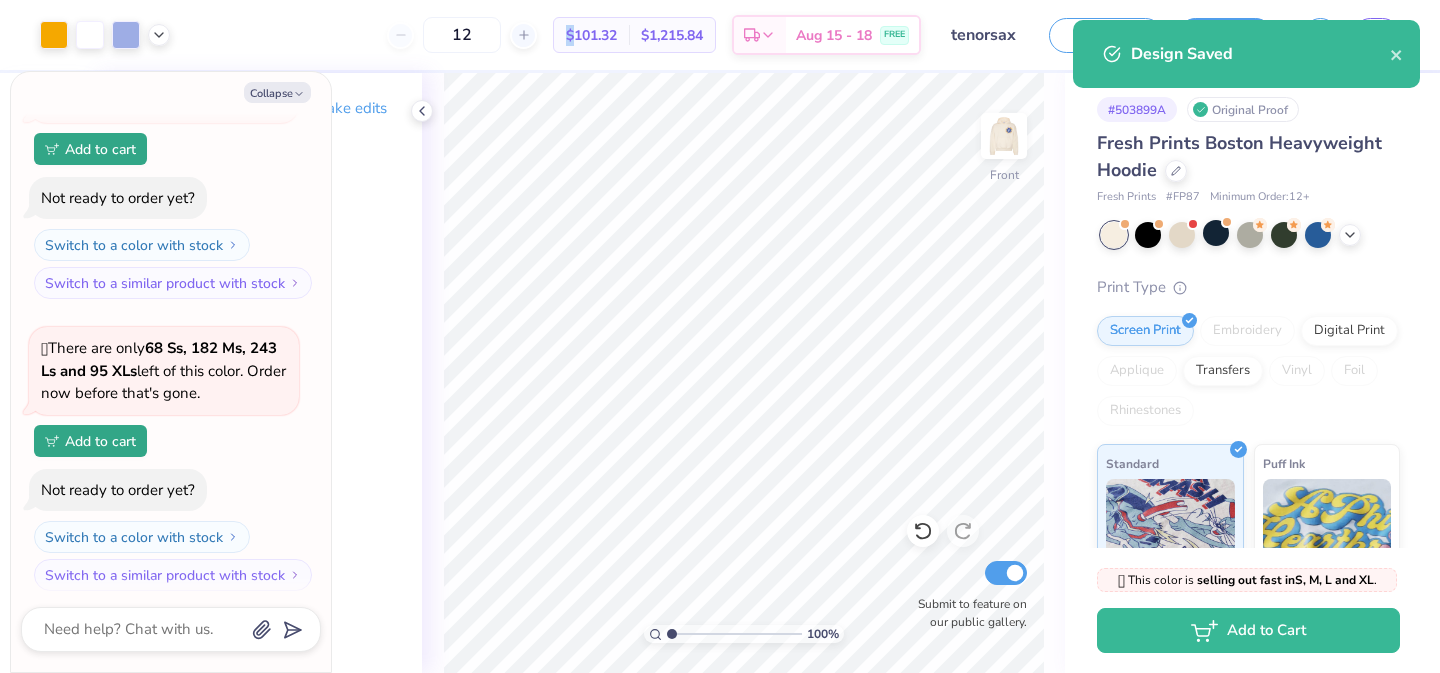 click on "12" at bounding box center (462, 35) 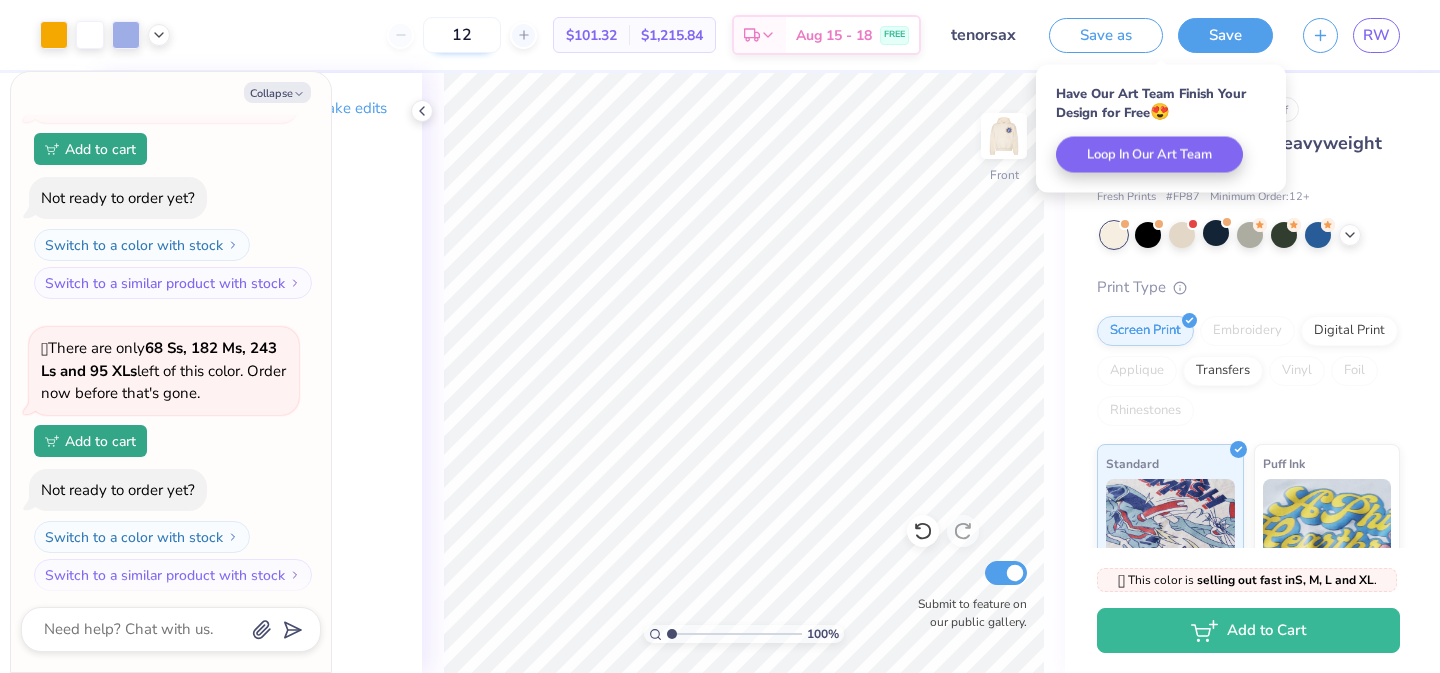click on "12" at bounding box center [462, 35] 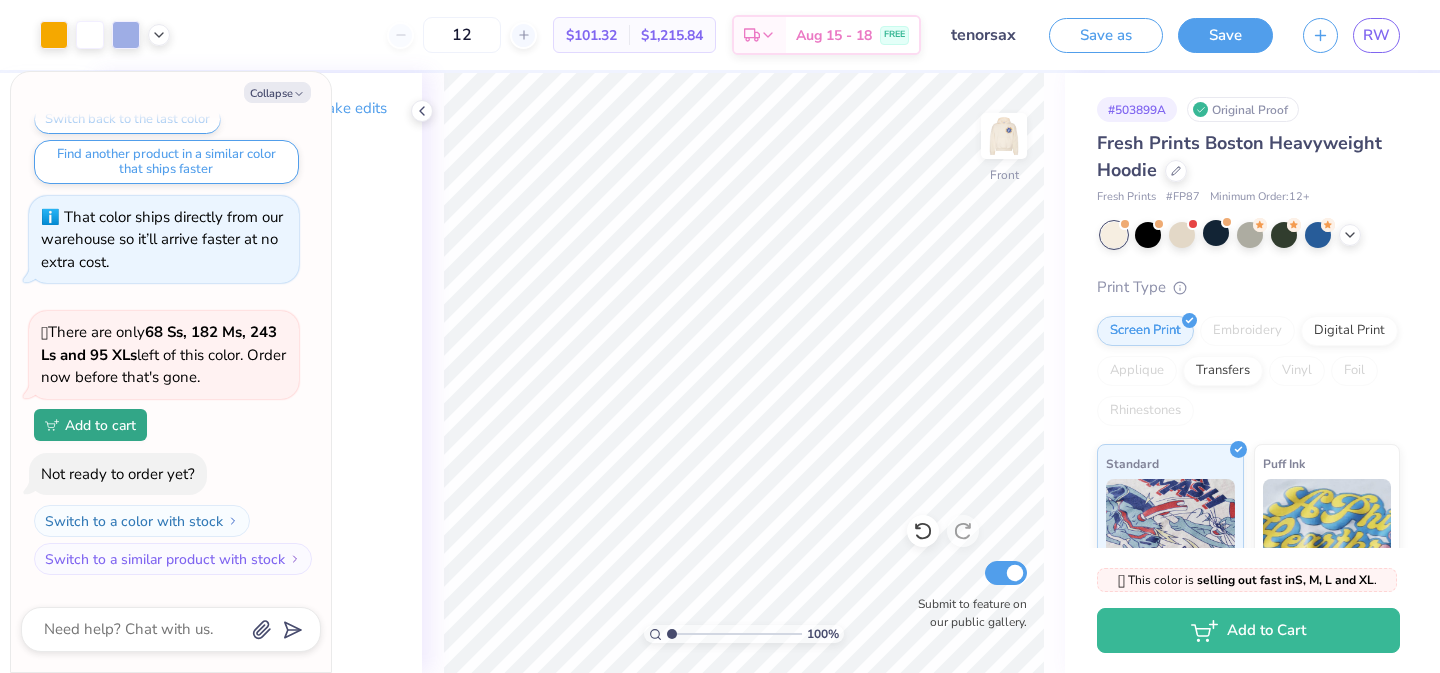 scroll, scrollTop: 0, scrollLeft: 0, axis: both 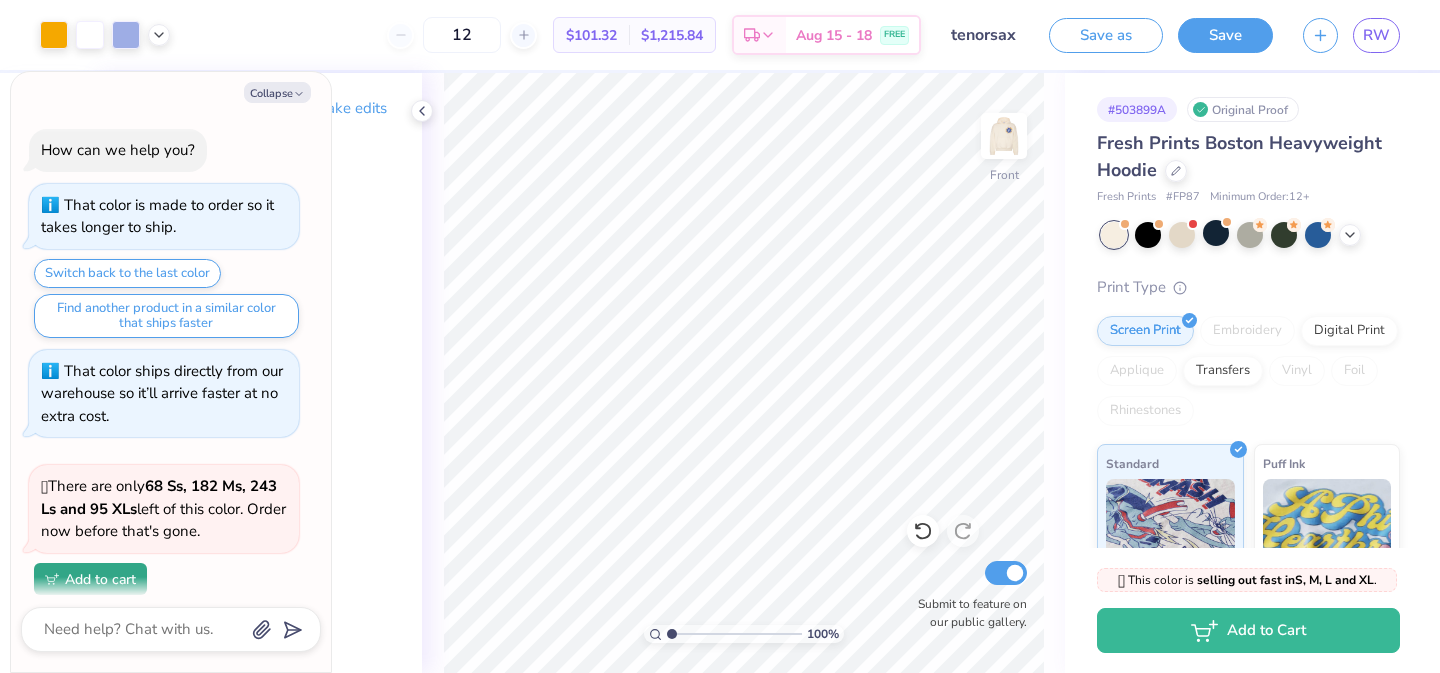 click on "Select part of your design to make edits in this panel" at bounding box center (256, 373) 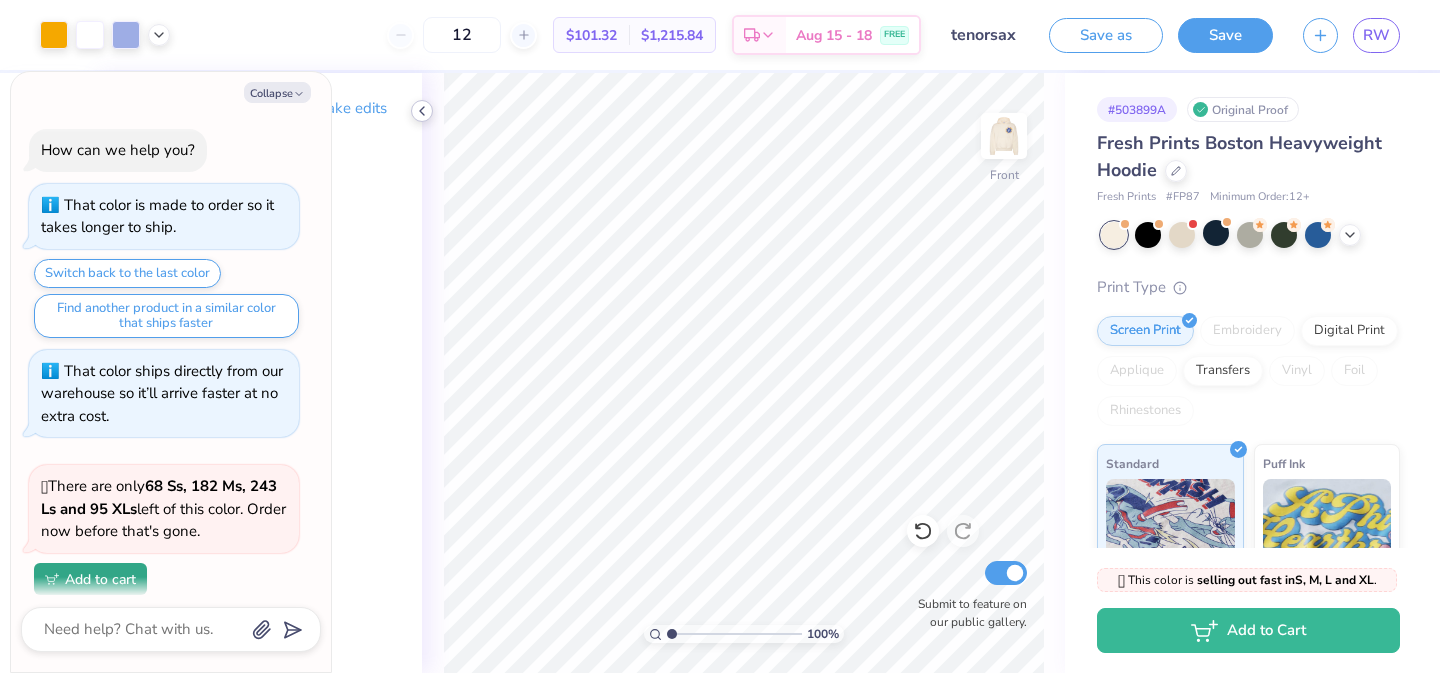 click at bounding box center (422, 111) 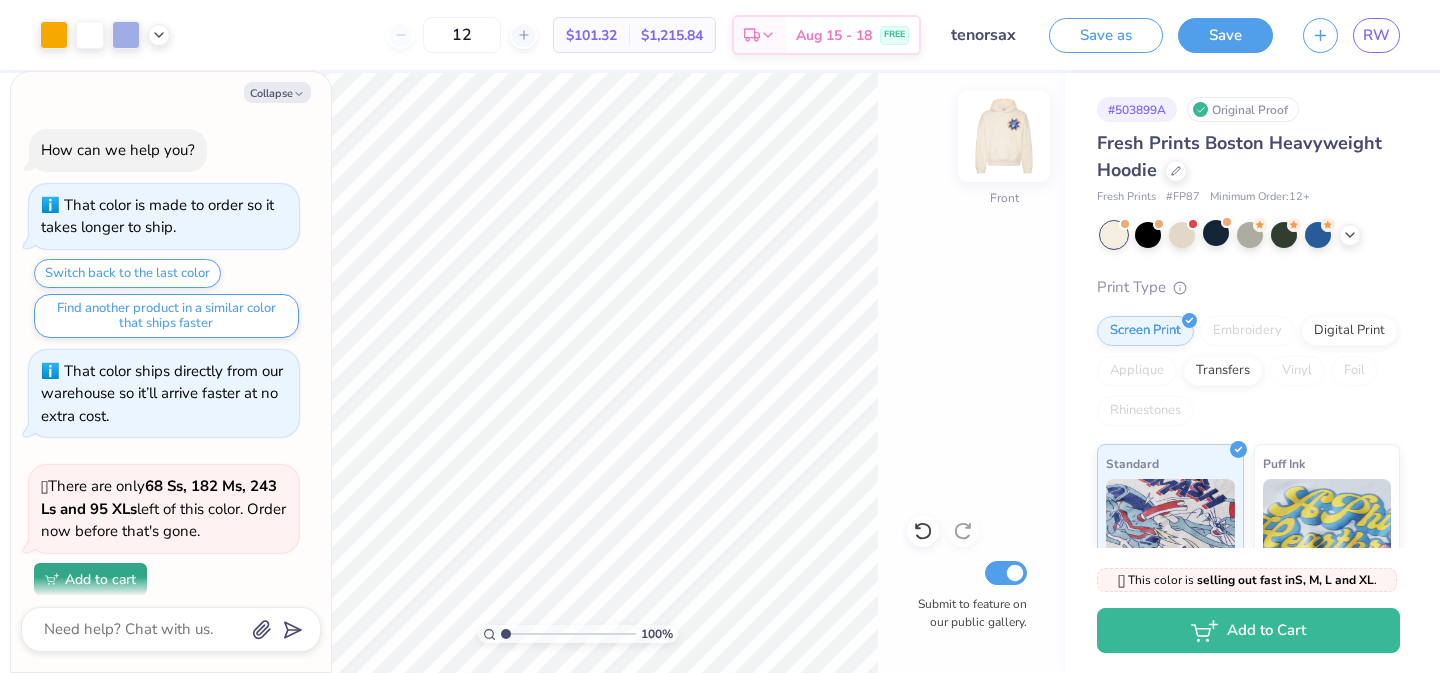 click at bounding box center (1004, 136) 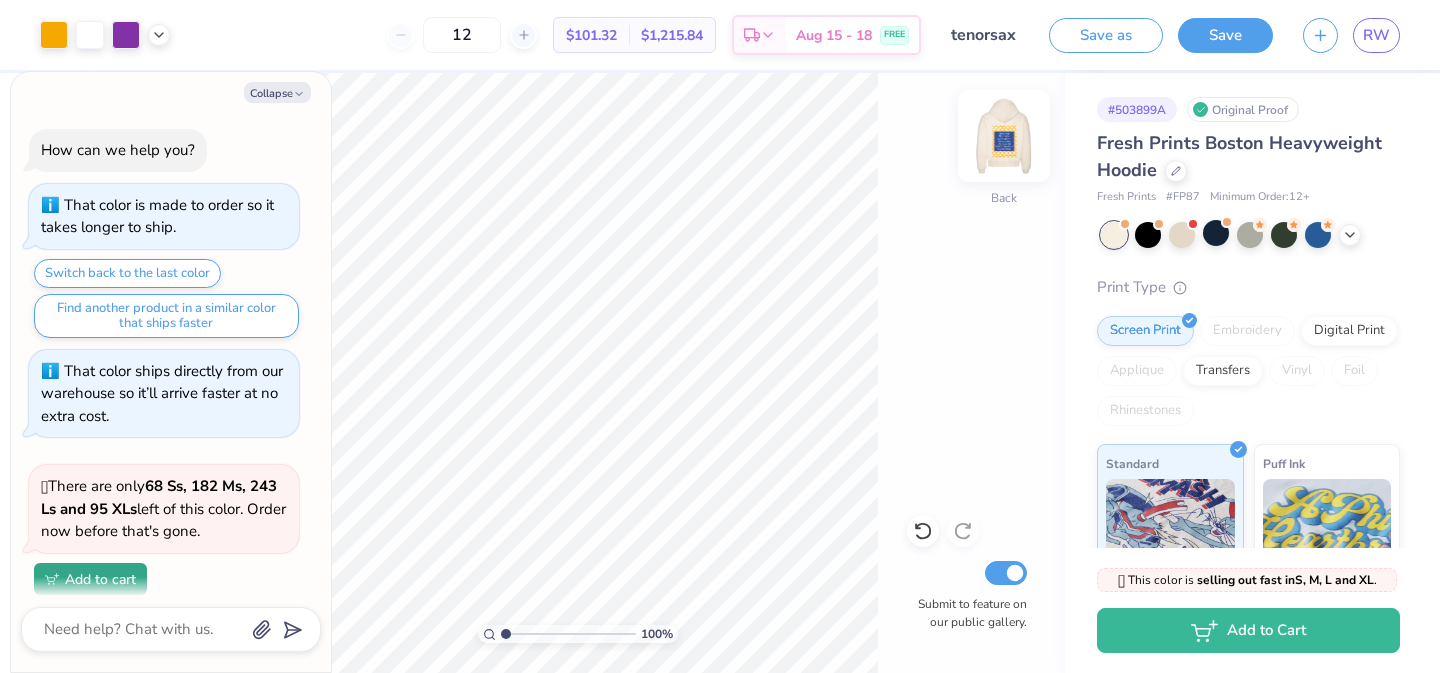 click at bounding box center (1004, 136) 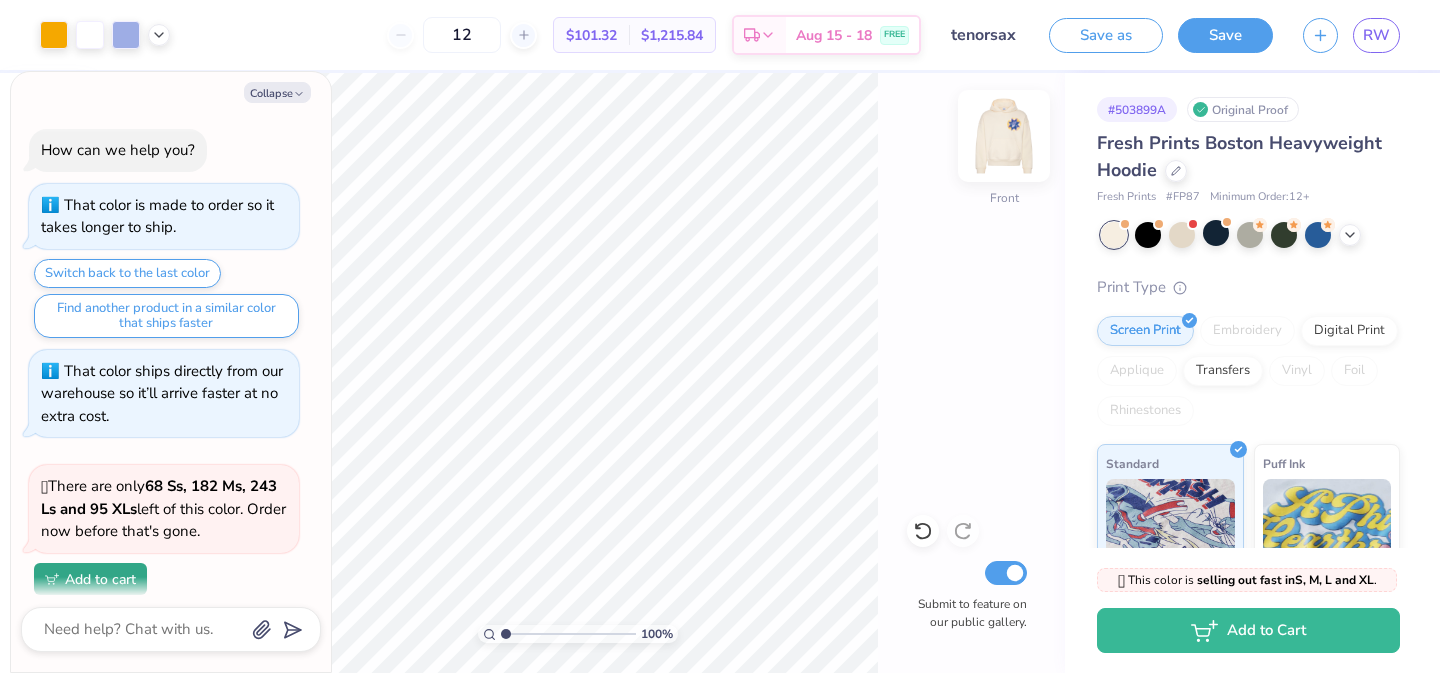 click at bounding box center [1004, 136] 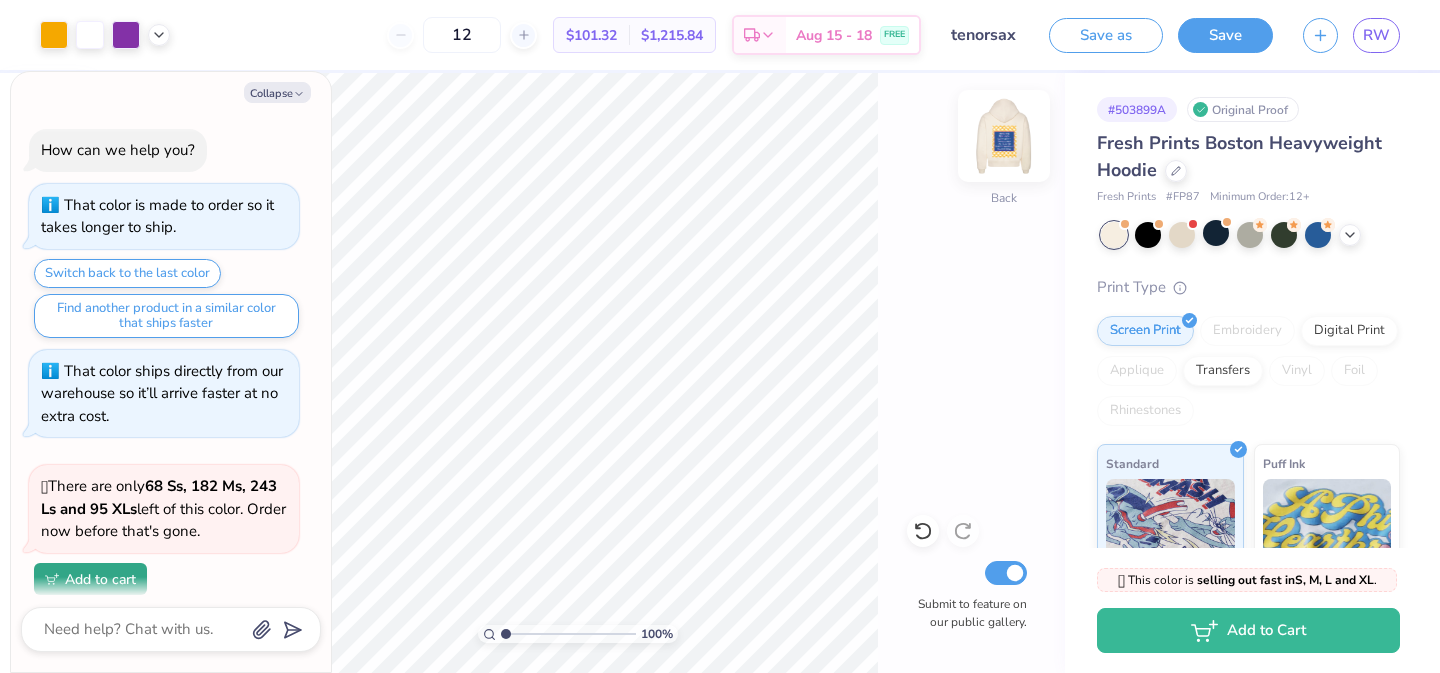 click at bounding box center (1004, 136) 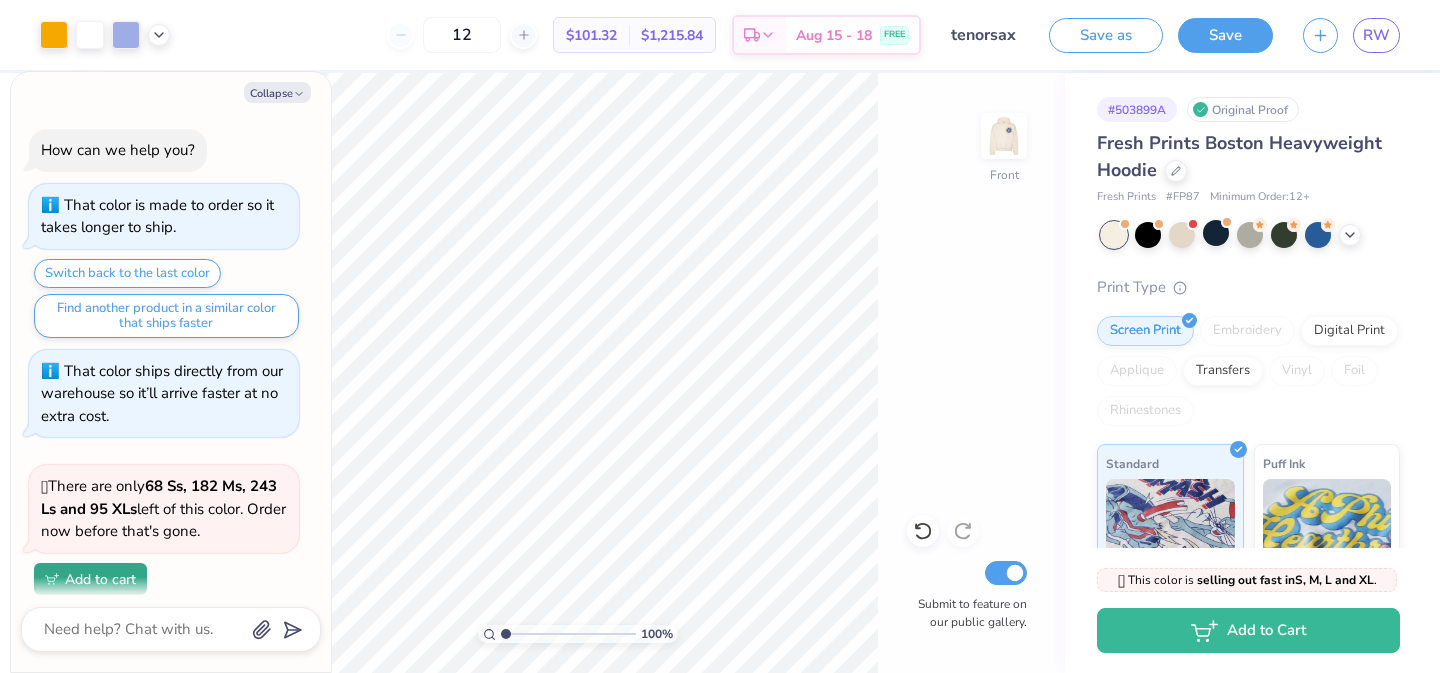 click at bounding box center [1004, 136] 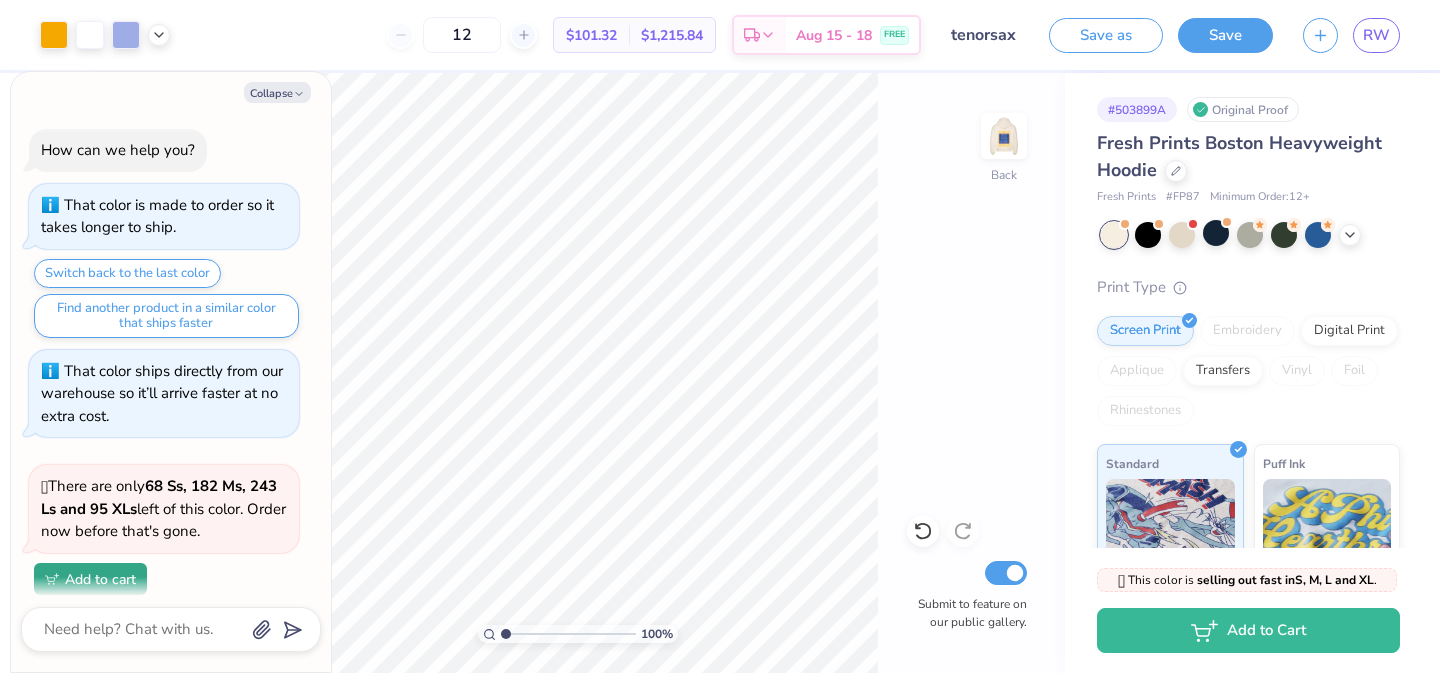 type on "x" 